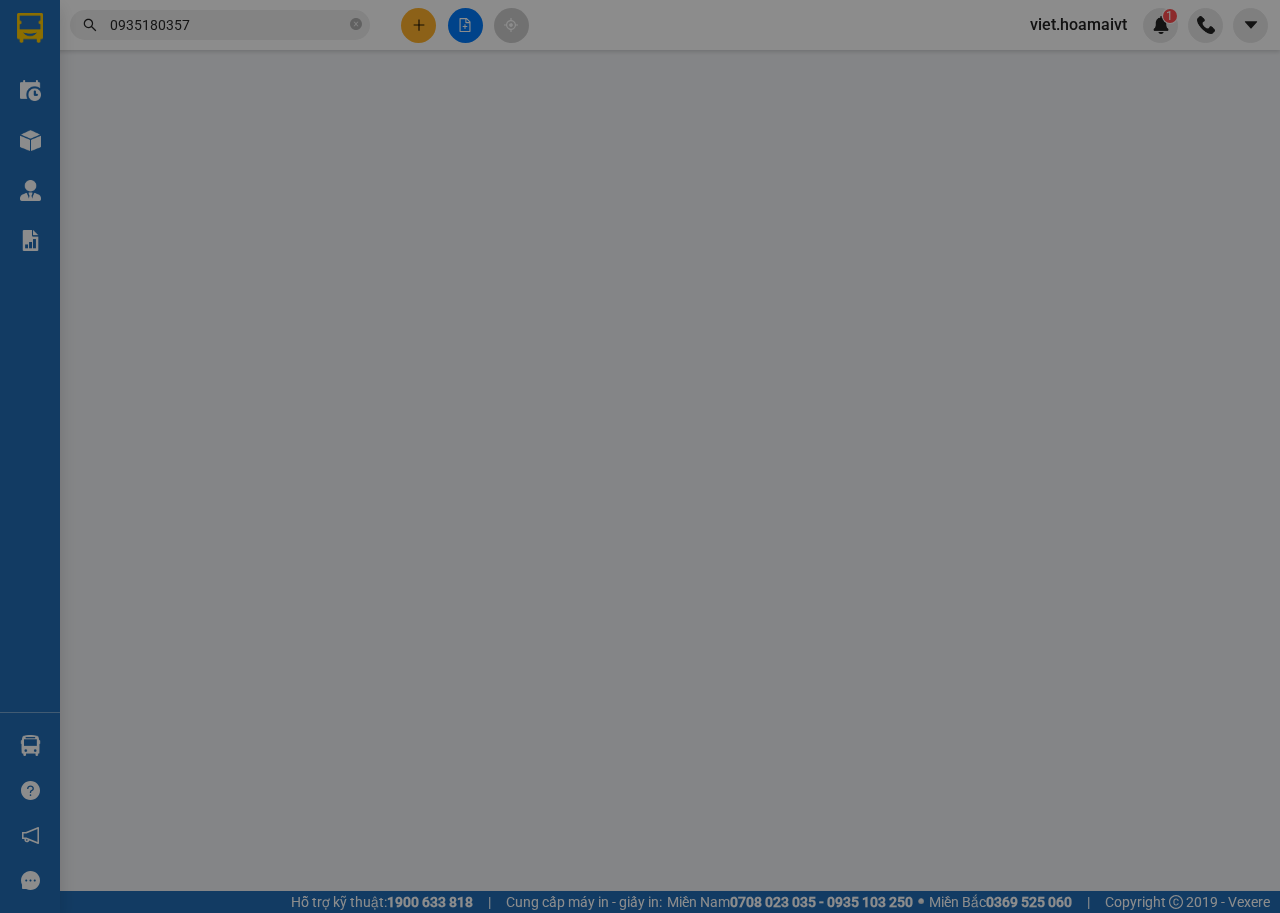 scroll, scrollTop: 0, scrollLeft: 0, axis: both 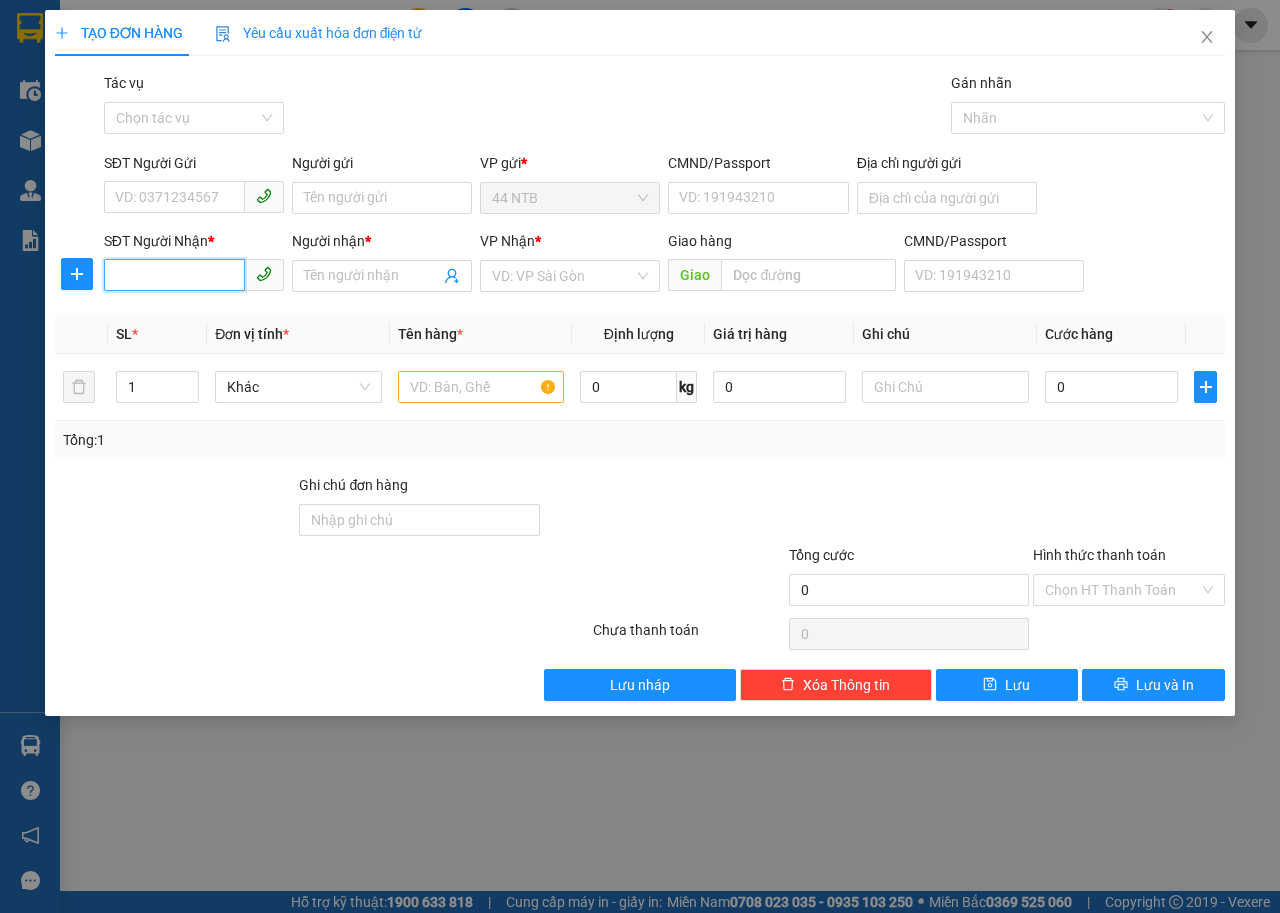 click on "SĐT Người Nhận  *" at bounding box center [174, 275] 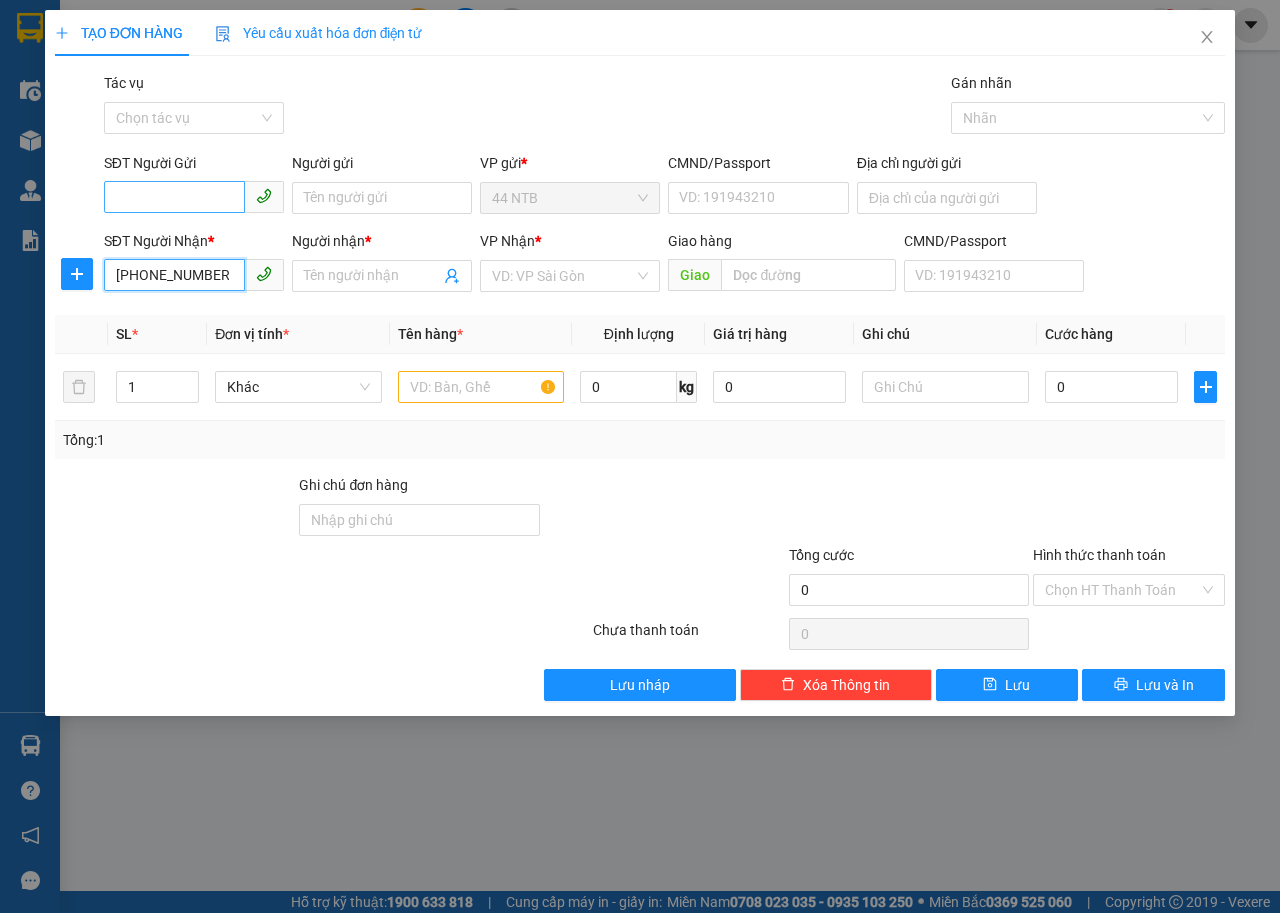type on "0969593345" 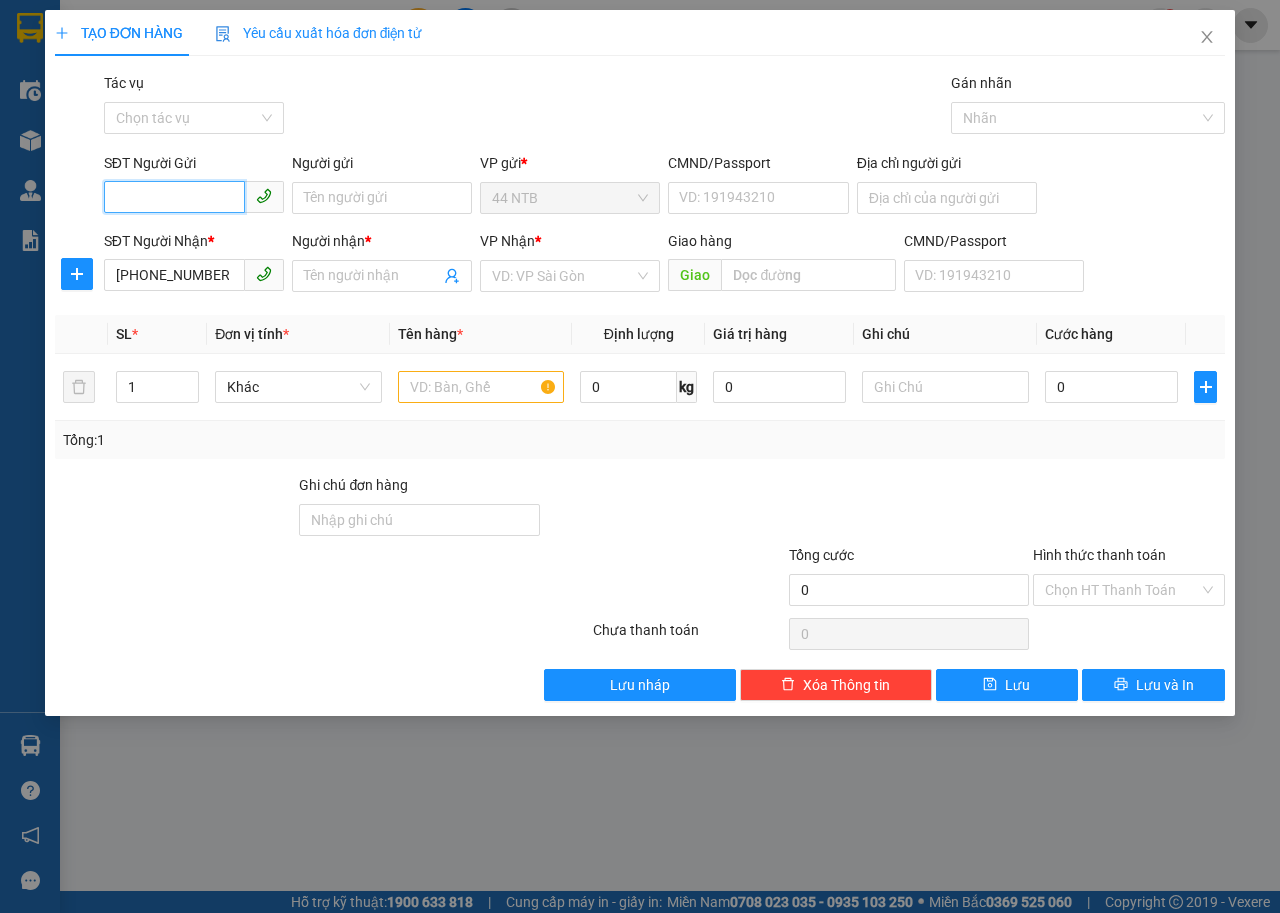 click on "SĐT Người Gửi" at bounding box center [174, 197] 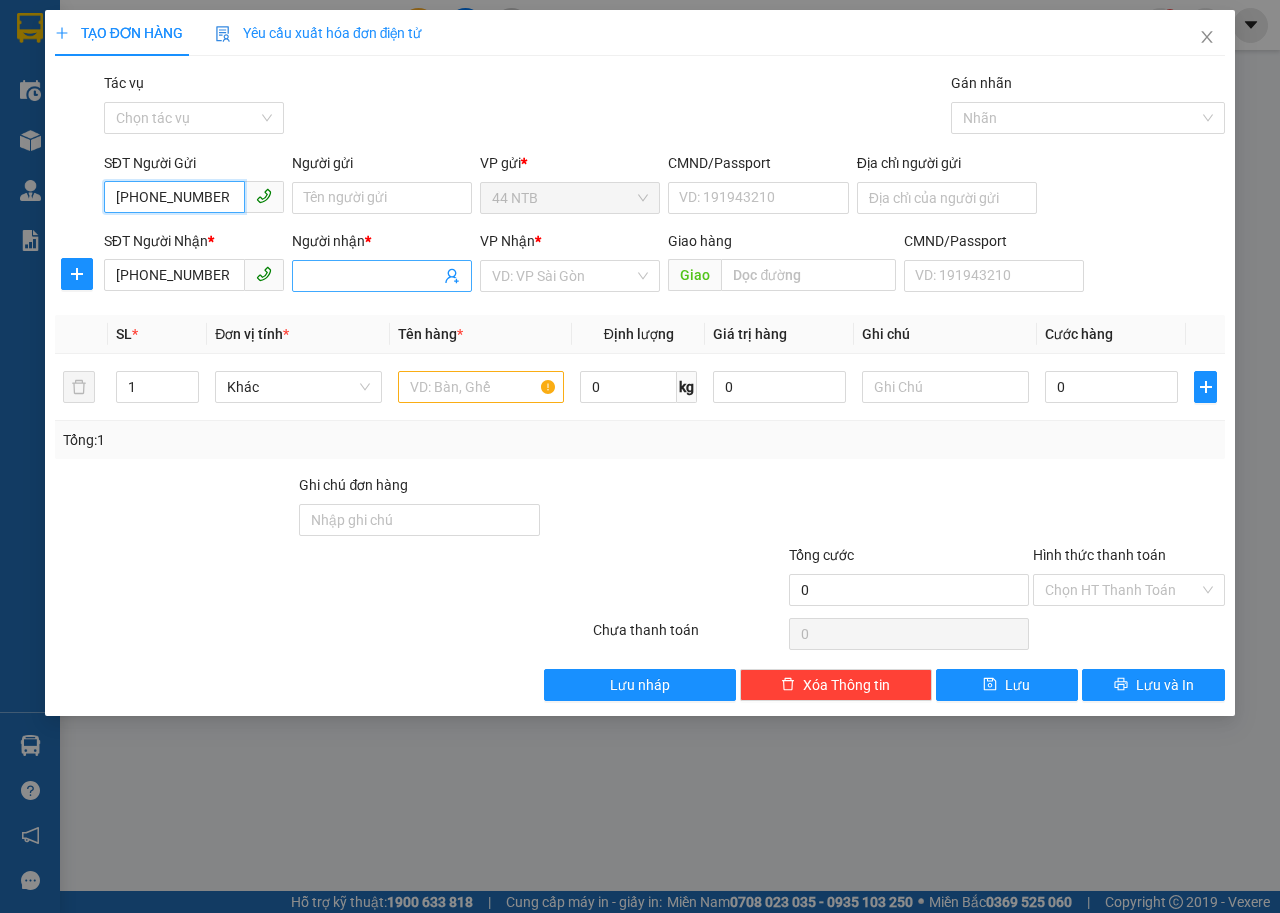 type on "0916796848" 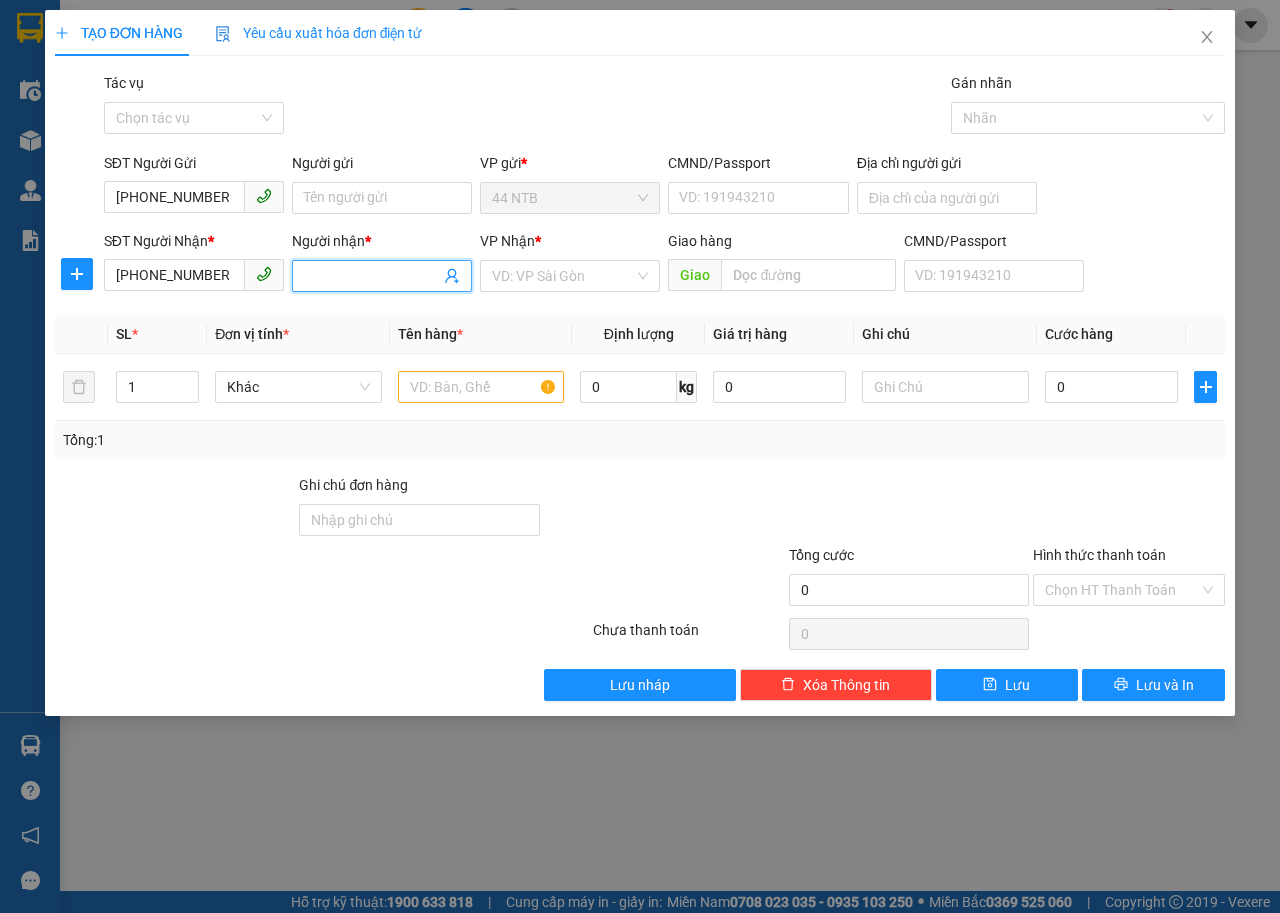 click on "Người nhận  *" at bounding box center (372, 276) 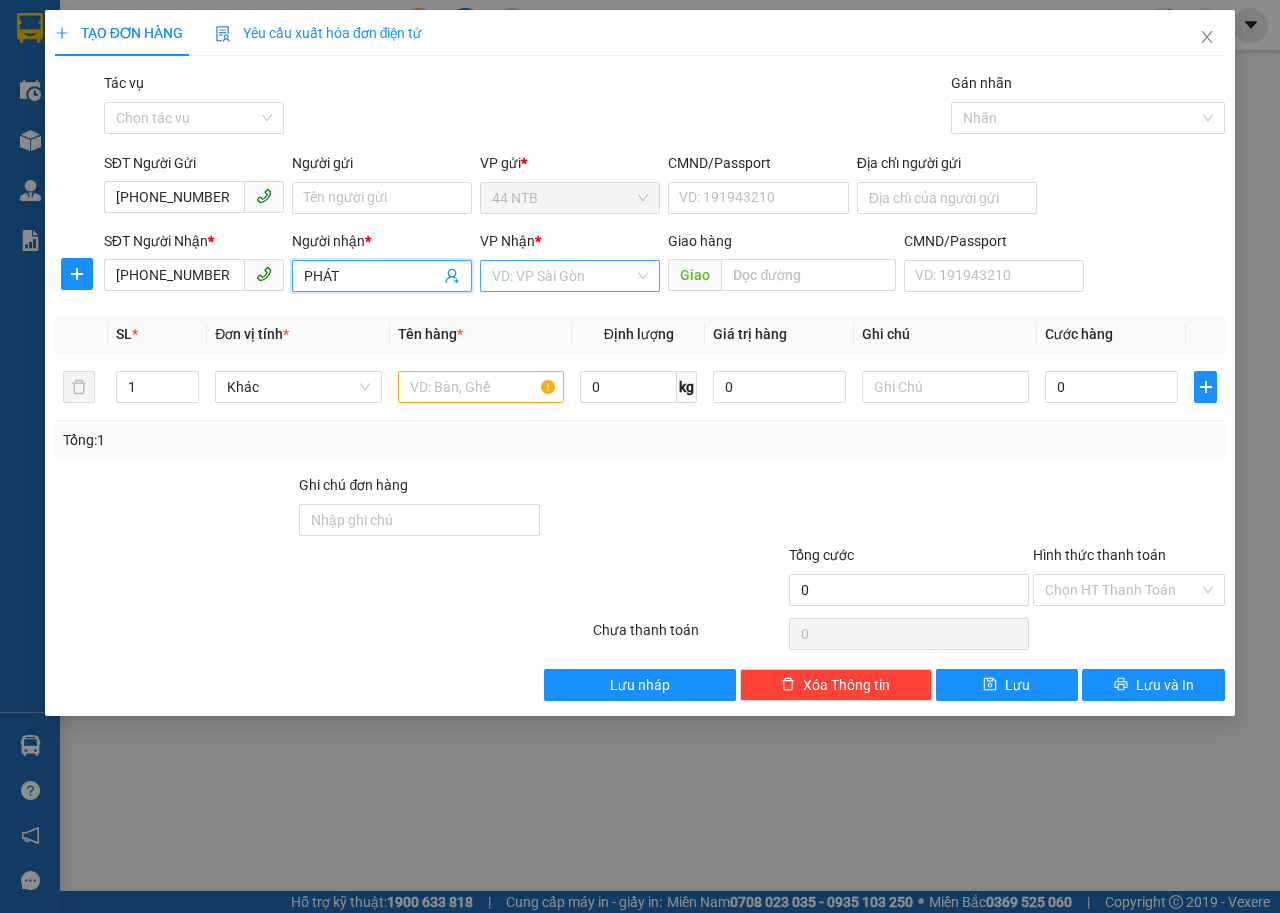 type on "PHÁT" 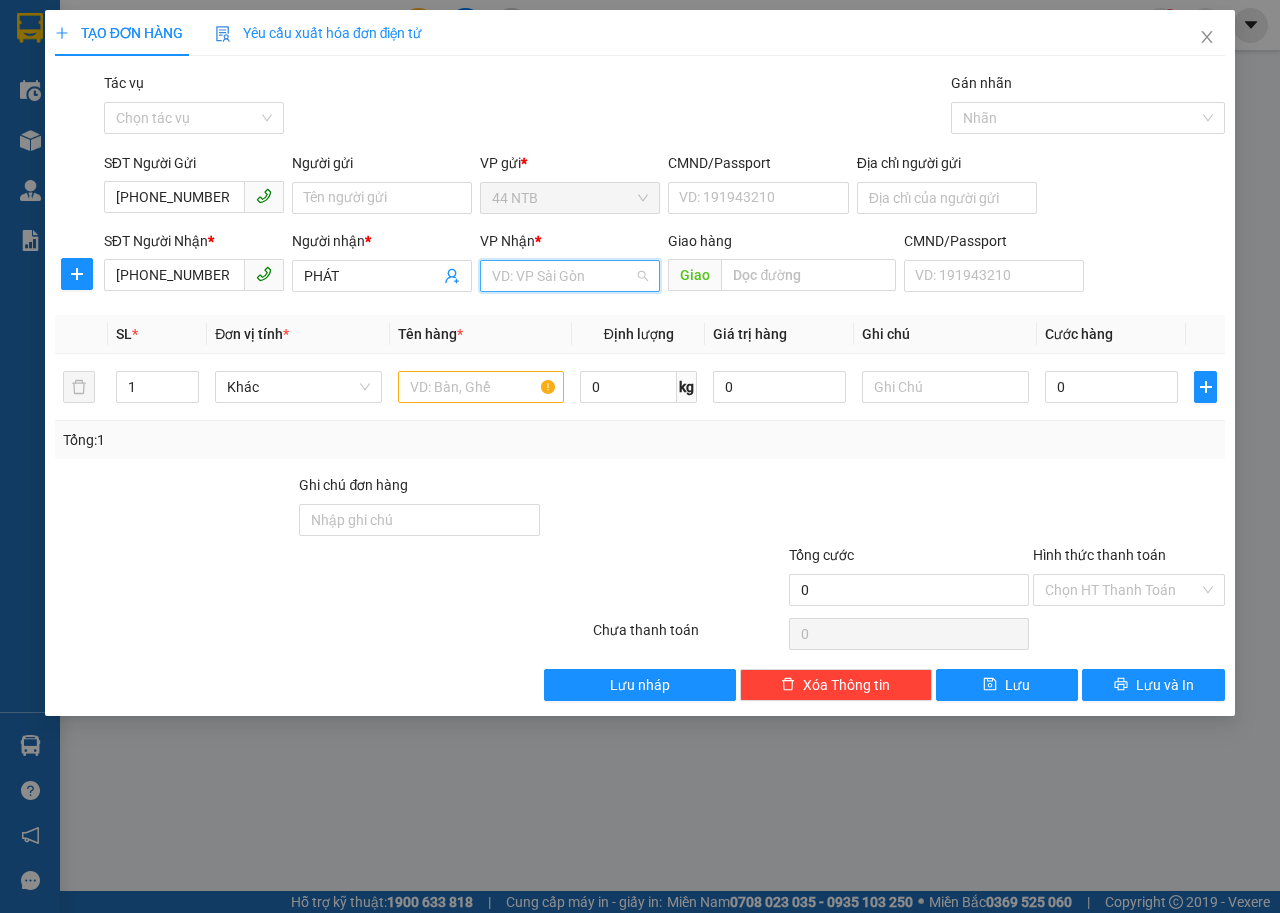 drag, startPoint x: 621, startPoint y: 273, endPoint x: 635, endPoint y: 265, distance: 16.124516 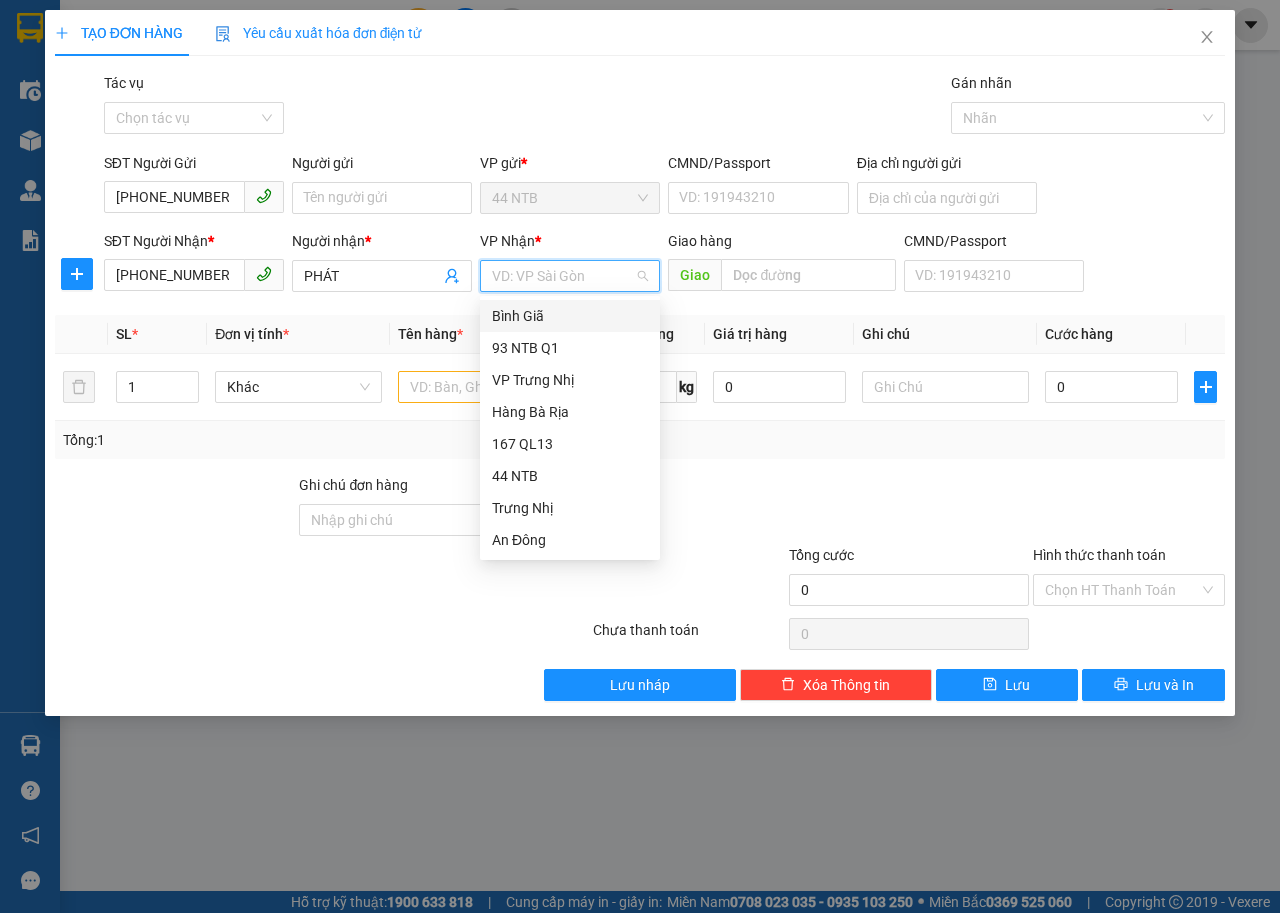 scroll, scrollTop: 160, scrollLeft: 0, axis: vertical 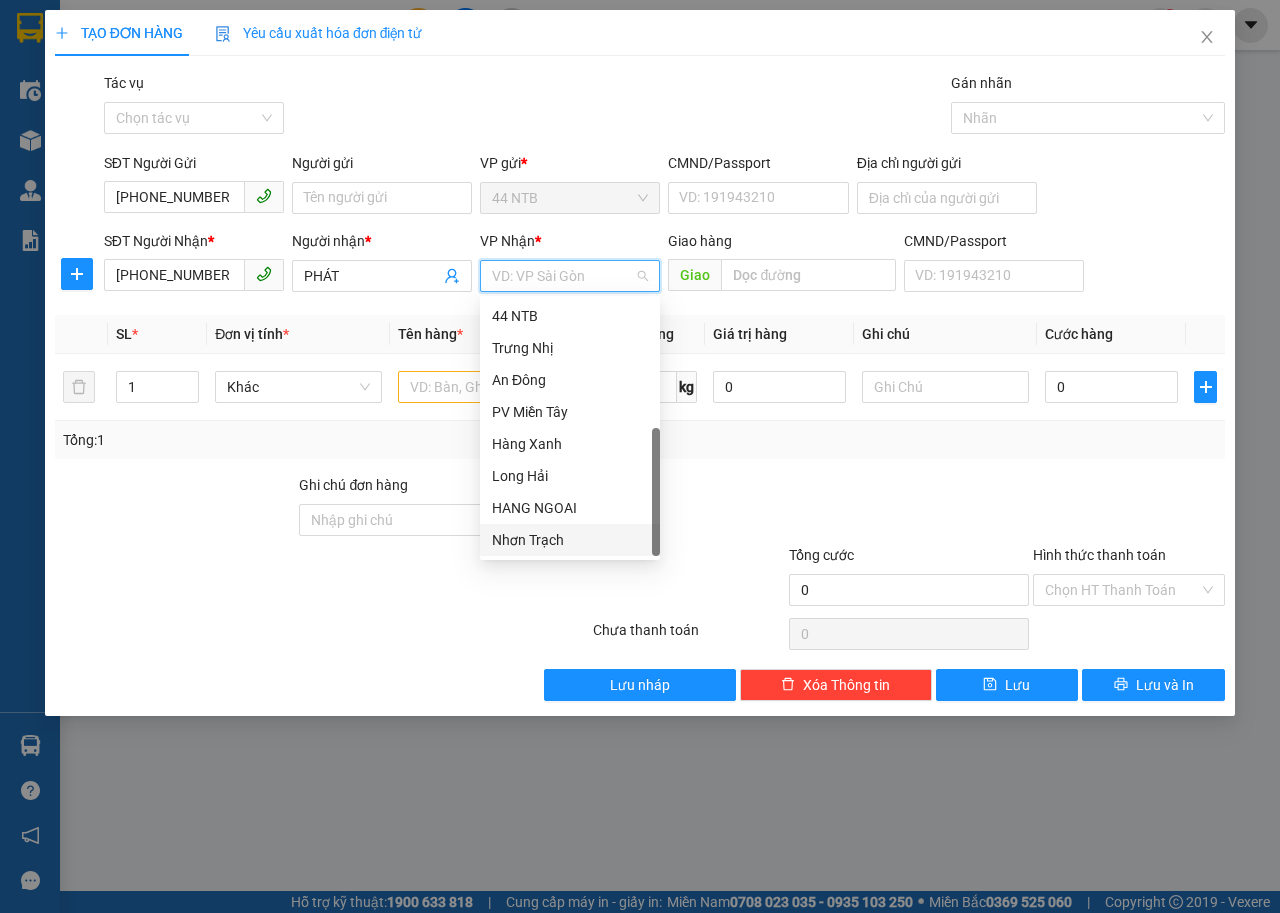 click on "Nhơn Trạch" at bounding box center (570, 540) 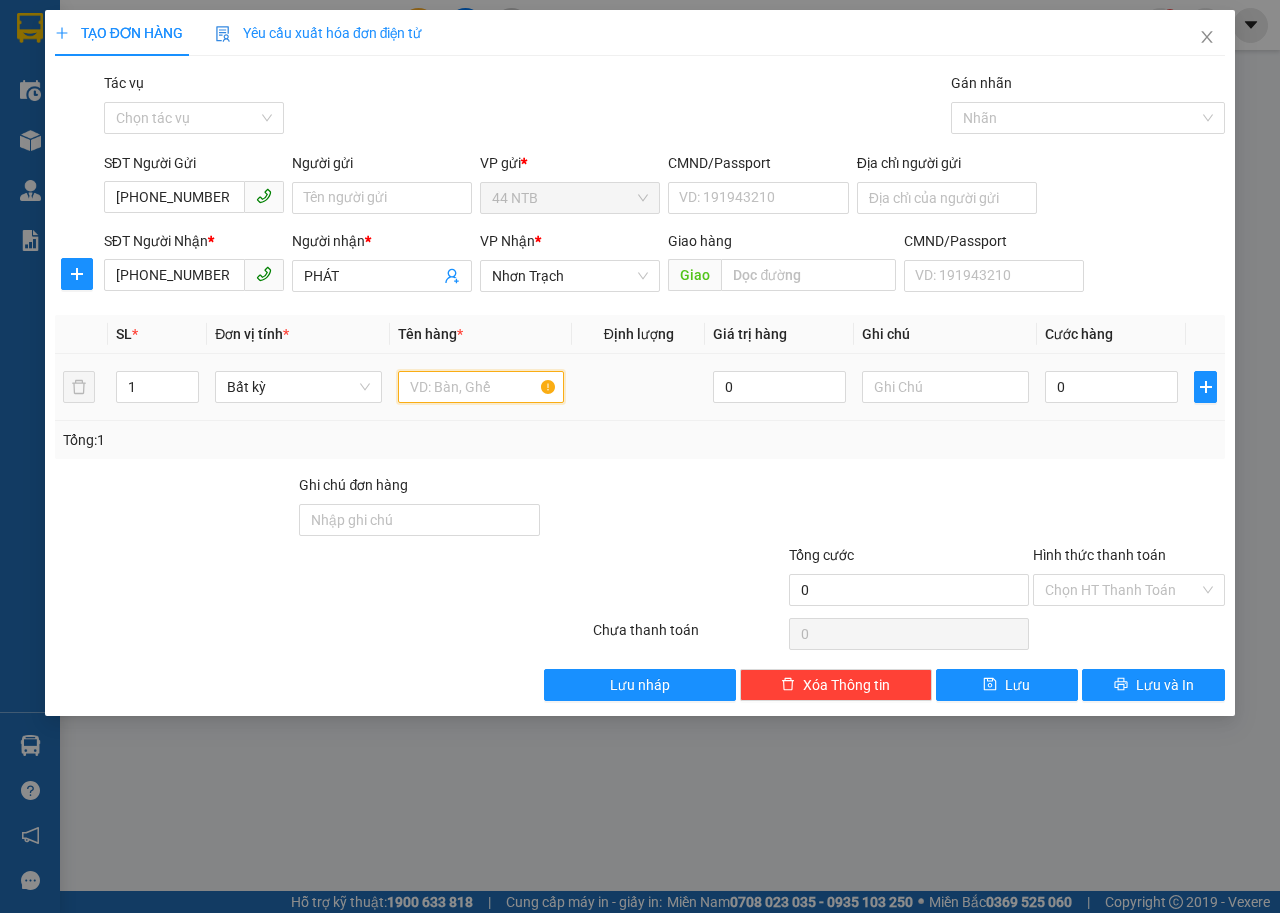 click at bounding box center [481, 387] 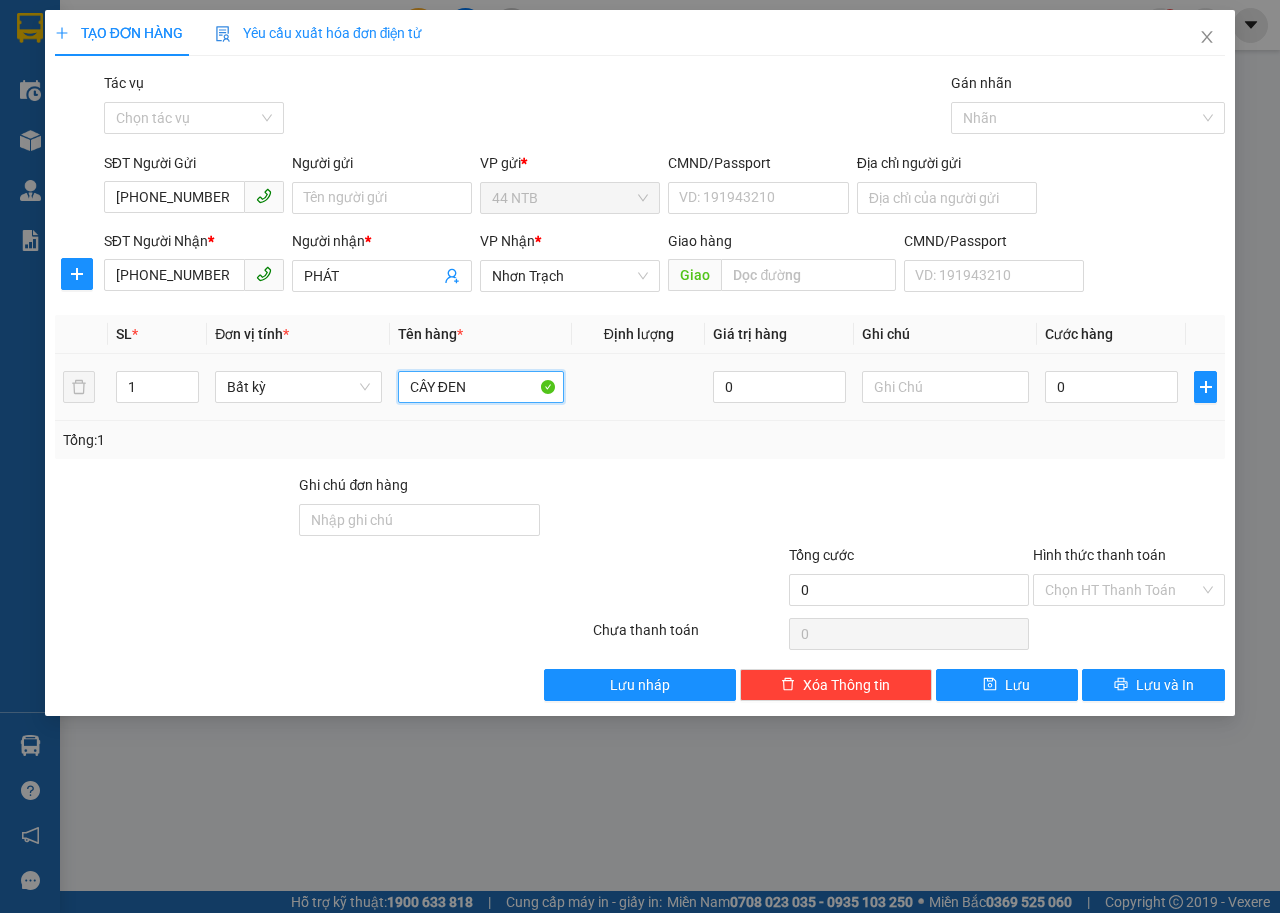 type on "CÂY ĐEN" 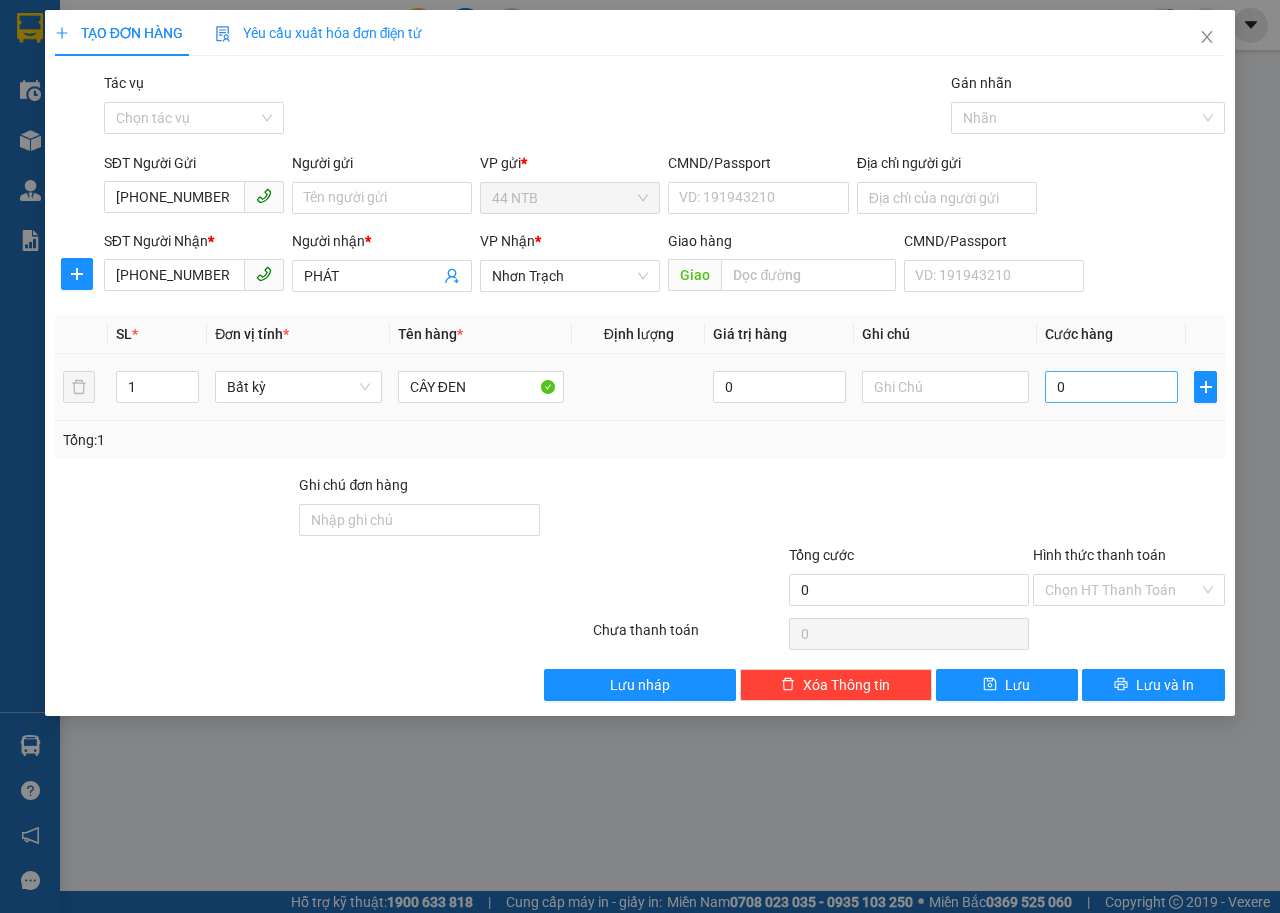 drag, startPoint x: 1075, startPoint y: 358, endPoint x: 1073, endPoint y: 399, distance: 41.04875 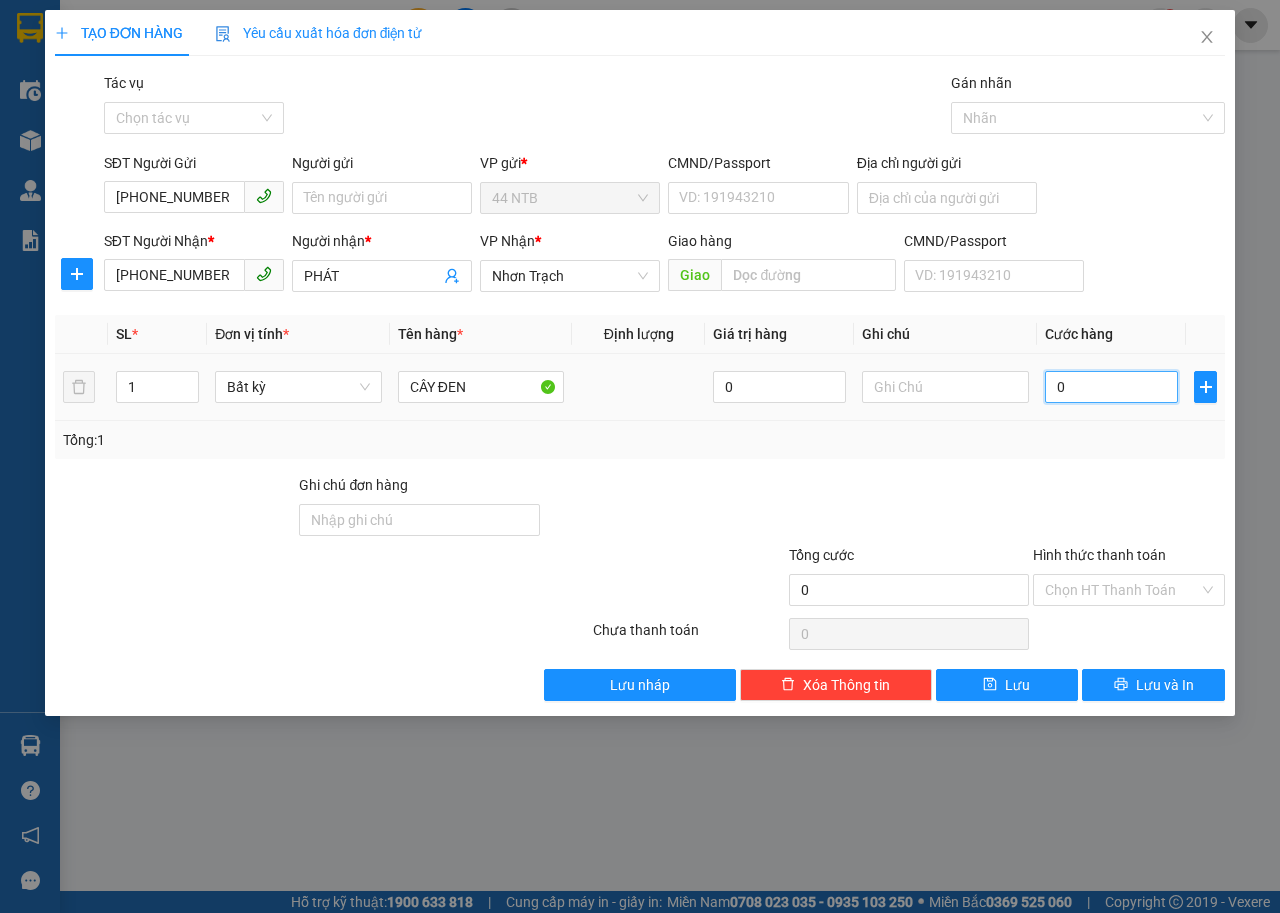 click on "0" at bounding box center (1111, 387) 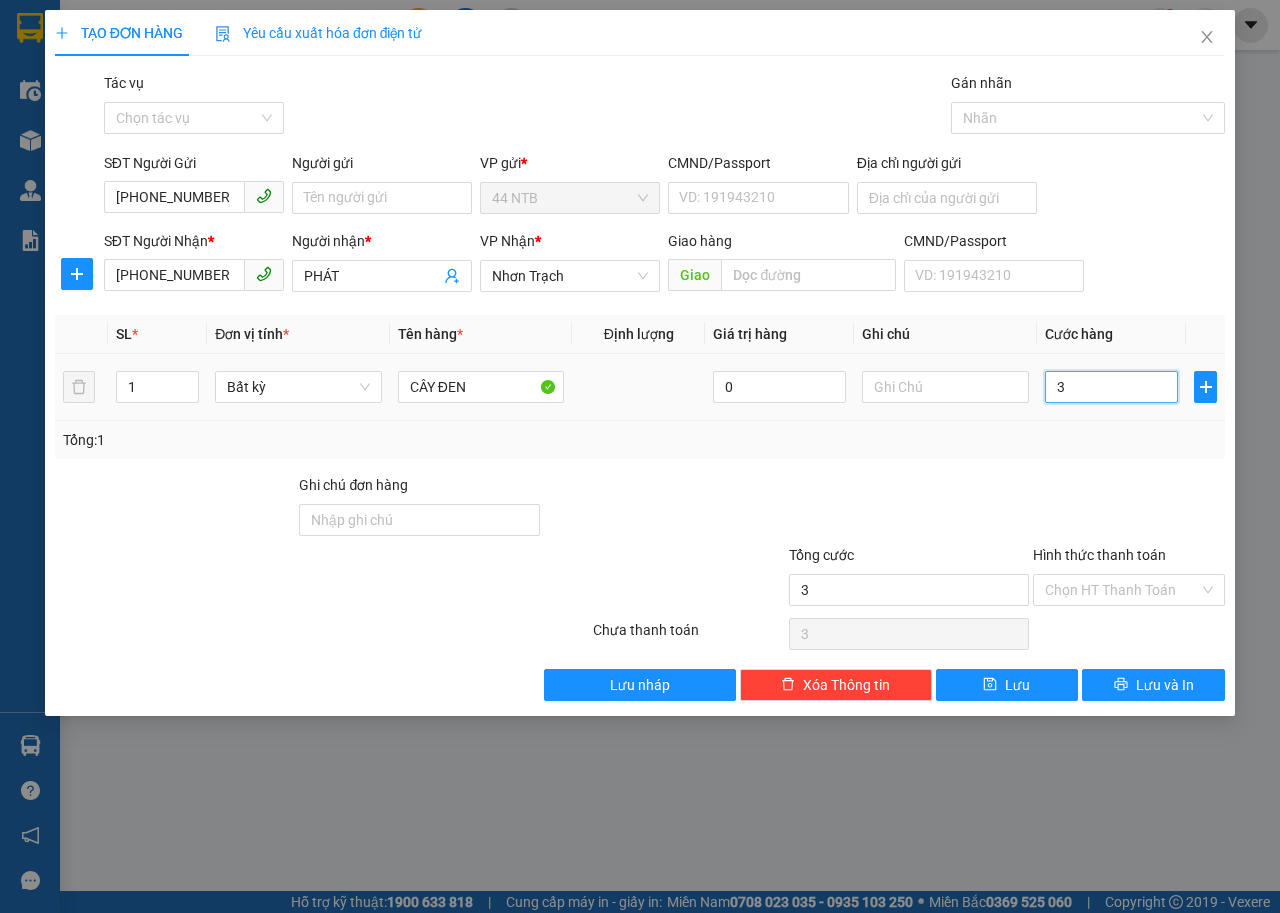 type on "30" 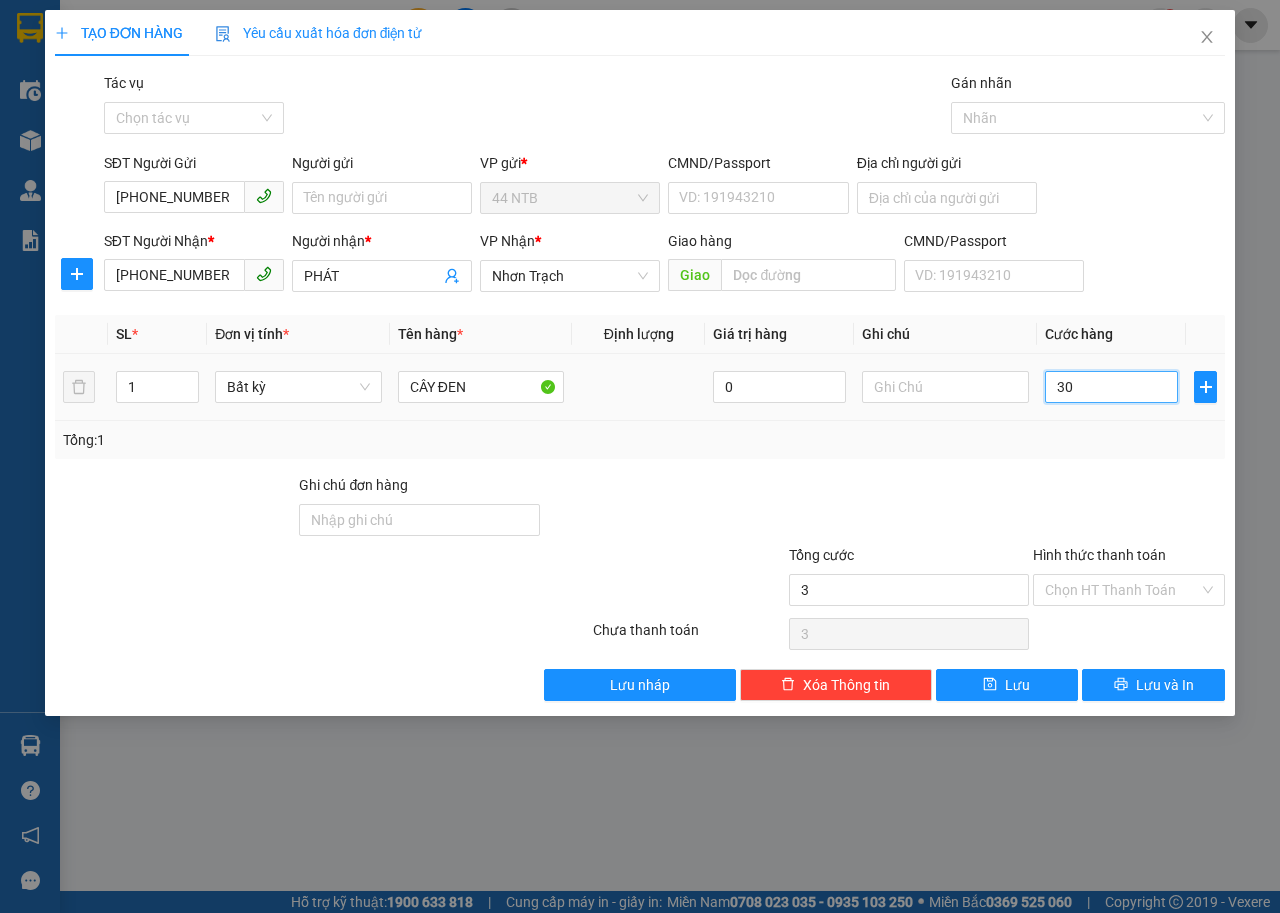 type on "30" 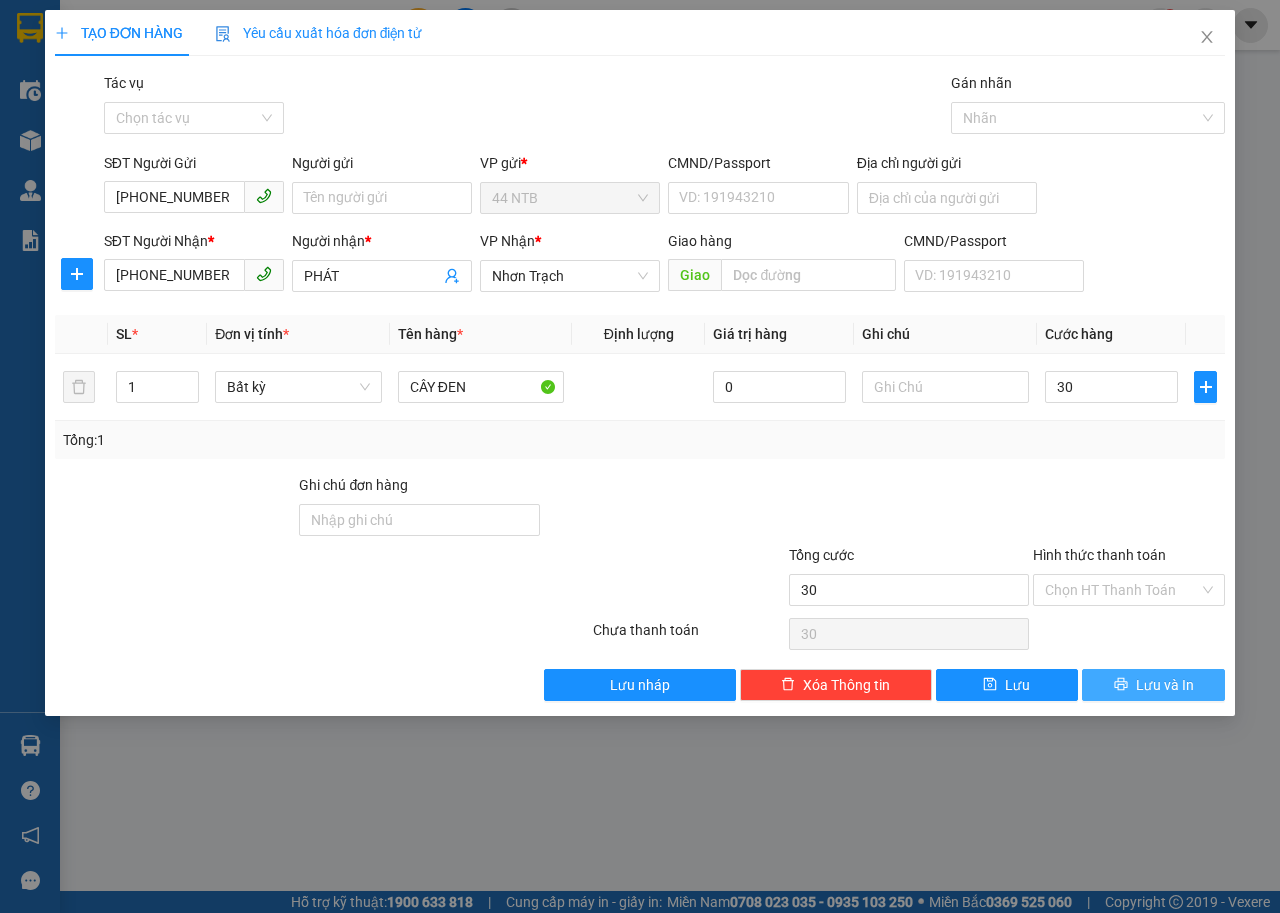 type on "30.000" 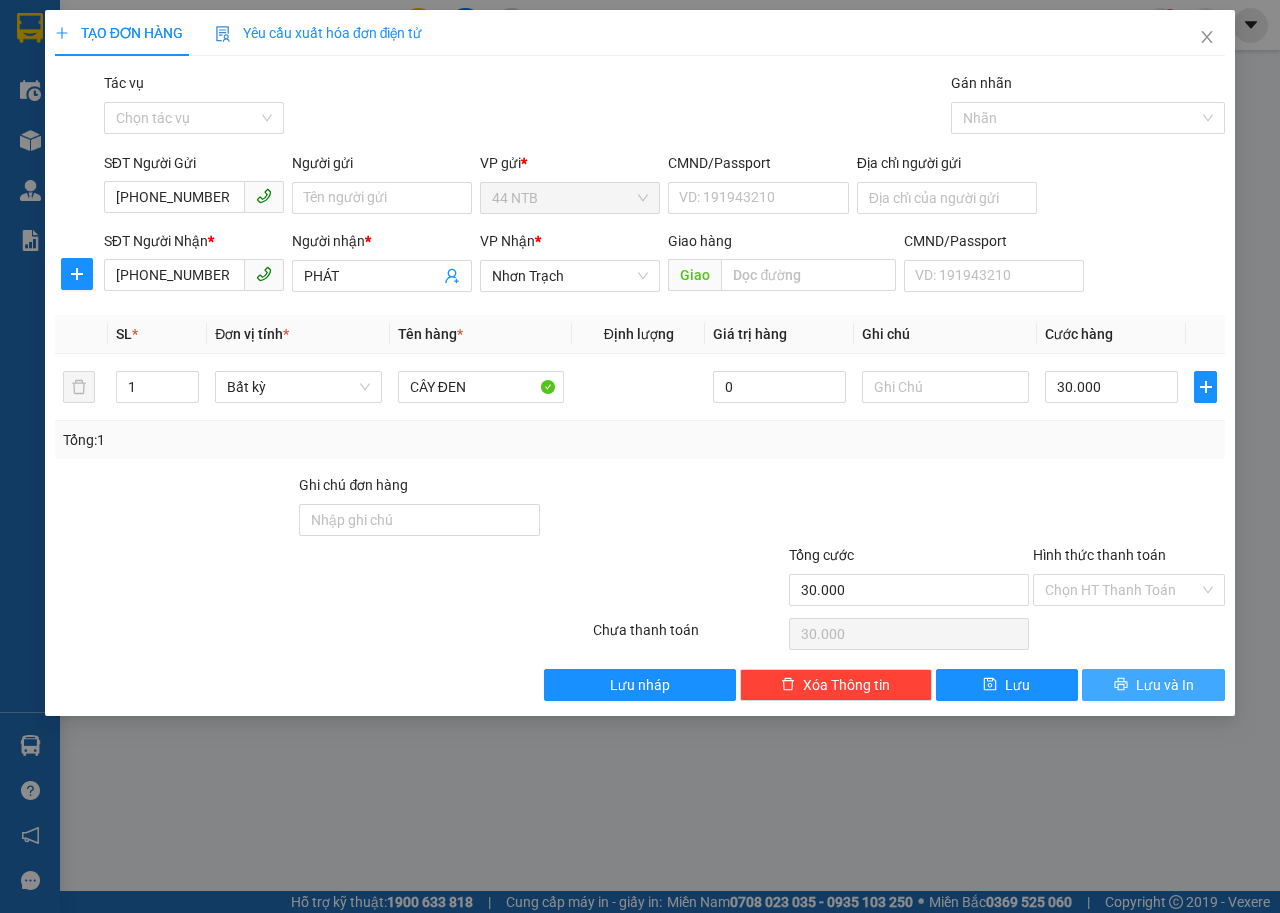 click on "Lưu và In" at bounding box center [1153, 685] 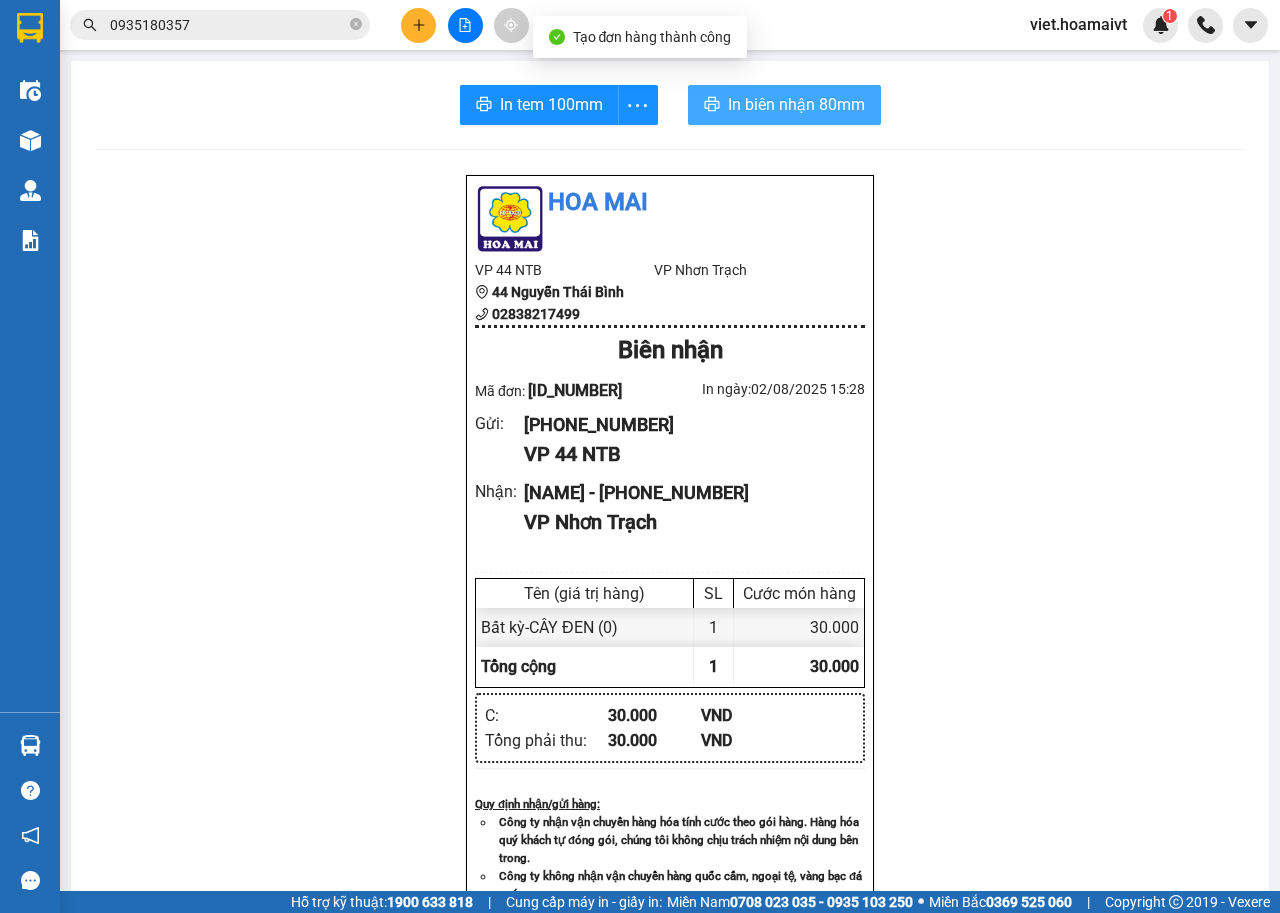 drag, startPoint x: 801, startPoint y: 94, endPoint x: 856, endPoint y: 105, distance: 56.089214 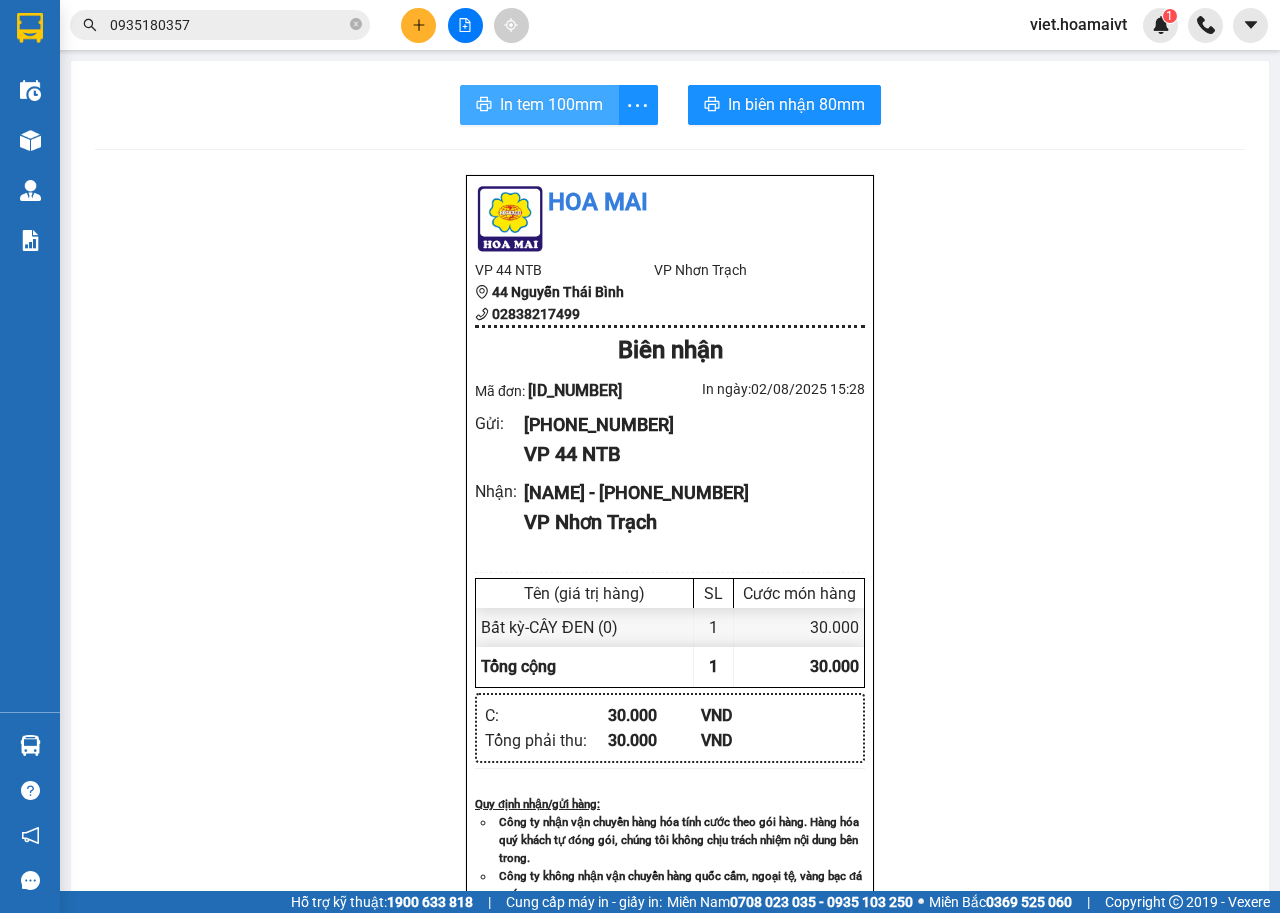 click on "In tem 100mm" at bounding box center [539, 105] 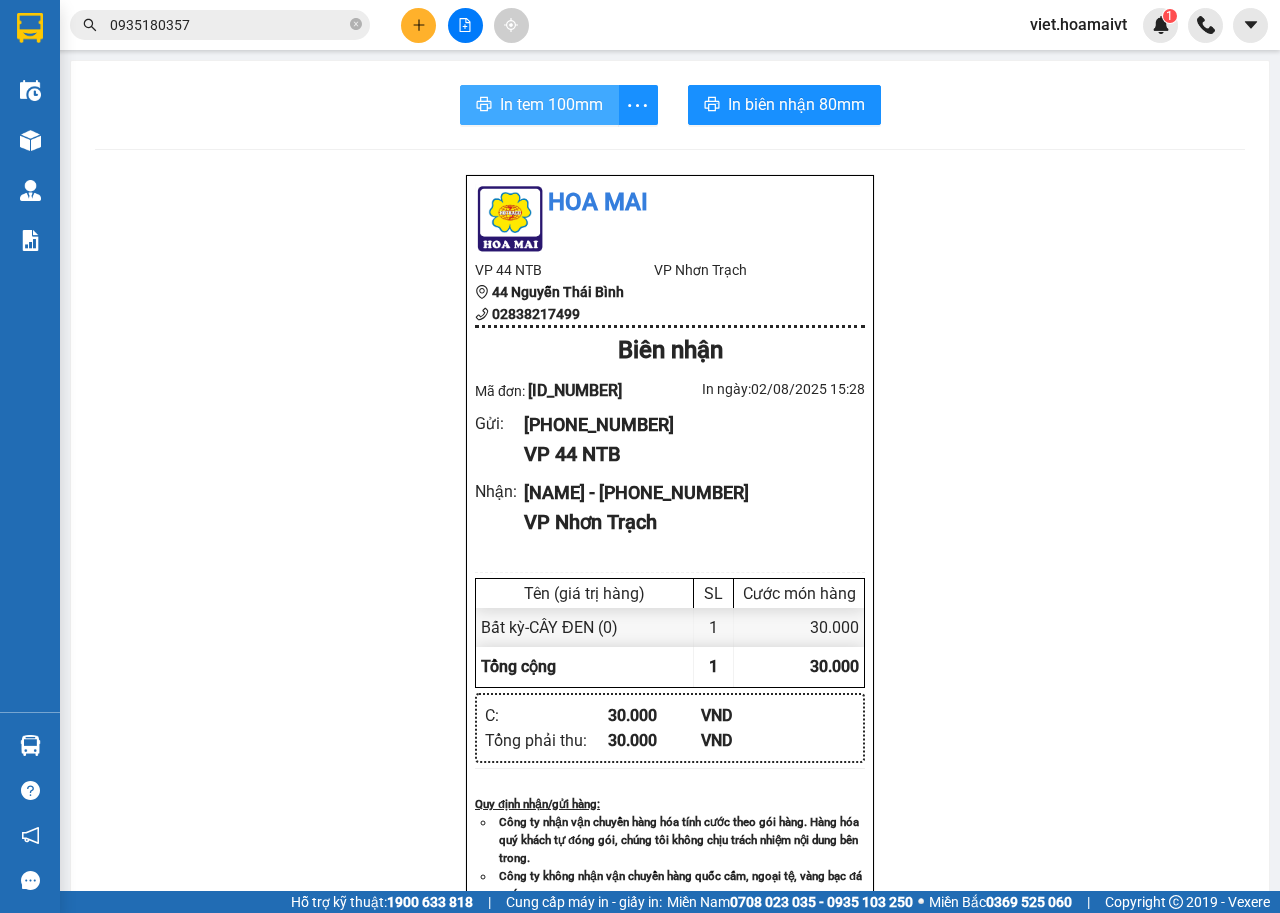 scroll, scrollTop: 0, scrollLeft: 0, axis: both 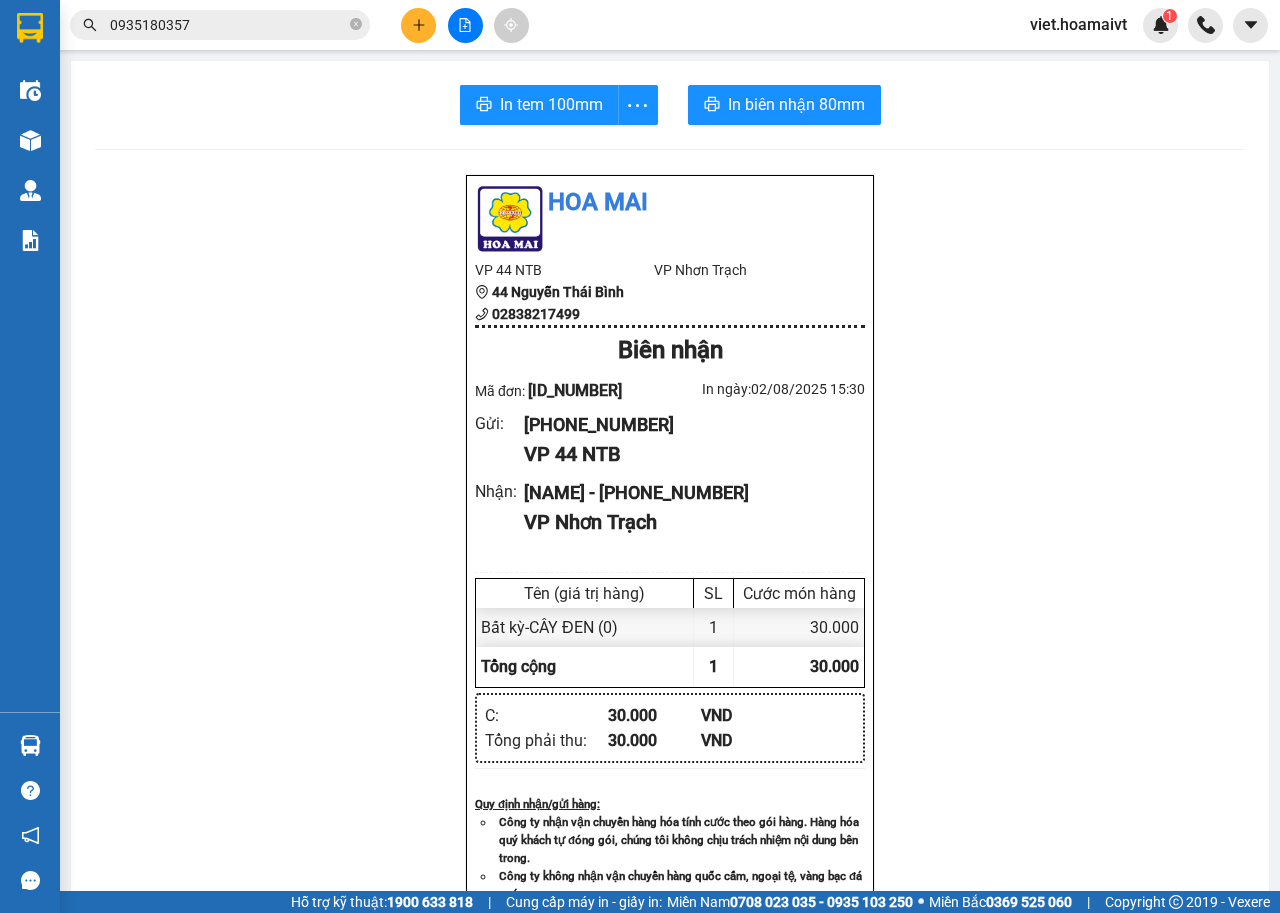 click on "In tem 100mm
In biên nhận 80mm Hoa Mai VP 44 NTB   44 Nguyễn Thái Bình   02838217499 VP Nhơn Trạch Biên nhận Mã đơn:   NTB08250570 In ngày:  02/08/2025   15:30 Gửi :     0916796848 VP 44 NTB Nhận :   PHÁT - 0969593345 VP Nhơn Trạch Tên (giá trị hàng) SL Cước món hàng Bất kỳ - CÂY ĐEN   (0) 1 30.000 Tổng cộng 1 30.000 Loading... C : 30.000 VND Tổng phải thu : 30.000 VND Quy định nhận/gửi hàng : Công ty nhận vận chuyển hàng hóa tính cước theo gói hàng. Hàng hóa quý khách tự đóng gói, chúng tôi không chịu trách nhiệm nội dung bên trong.  Công ty không nhận vận chuyển hàng quốc cấm, ngoại tệ, vàng bạc đá quý.  Khách hàng thông tin cho người nhà ra nhận hàng sau 03 tiếng.  Hàng gửi phải nhận trong vòng 7 ngày kể từ ngày gửi. Quá thời hạn trên, Công ty không giải quyết. Gửi:    44 NTB 0916796848 Nhận:    Nhơn Trạch PHÁT 0969593345 C" at bounding box center [670, 764] 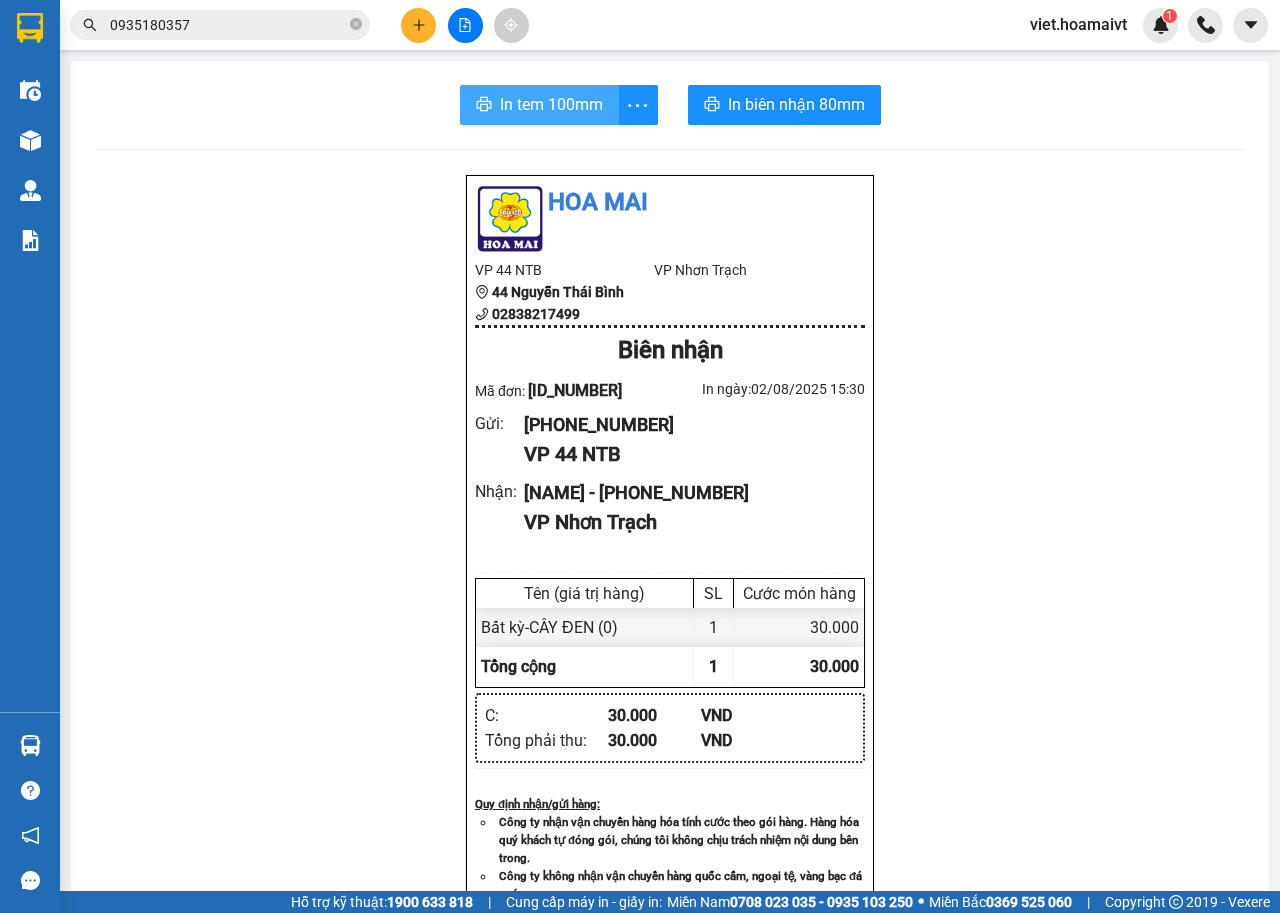 click on "In tem 100mm" at bounding box center (551, 104) 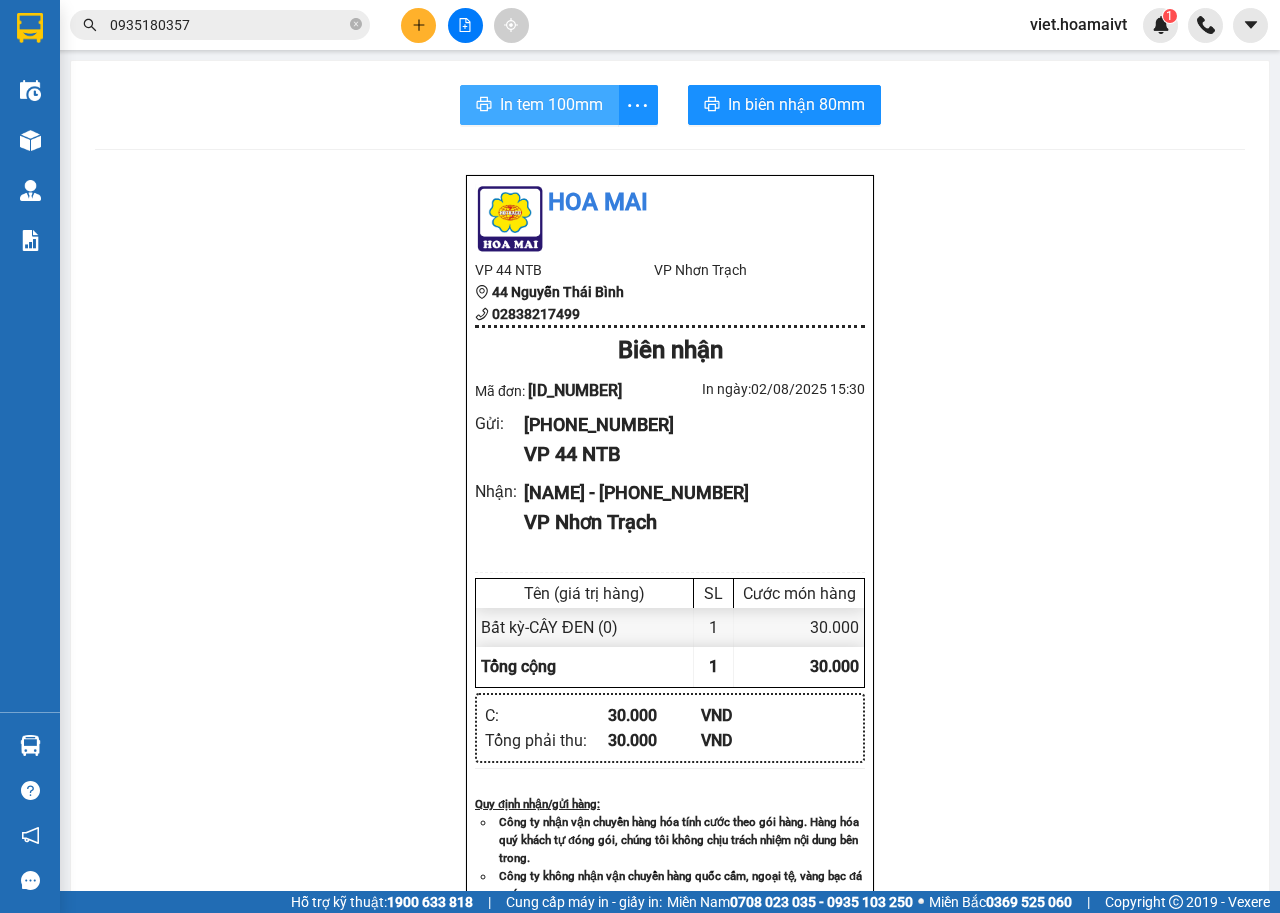 scroll, scrollTop: 0, scrollLeft: 0, axis: both 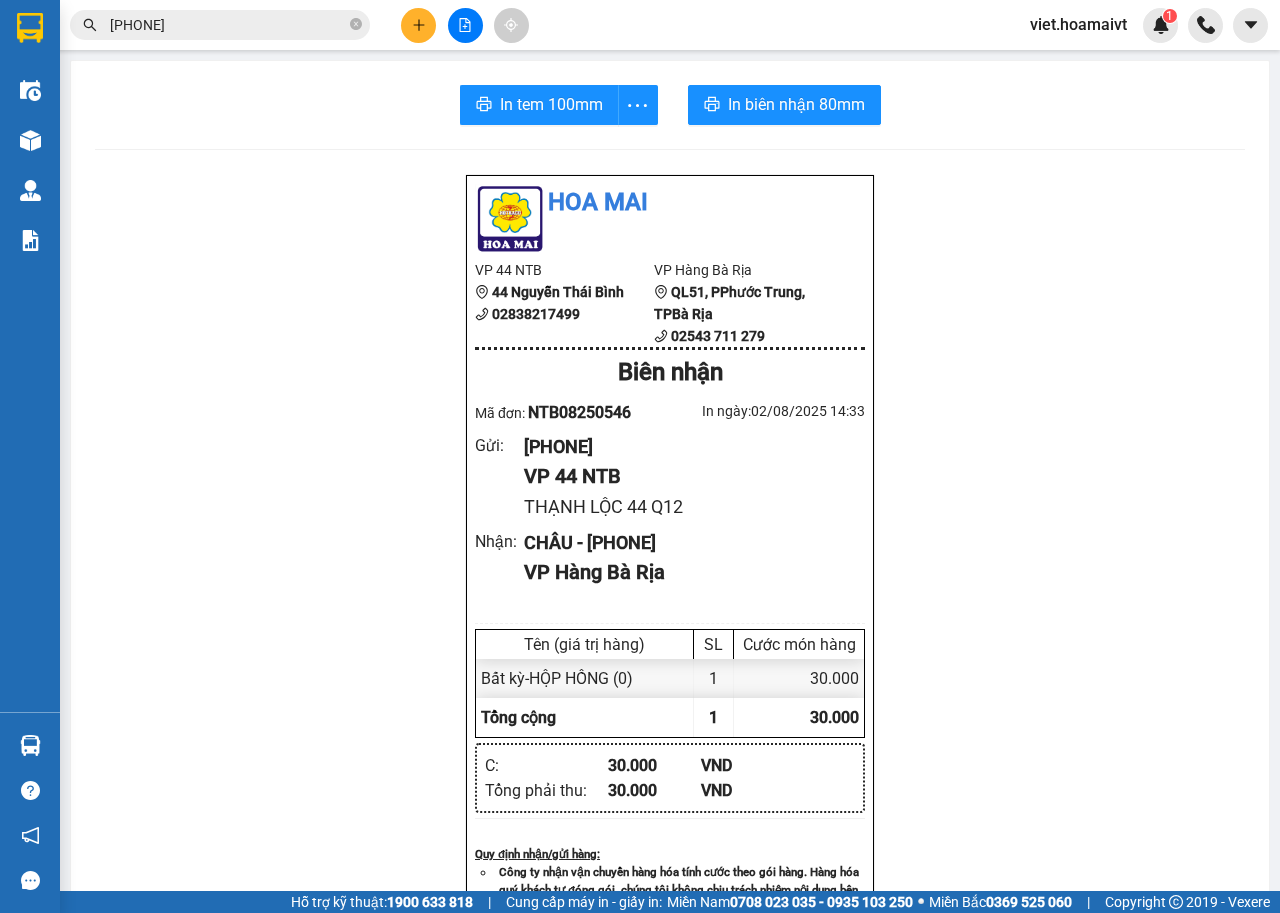 click on "In tem 100mm" at bounding box center [551, 104] 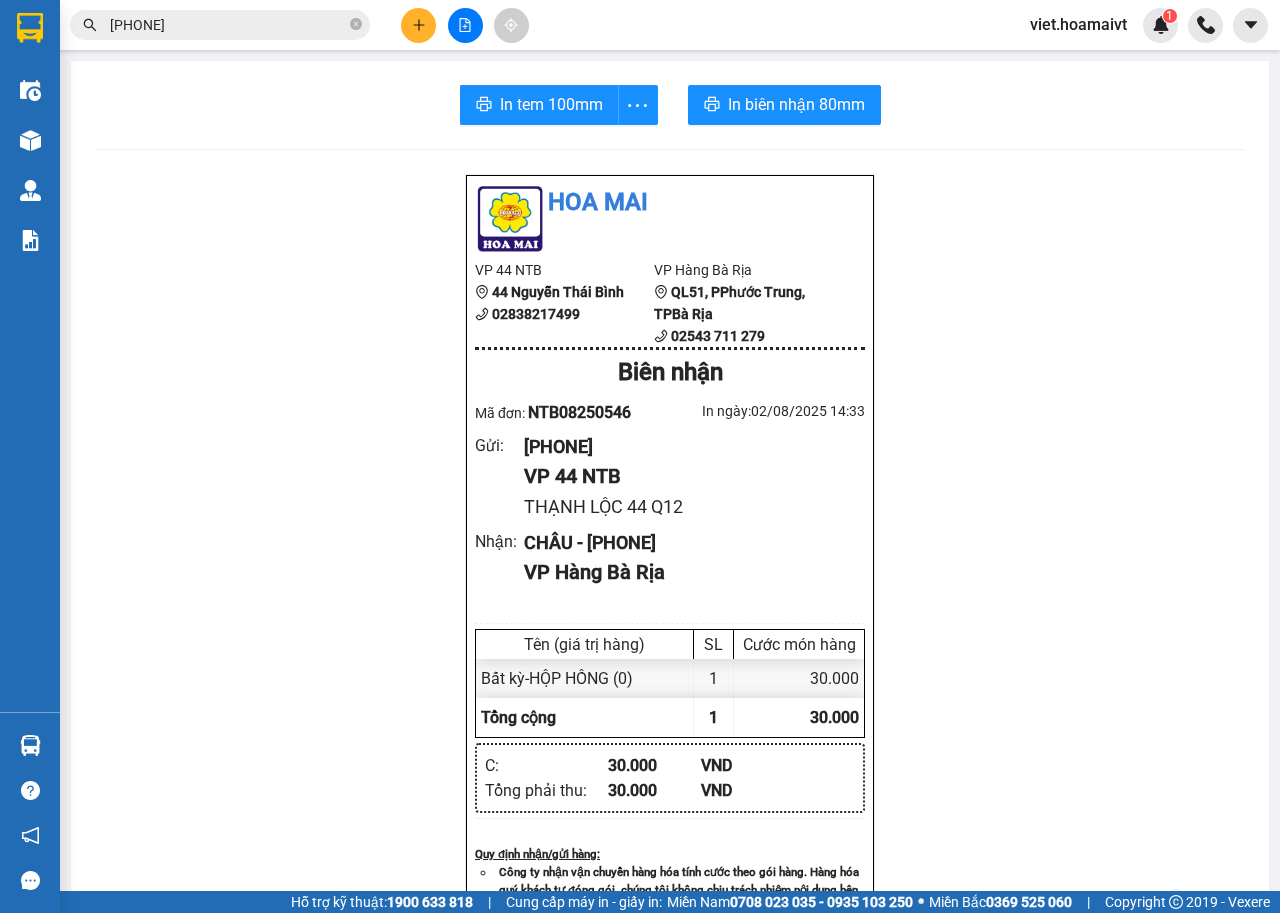 scroll, scrollTop: 0, scrollLeft: 0, axis: both 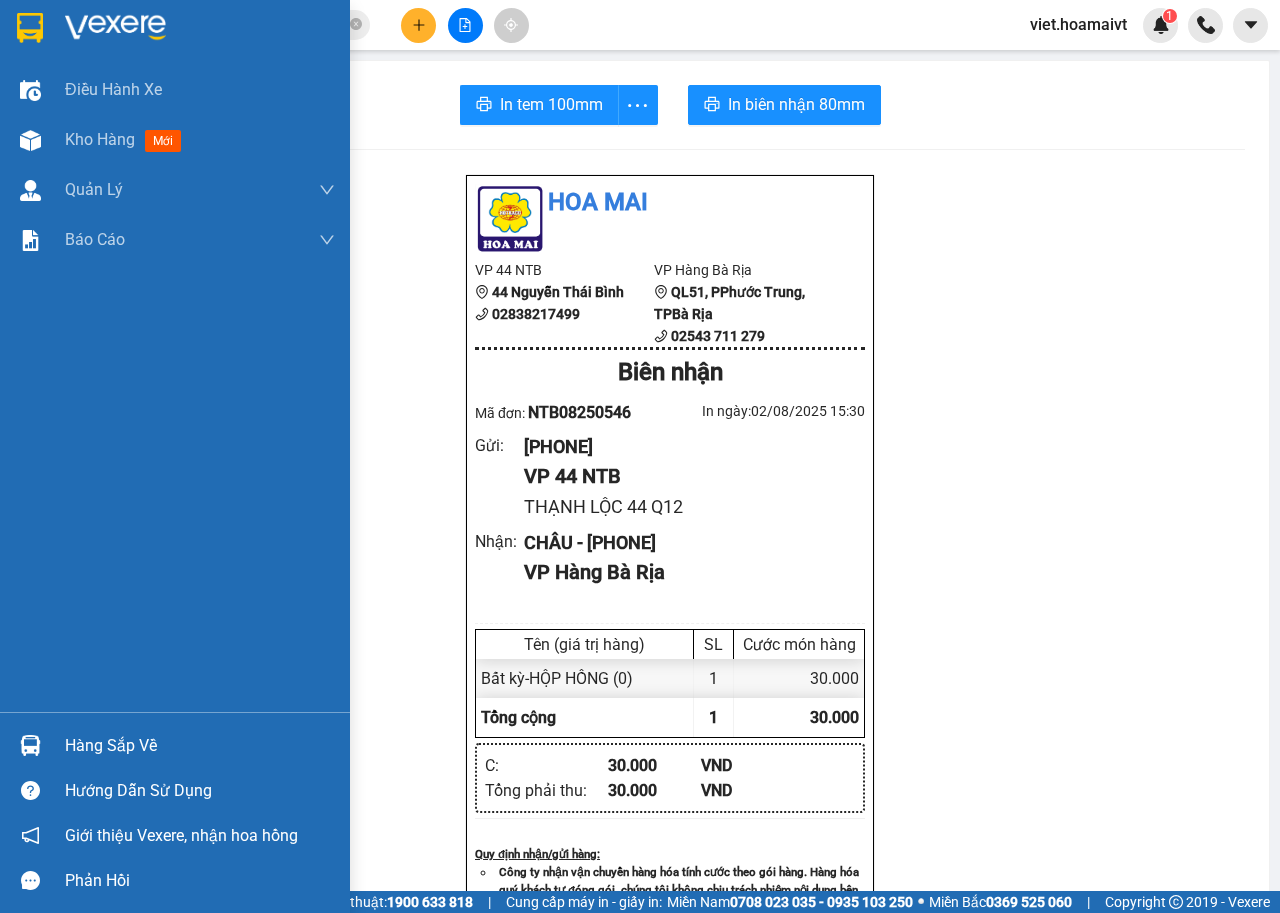 click at bounding box center (115, 28) 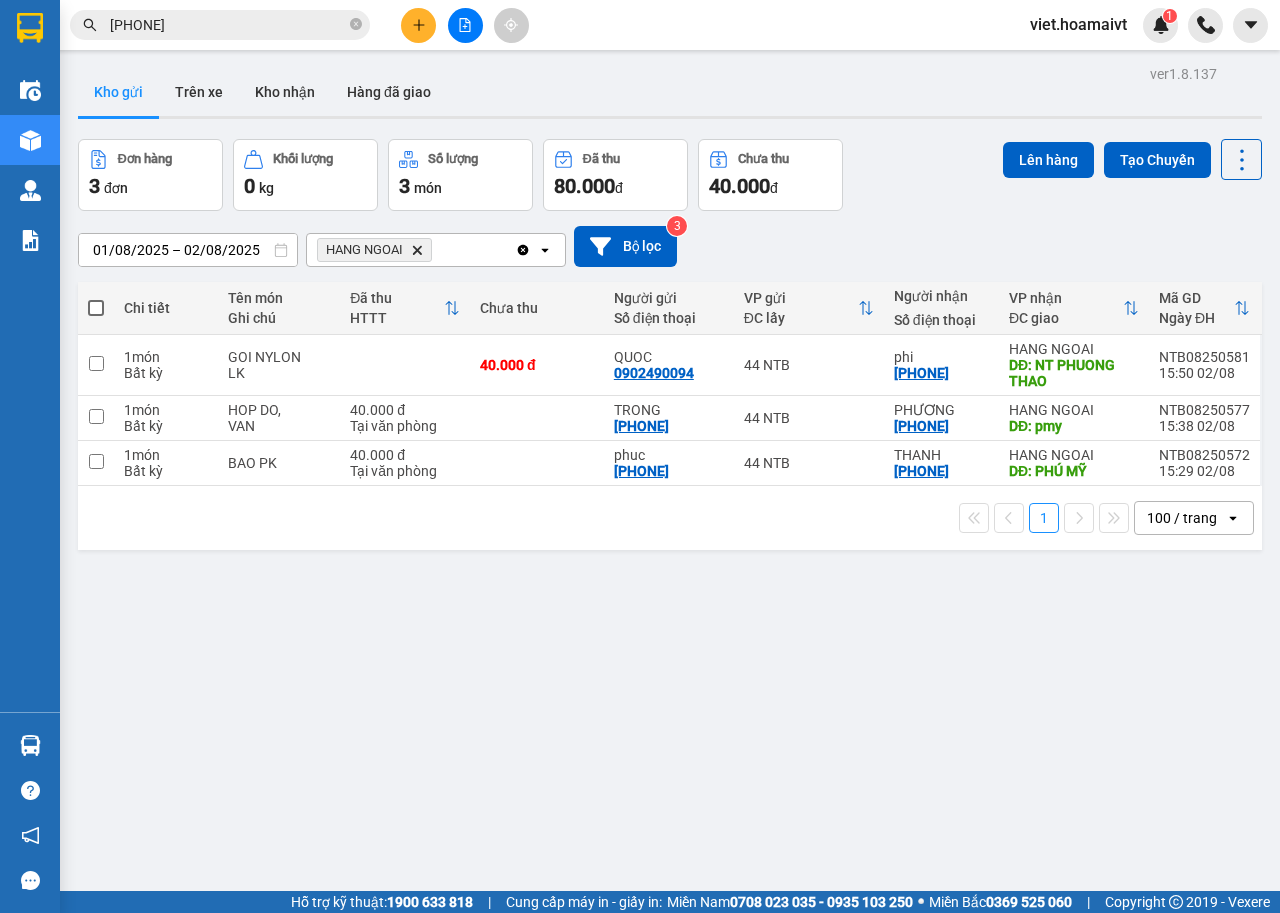 click on "Delete" 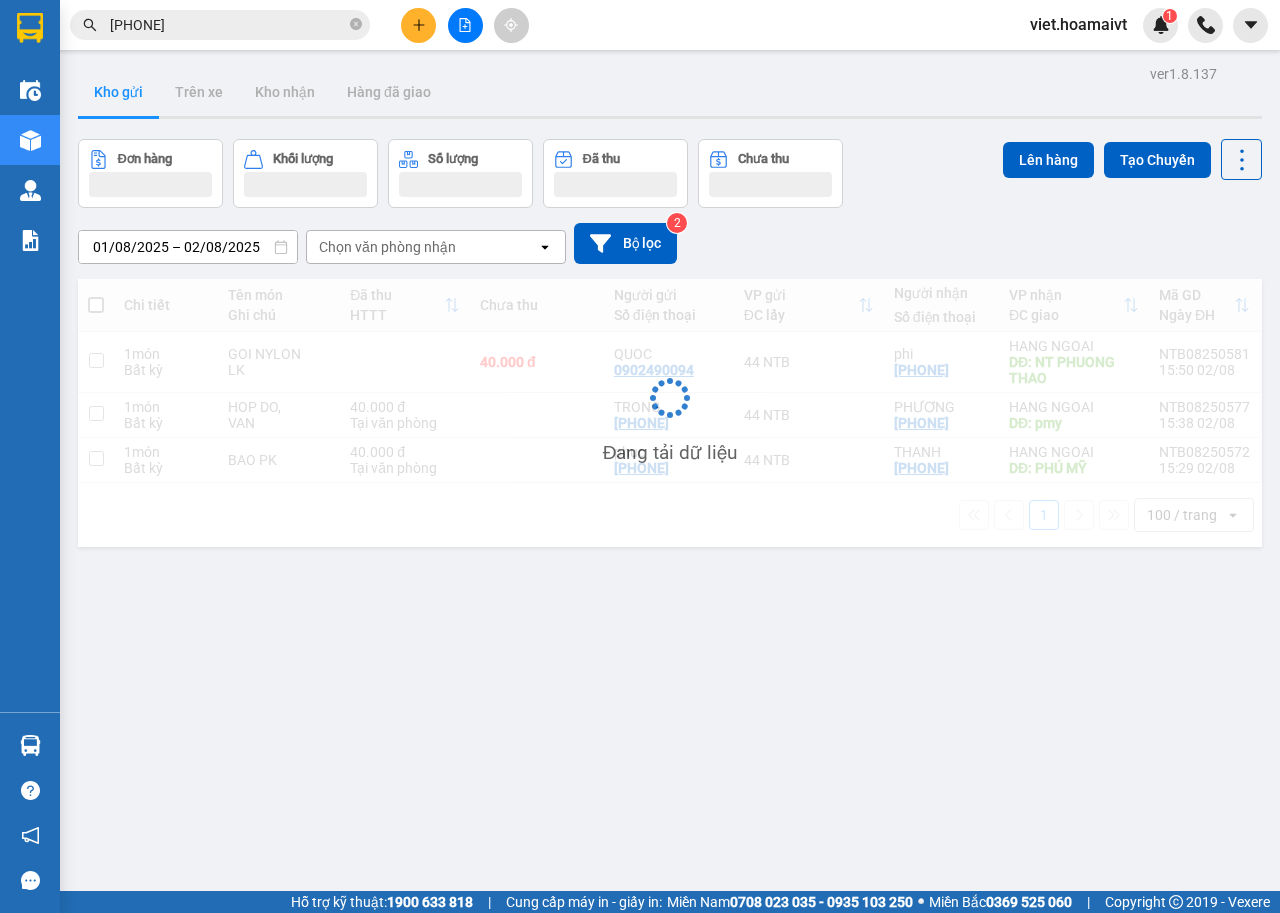 click on "01/08/2025 – 02/08/2025 Press the down arrow key to interact with the calendar and select a date. Press the escape button to close the calendar. Selected date range is from 01/08/2025 to 02/08/2025. Chọn văn phòng nhận open Bộ lọc 2" at bounding box center [670, 243] 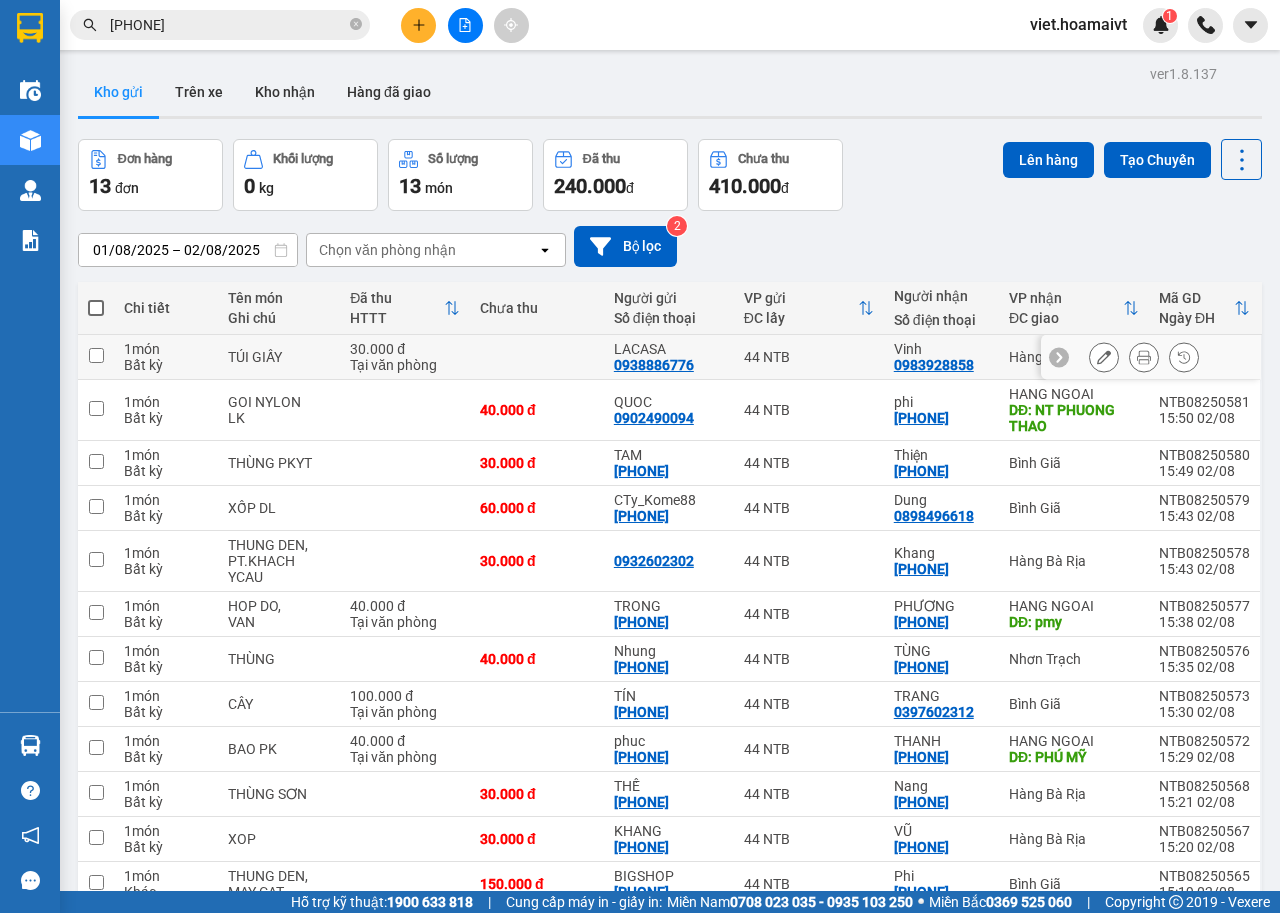 click 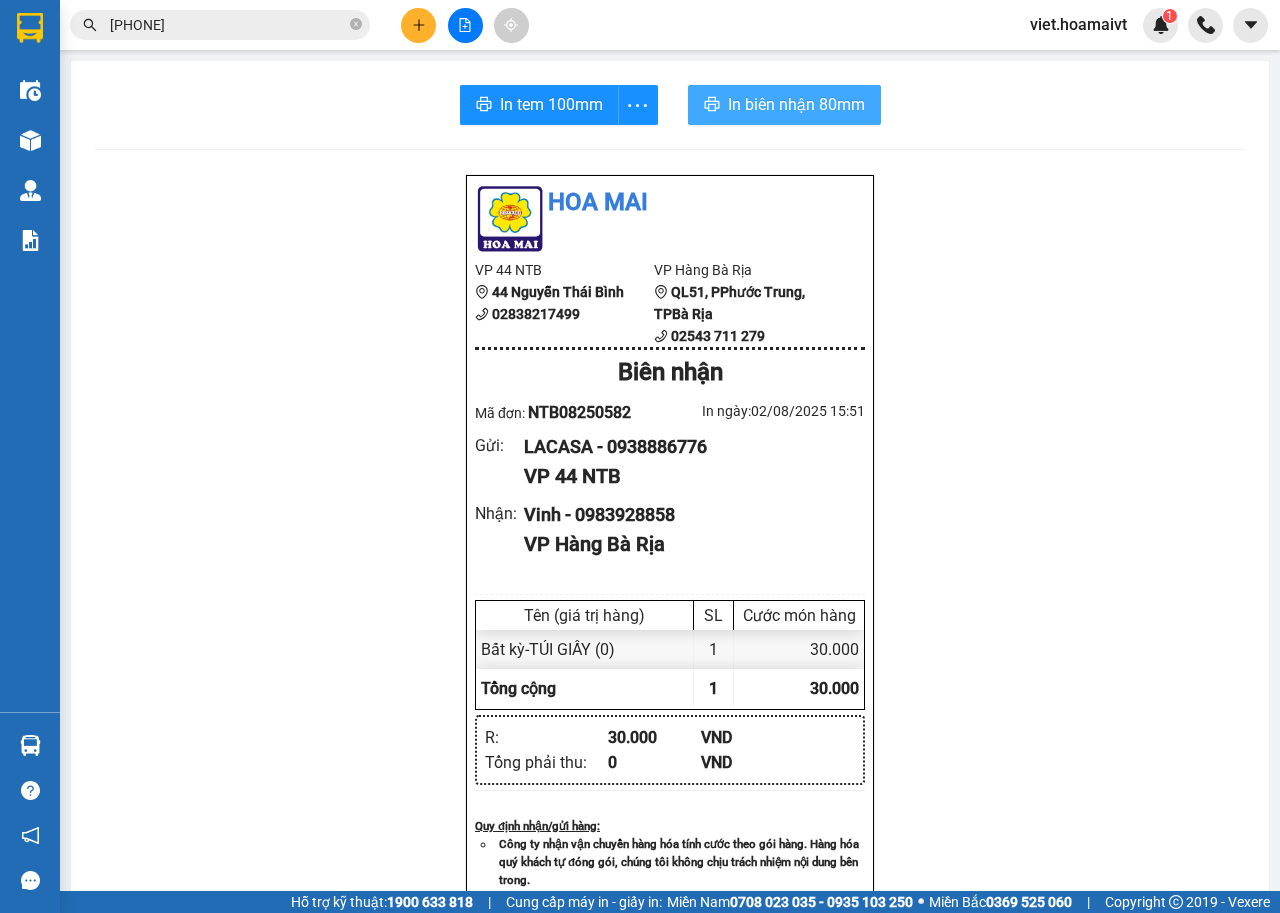 click on "In biên nhận 80mm" at bounding box center (796, 104) 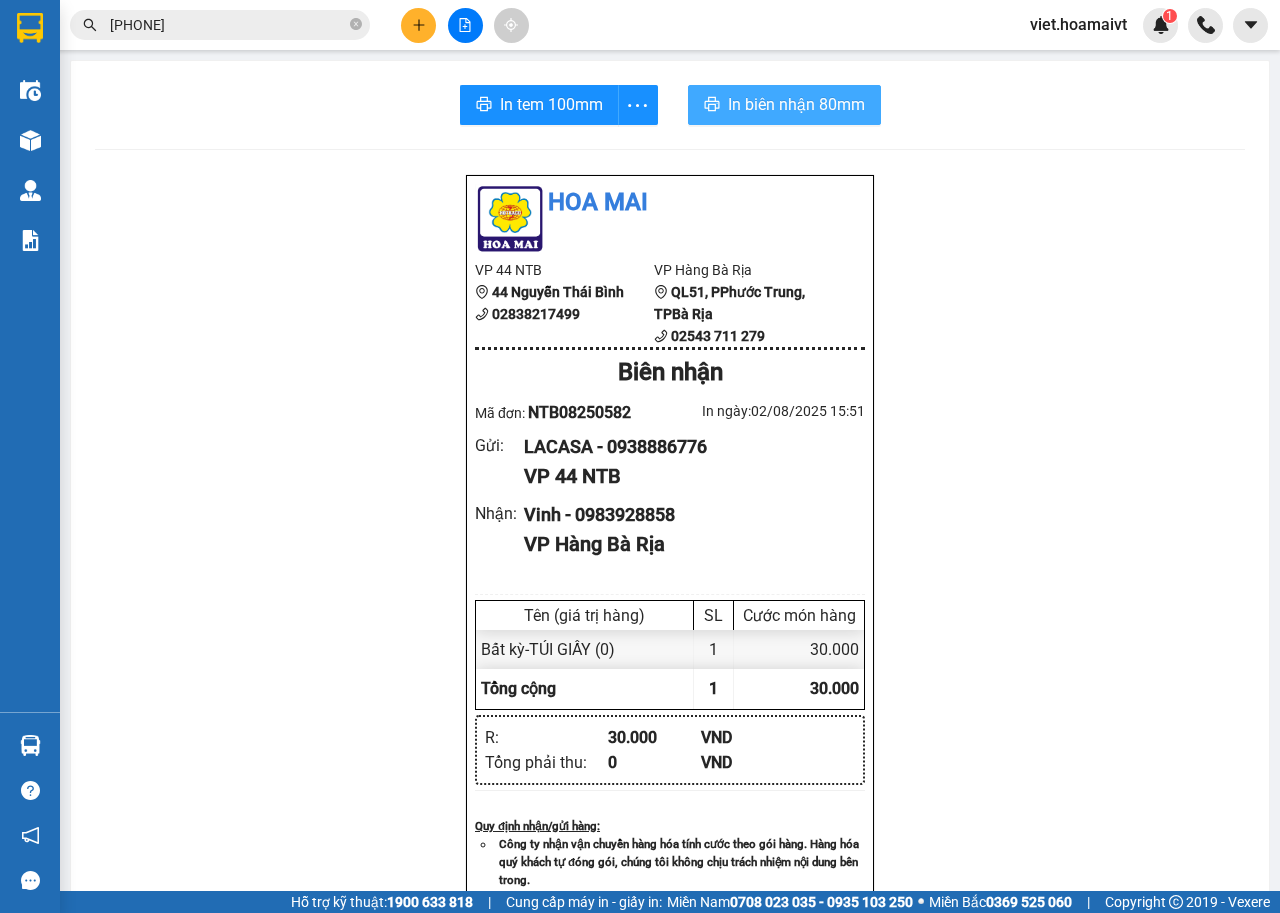 scroll, scrollTop: 0, scrollLeft: 0, axis: both 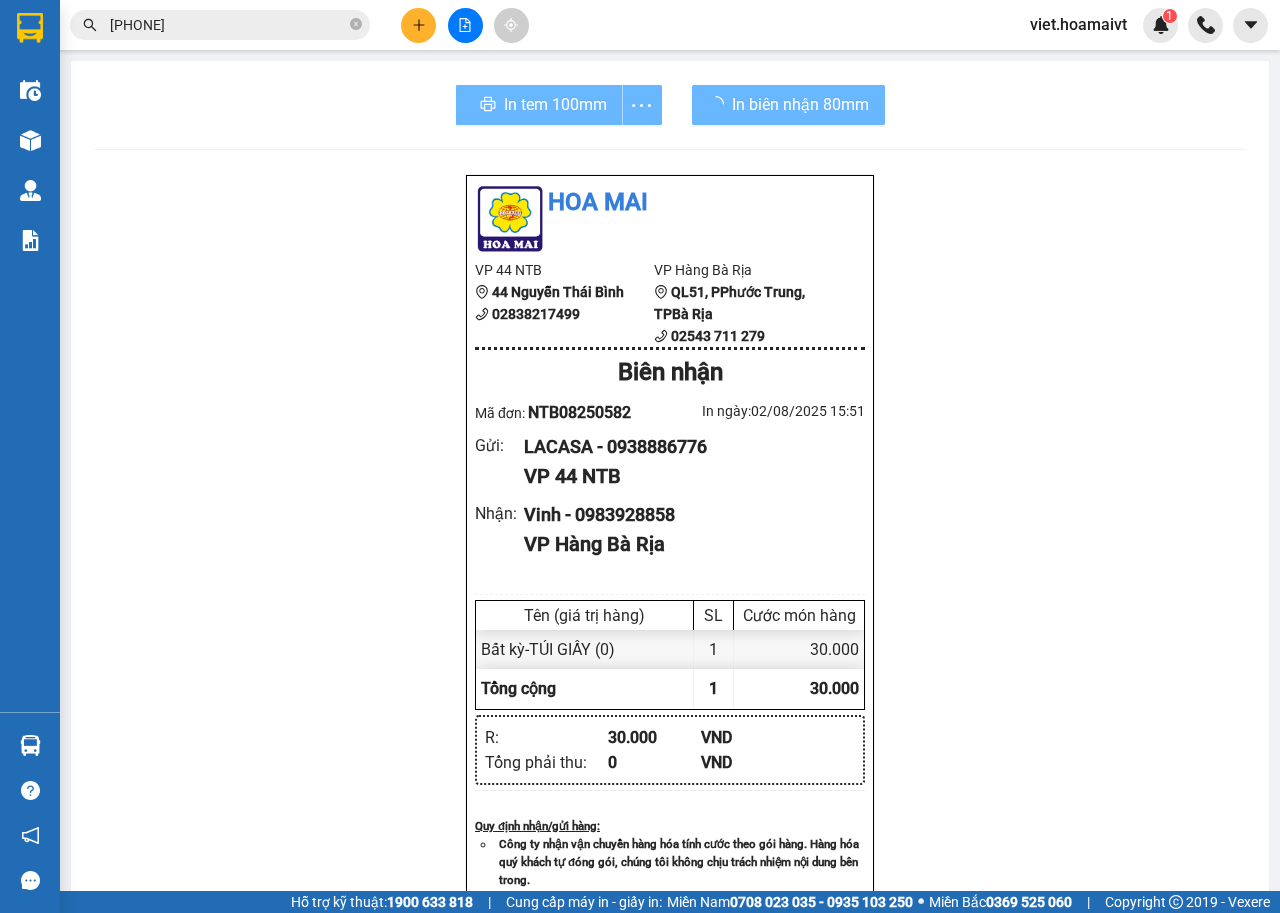 drag, startPoint x: 1000, startPoint y: 621, endPoint x: 1026, endPoint y: 640, distance: 32.202484 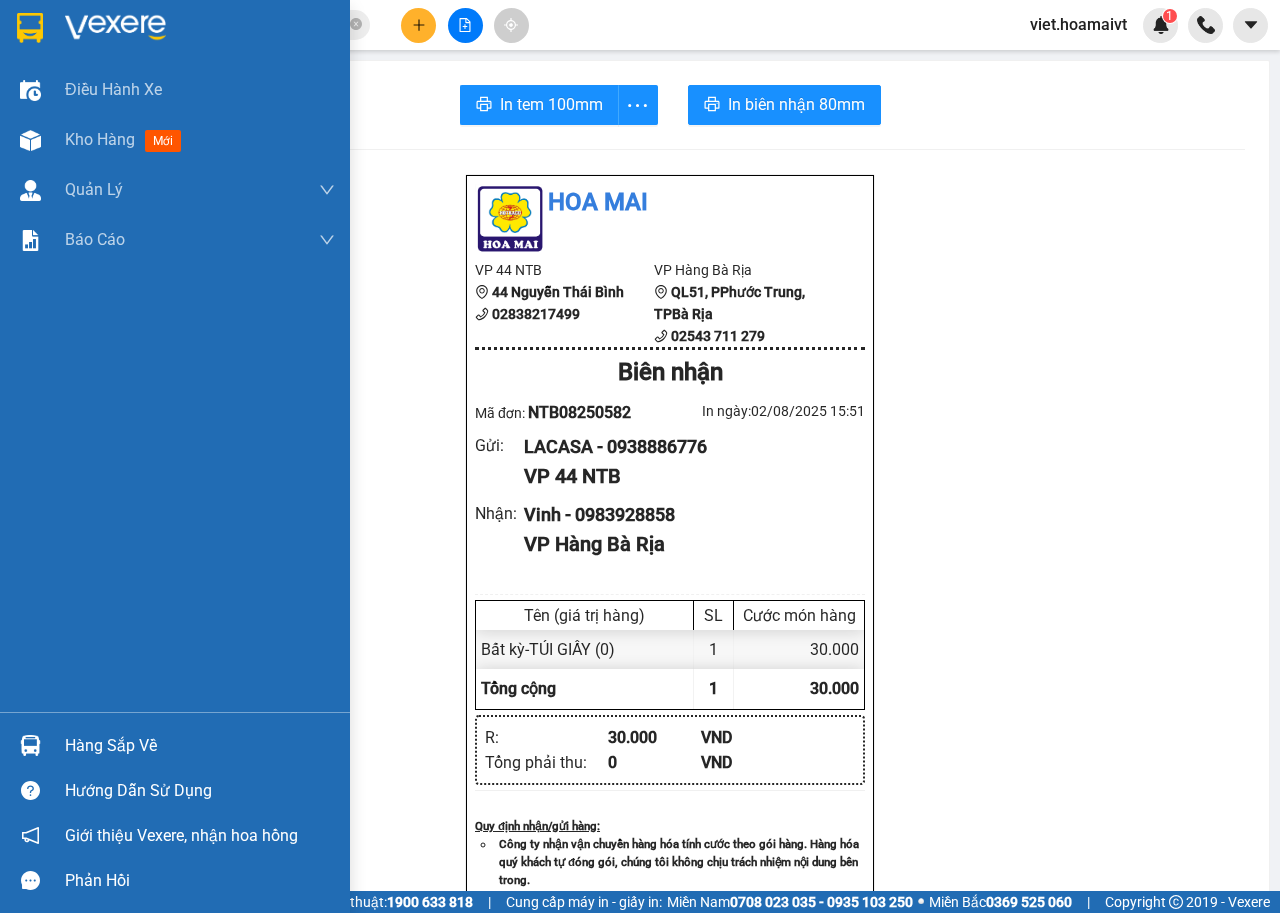 click at bounding box center [115, 28] 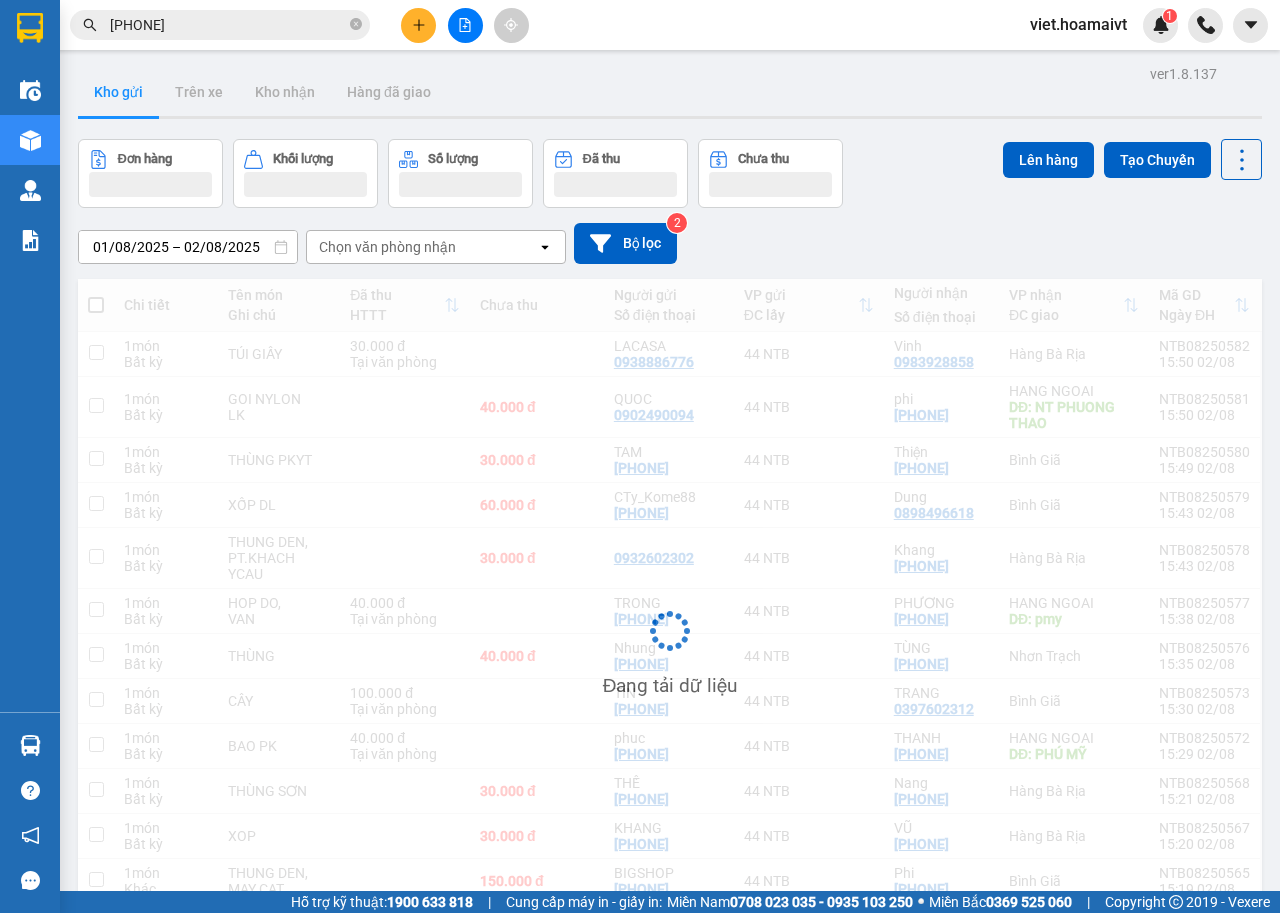 click on "01/08/2025 – 02/08/2025 Press the down arrow key to interact with the calendar and select a date. Press the escape button to close the calendar. Selected date range is from 01/08/2025 to 02/08/2025. Chọn văn phòng nhận open Bộ lọc 2" at bounding box center (670, 243) 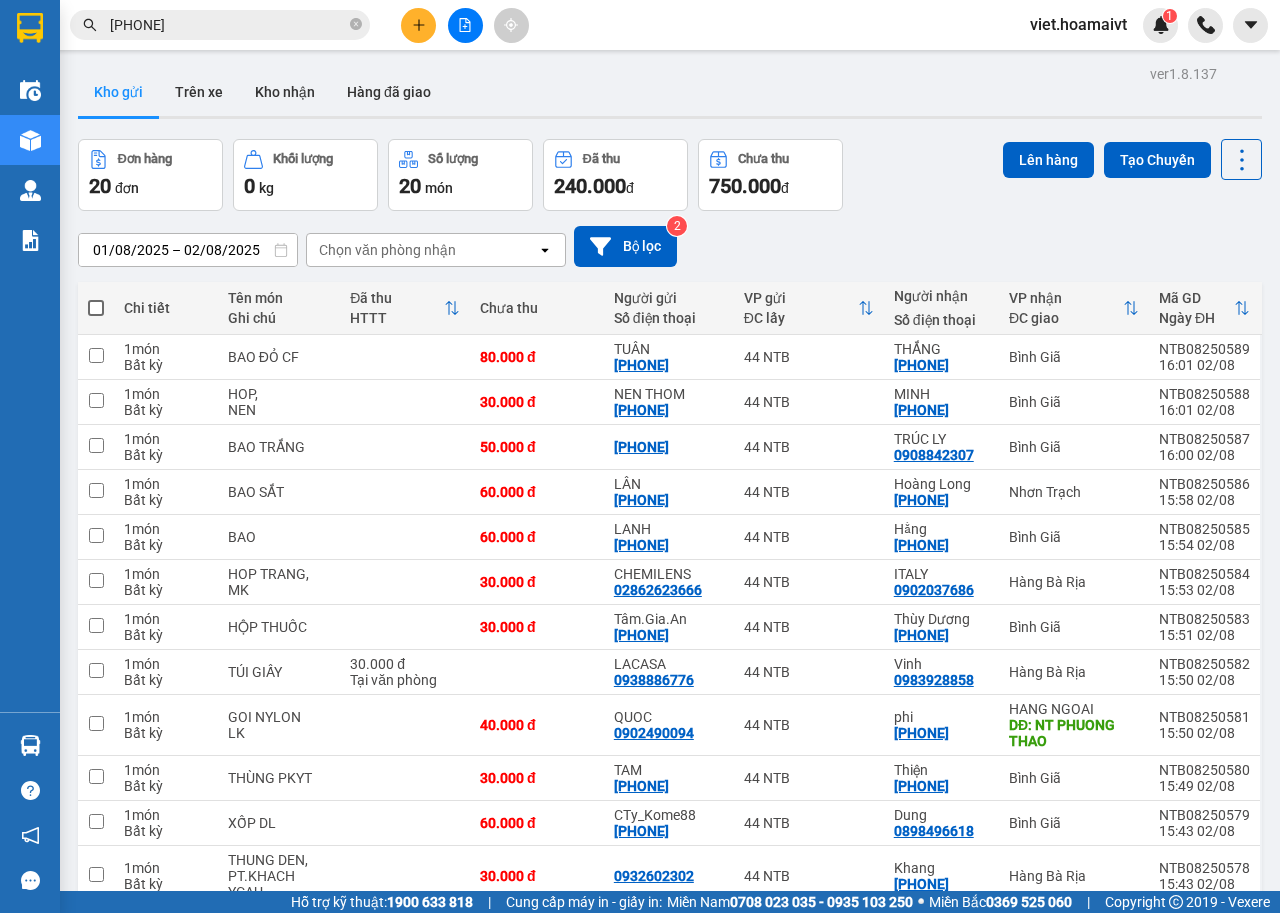 click on "Chọn văn phòng nhận" at bounding box center (387, 250) 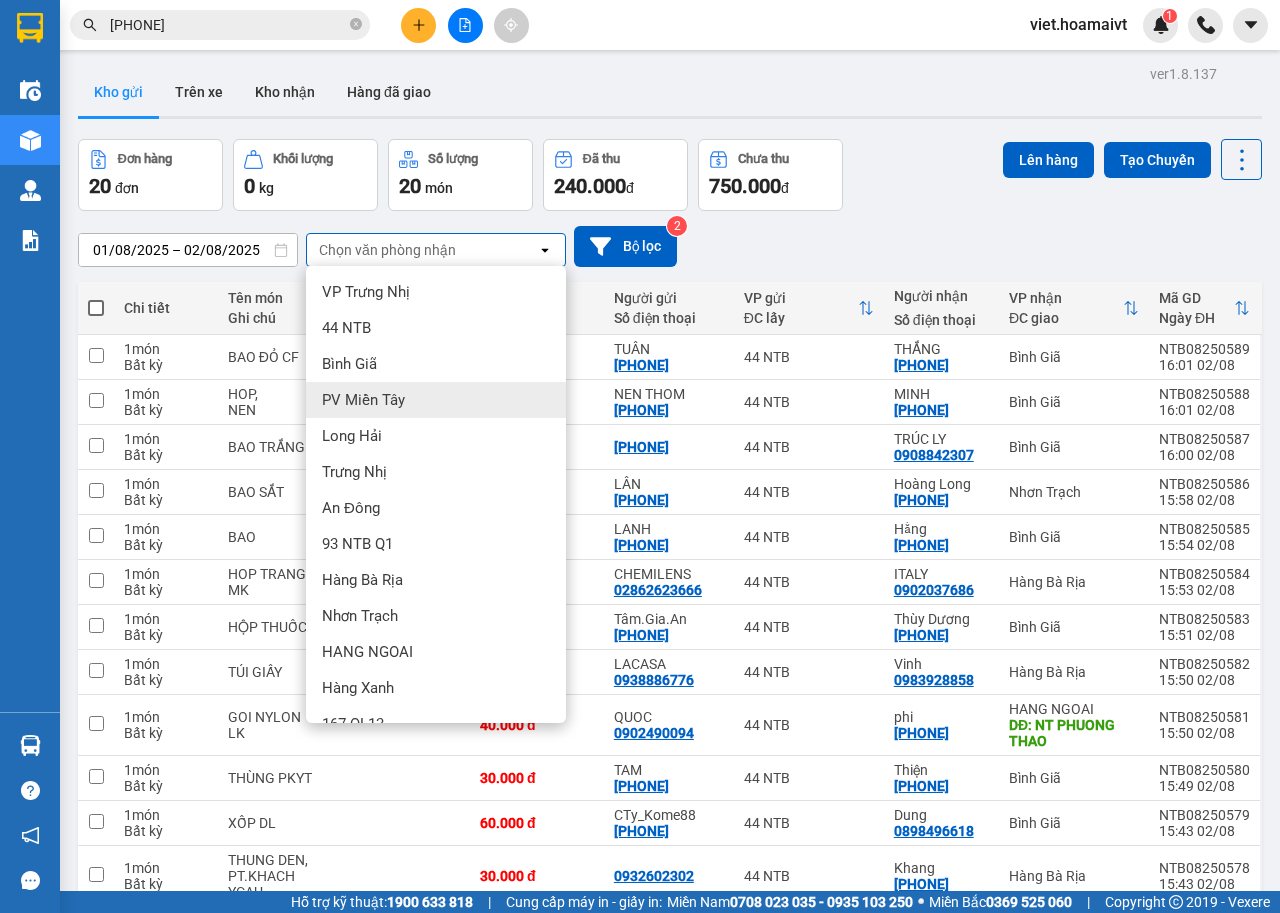click on "Bình Giã" at bounding box center [436, 364] 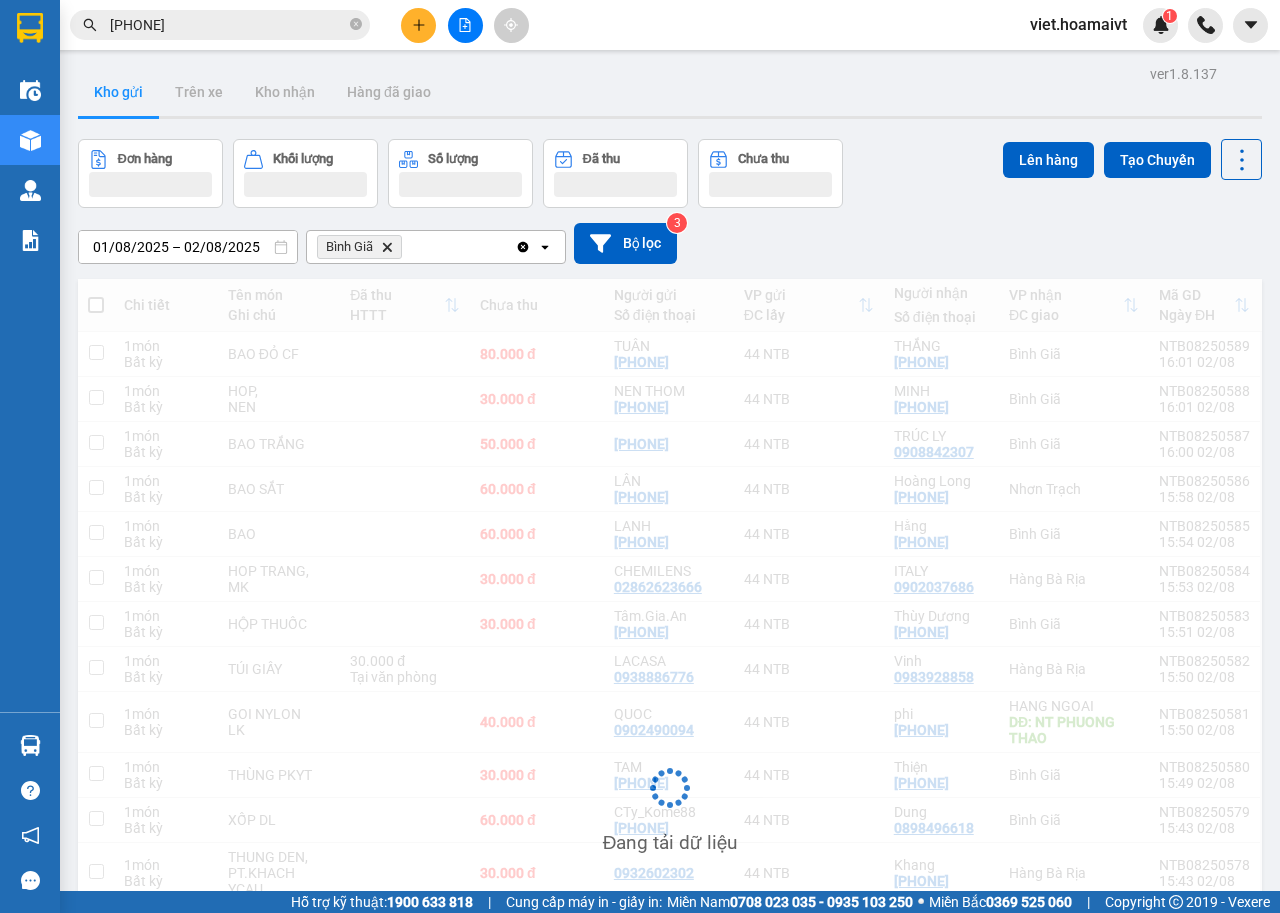 click on "[DATE] – [DATE] Press the down arrow key to interact with the calendar and select a date. Press the escape button to close the calendar. Selected date range is from [DATE] to [DATE]. Bình Giã Delete Clear all open Bộ lọc 3" at bounding box center (670, 243) 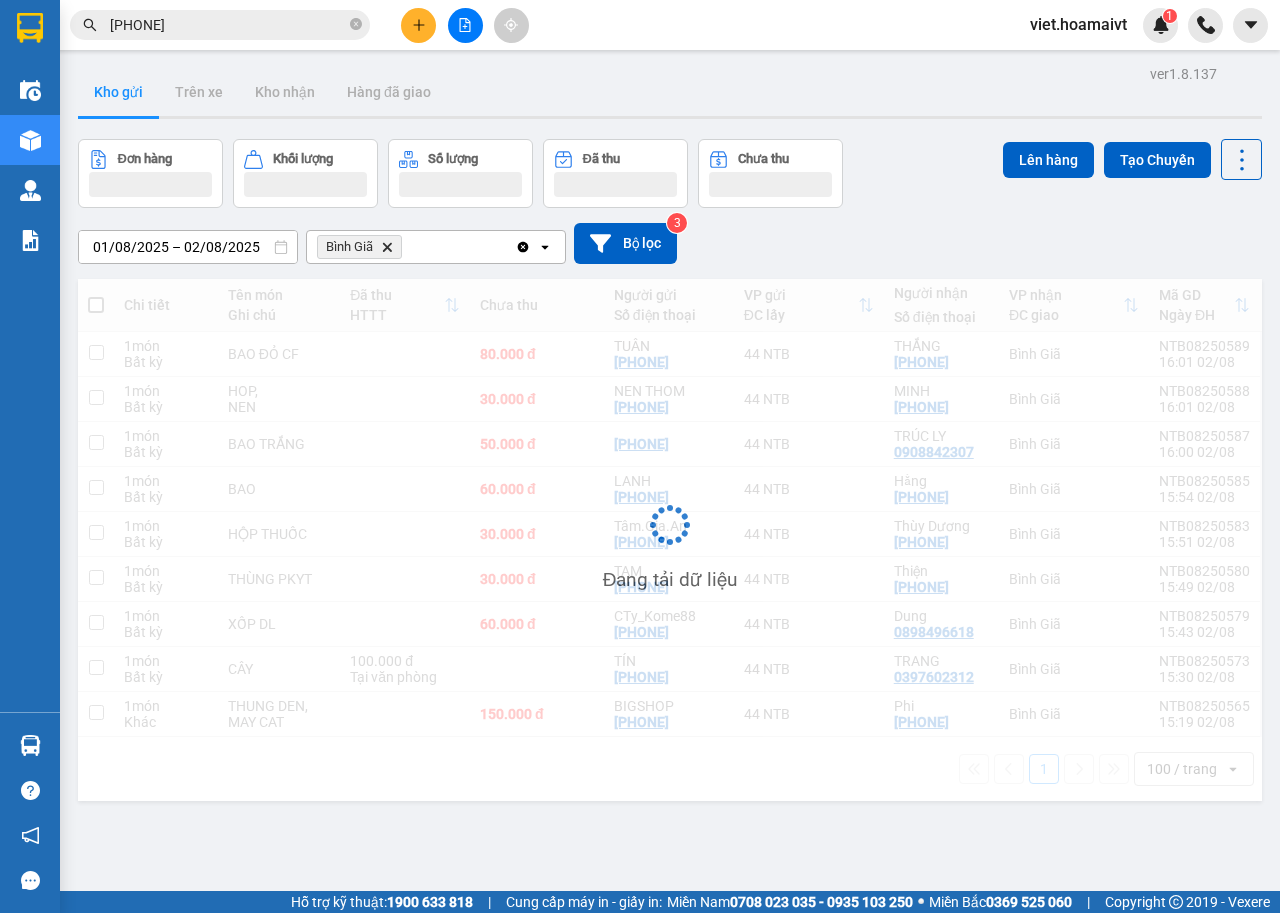 click on "[DATE] – [DATE] Press the down arrow key to interact with the calendar and select a date. Press the escape button to close the calendar. Selected date range is from [DATE] to [DATE]. Bình Giã Delete Clear all open Bộ lọc 3" at bounding box center (670, 243) 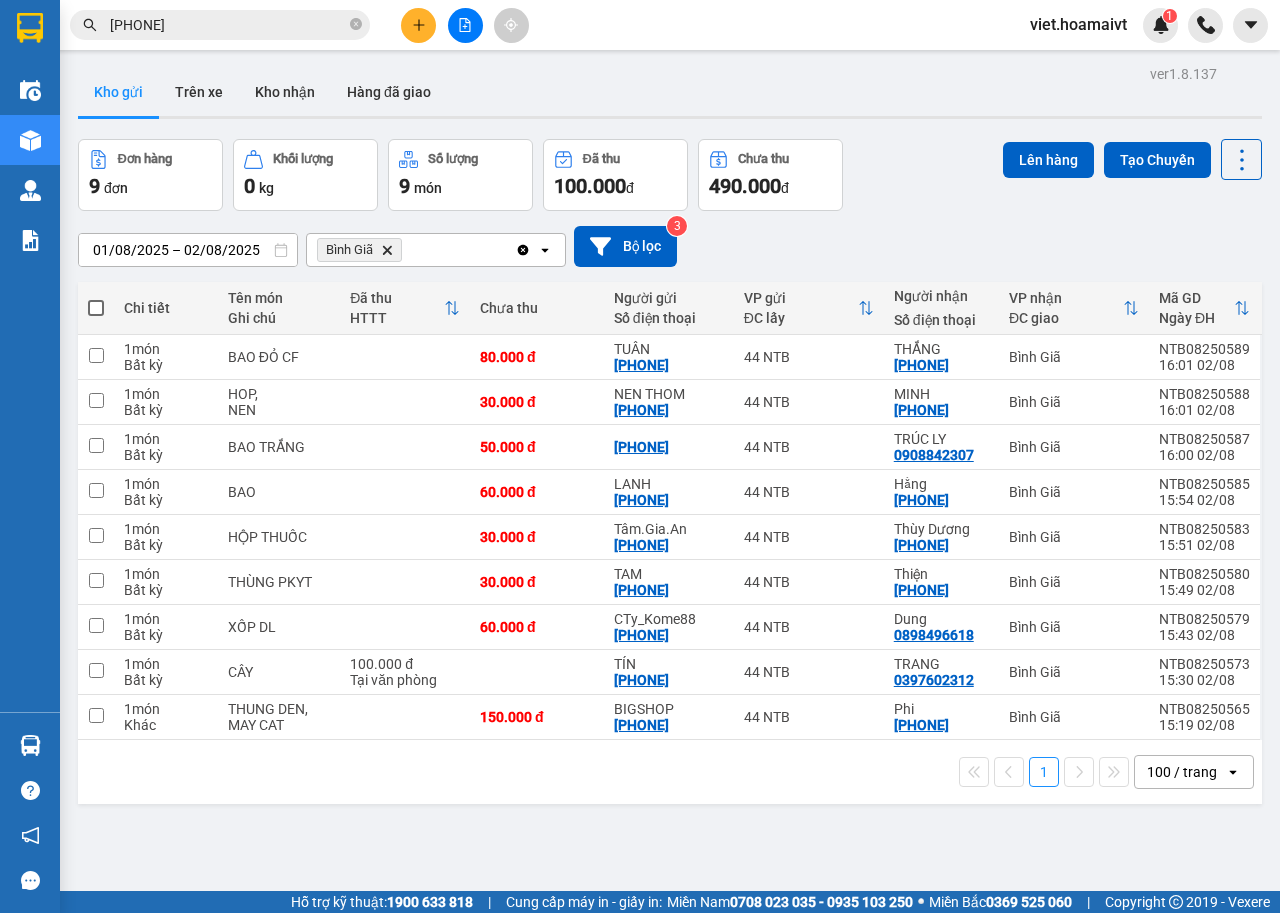 click on "[DATE] – [DATE] Press the down arrow key to interact with the calendar and select a date. Press the escape button to close the calendar. Selected date range is from [DATE] to [DATE]. Bình Giã Delete Clear all open Bộ lọc 3" at bounding box center [670, 246] 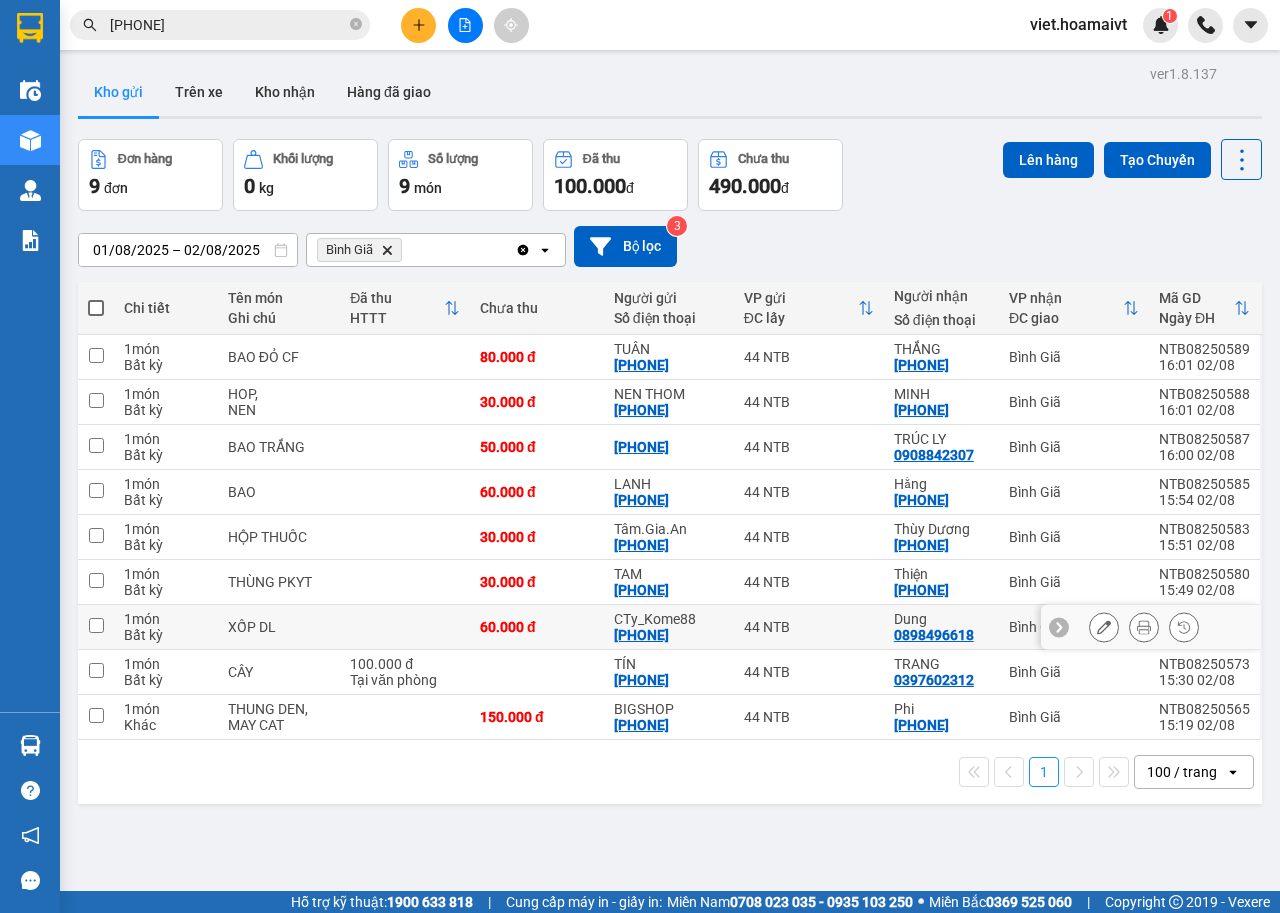click at bounding box center [405, 627] 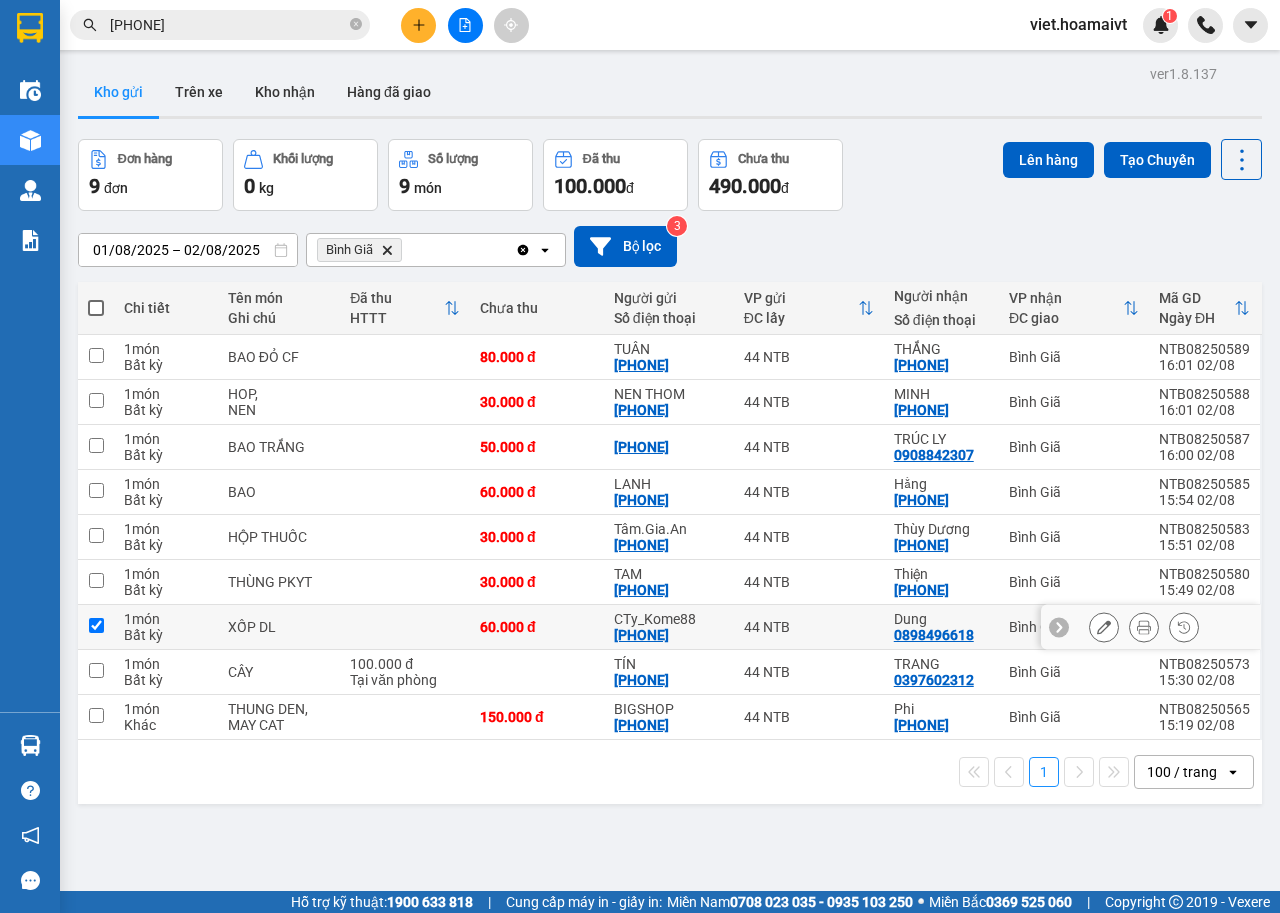 checkbox on "true" 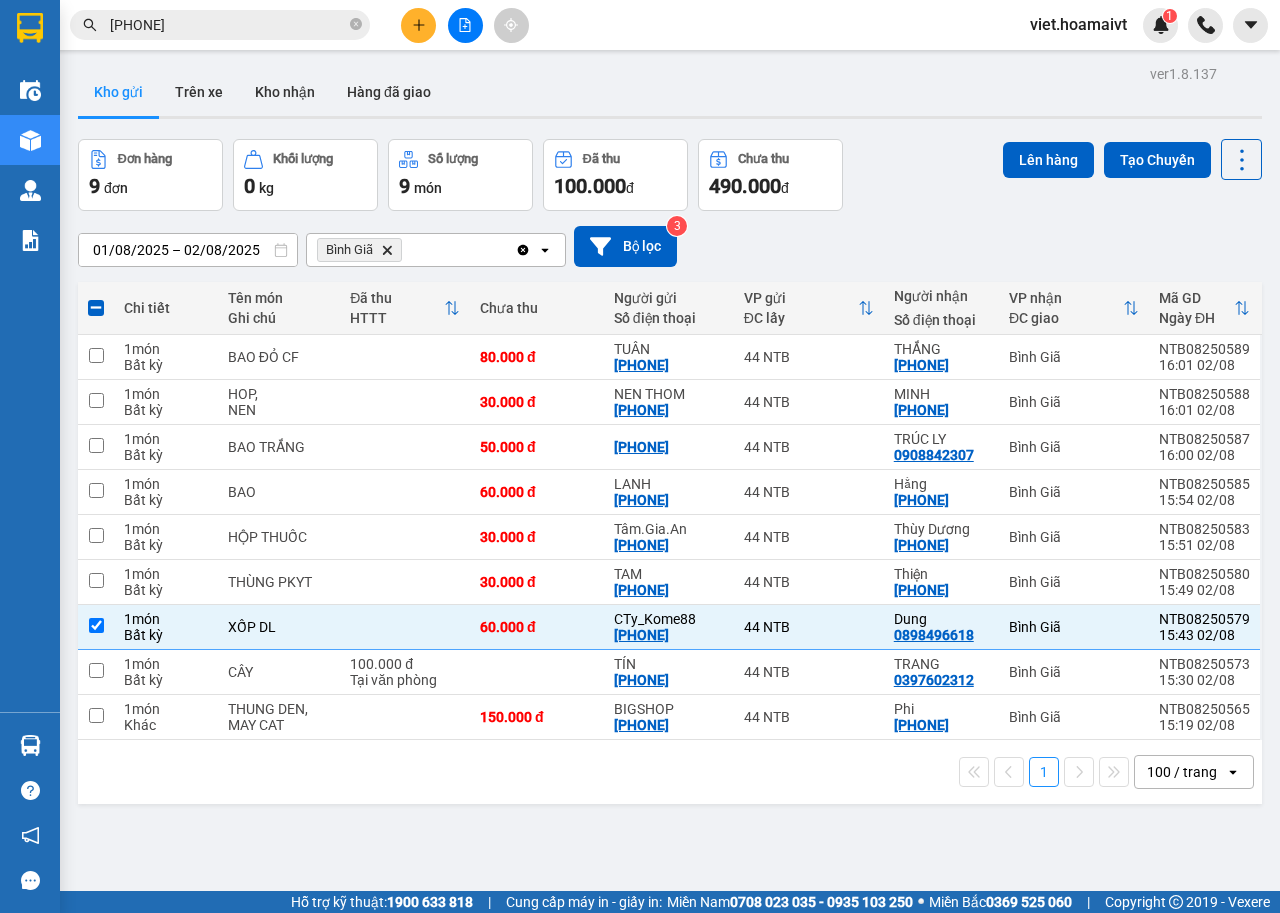click on "Cung cấp máy in - giấy in:" at bounding box center [584, 902] 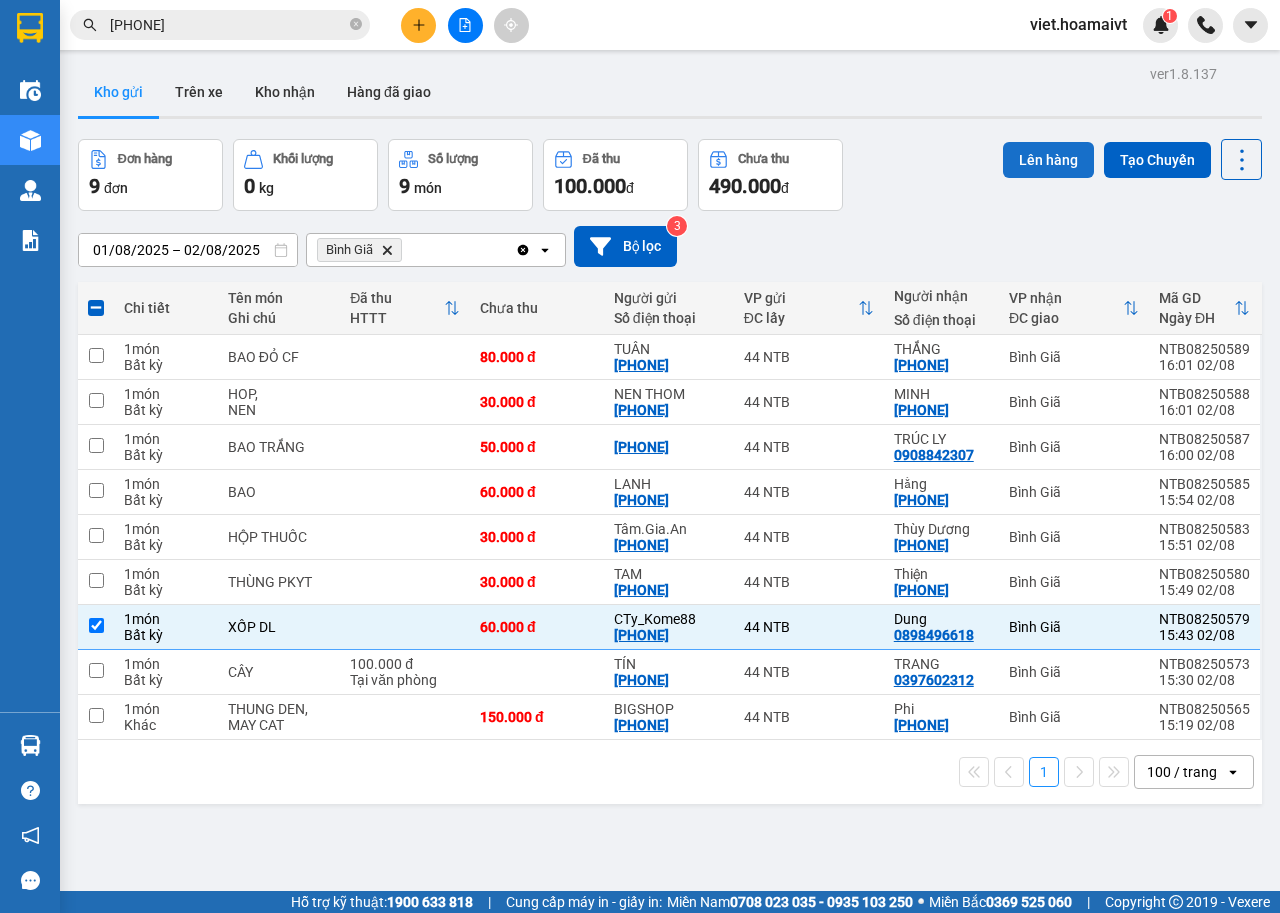 click on "Lên hàng" at bounding box center (1048, 160) 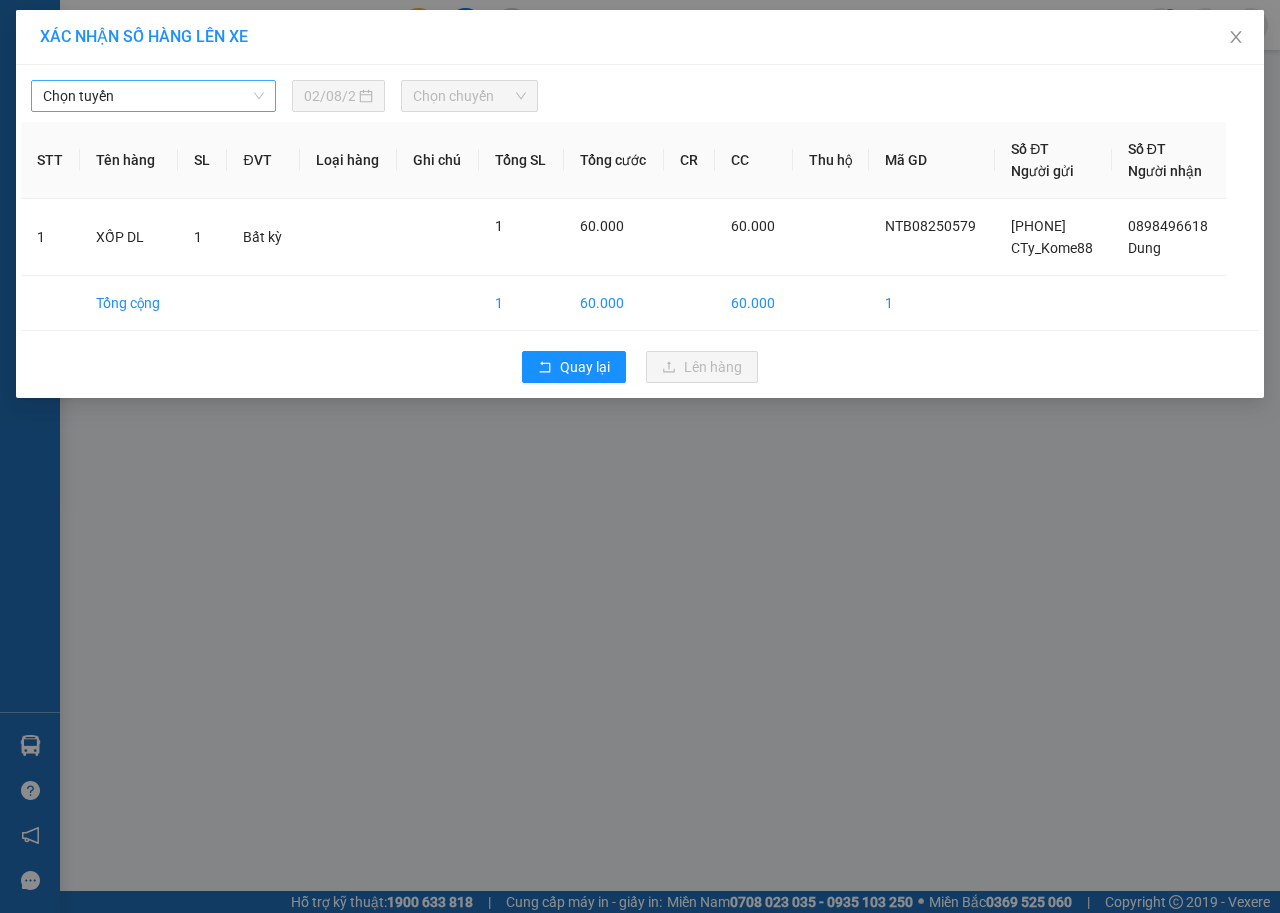 click on "Chọn tuyến" at bounding box center (153, 96) 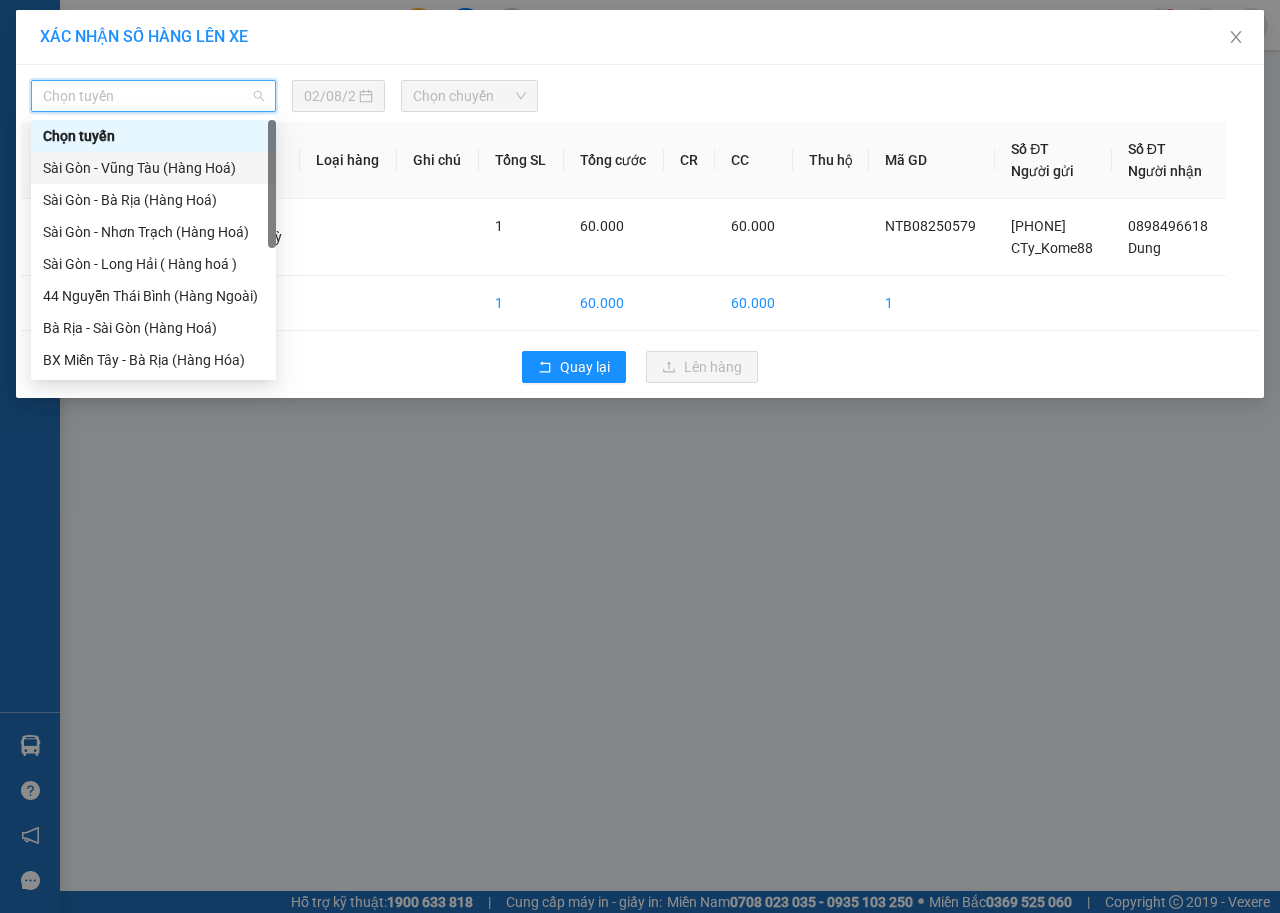 click on "Sài Gòn - Vũng Tàu (Hàng Hoá)" at bounding box center [153, 168] 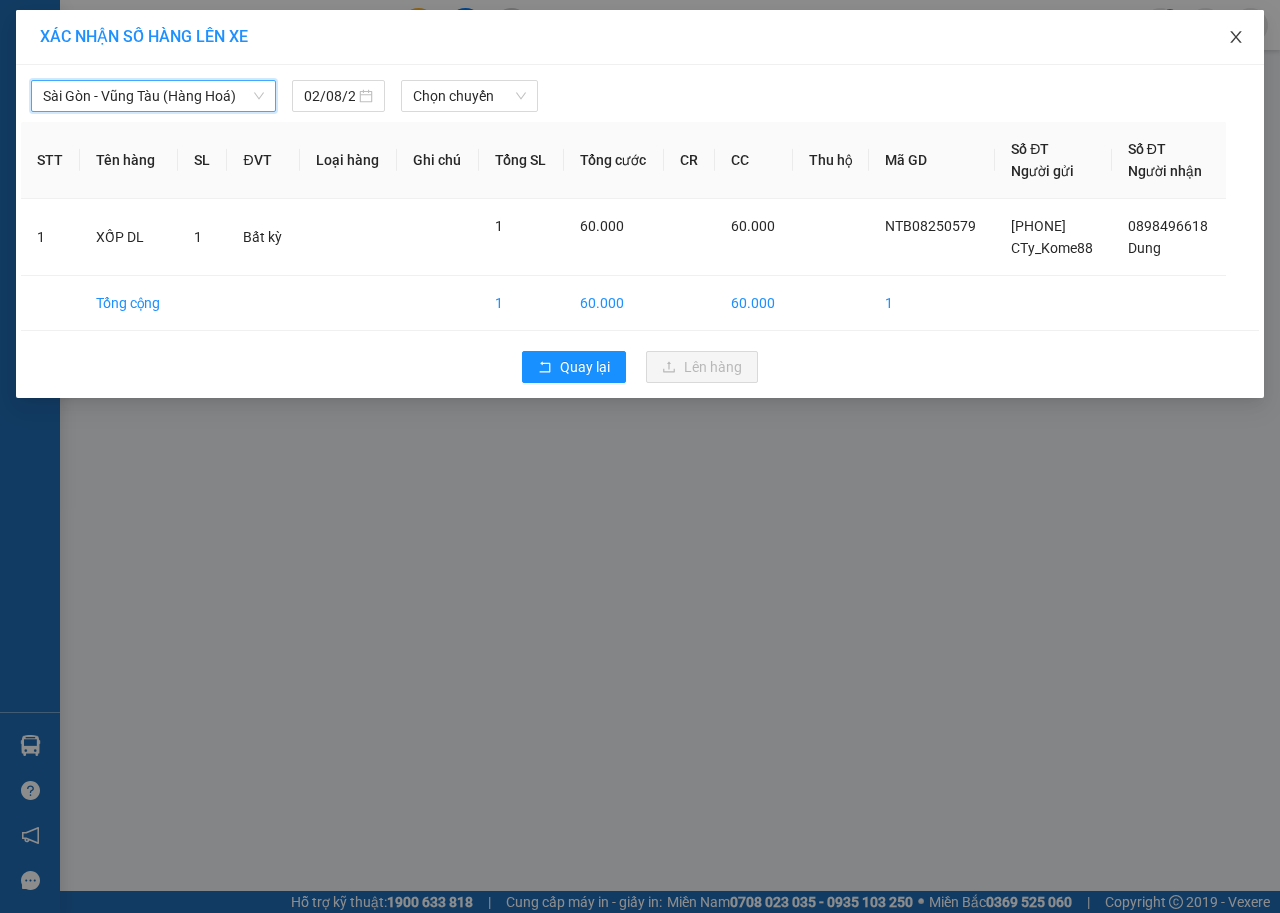 click 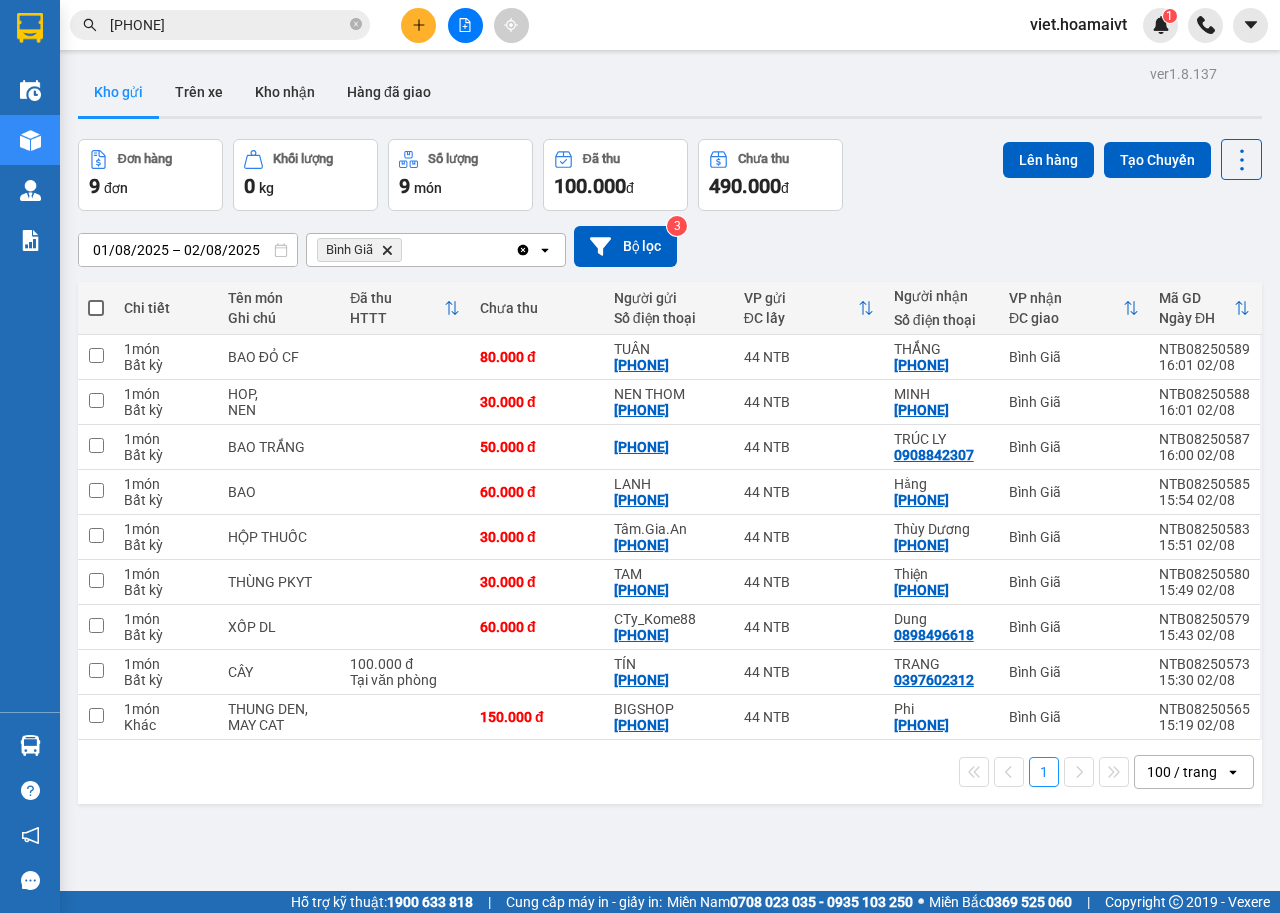 click on "[DATE] – [DATE] Press the down arrow key to interact with the calendar and select a date. Press the escape button to close the calendar. Selected date range is from [DATE] to [DATE]. Bình Giã Delete Clear all open Bộ lọc 3" at bounding box center (670, 246) 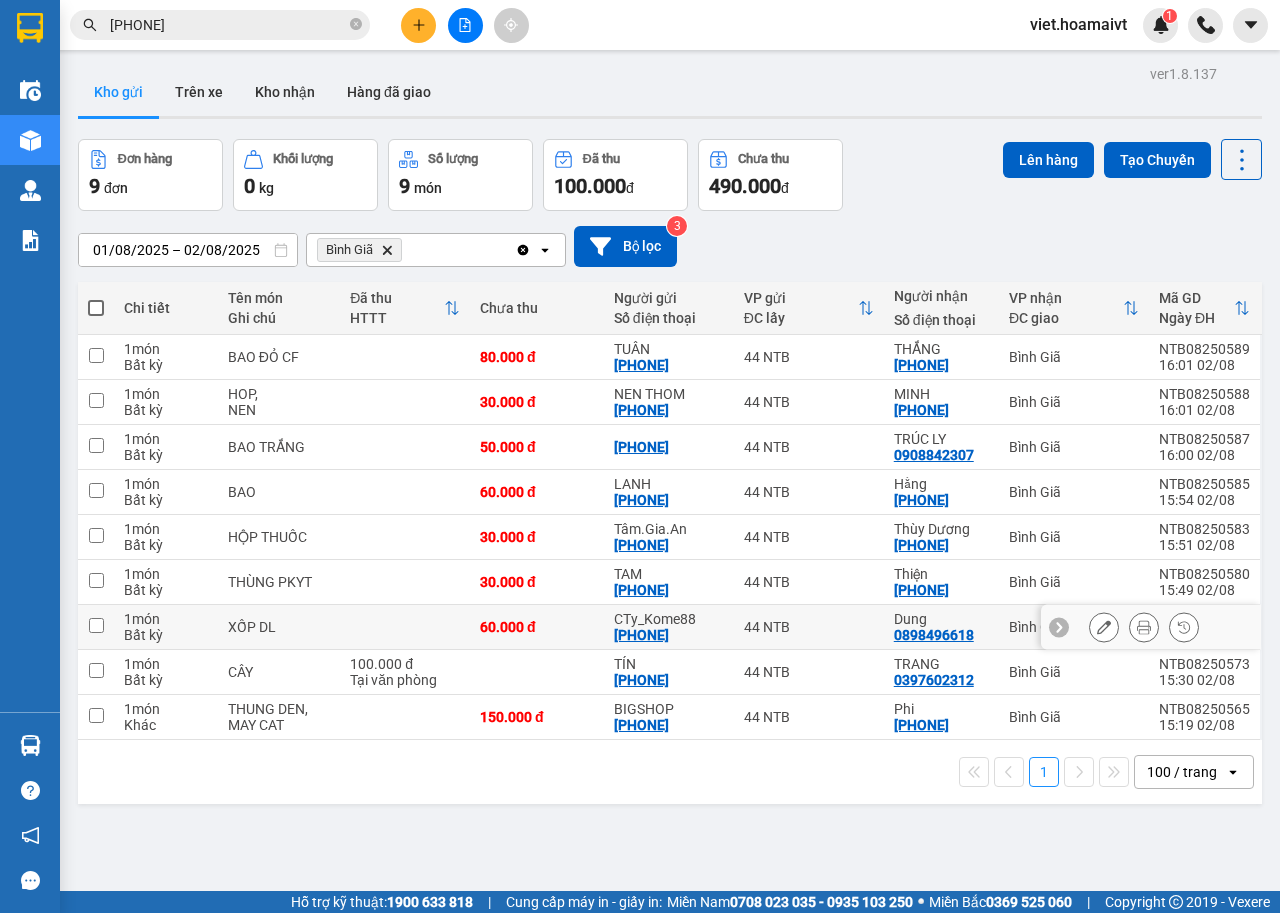 click at bounding box center (405, 627) 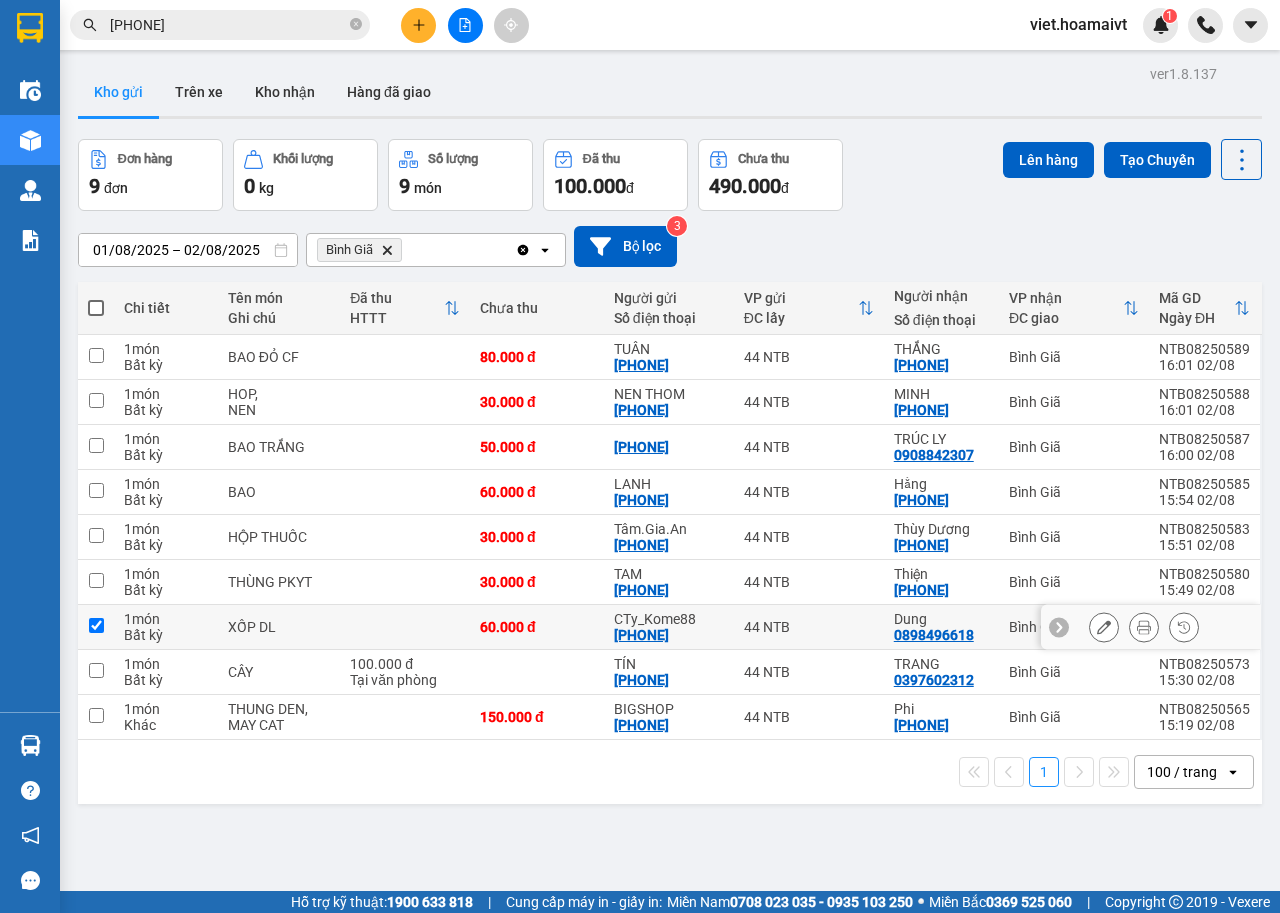 checkbox on "true" 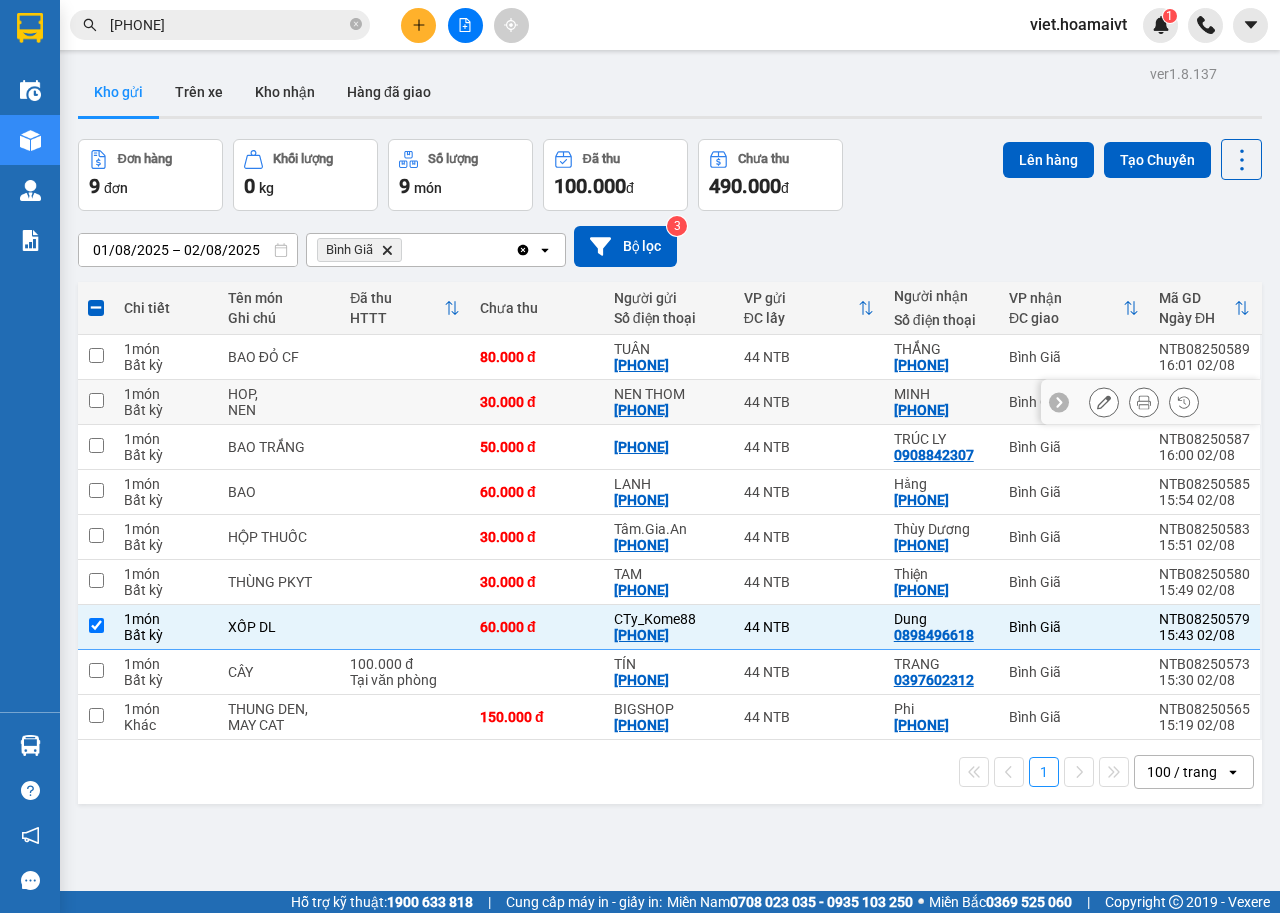 click at bounding box center [405, 402] 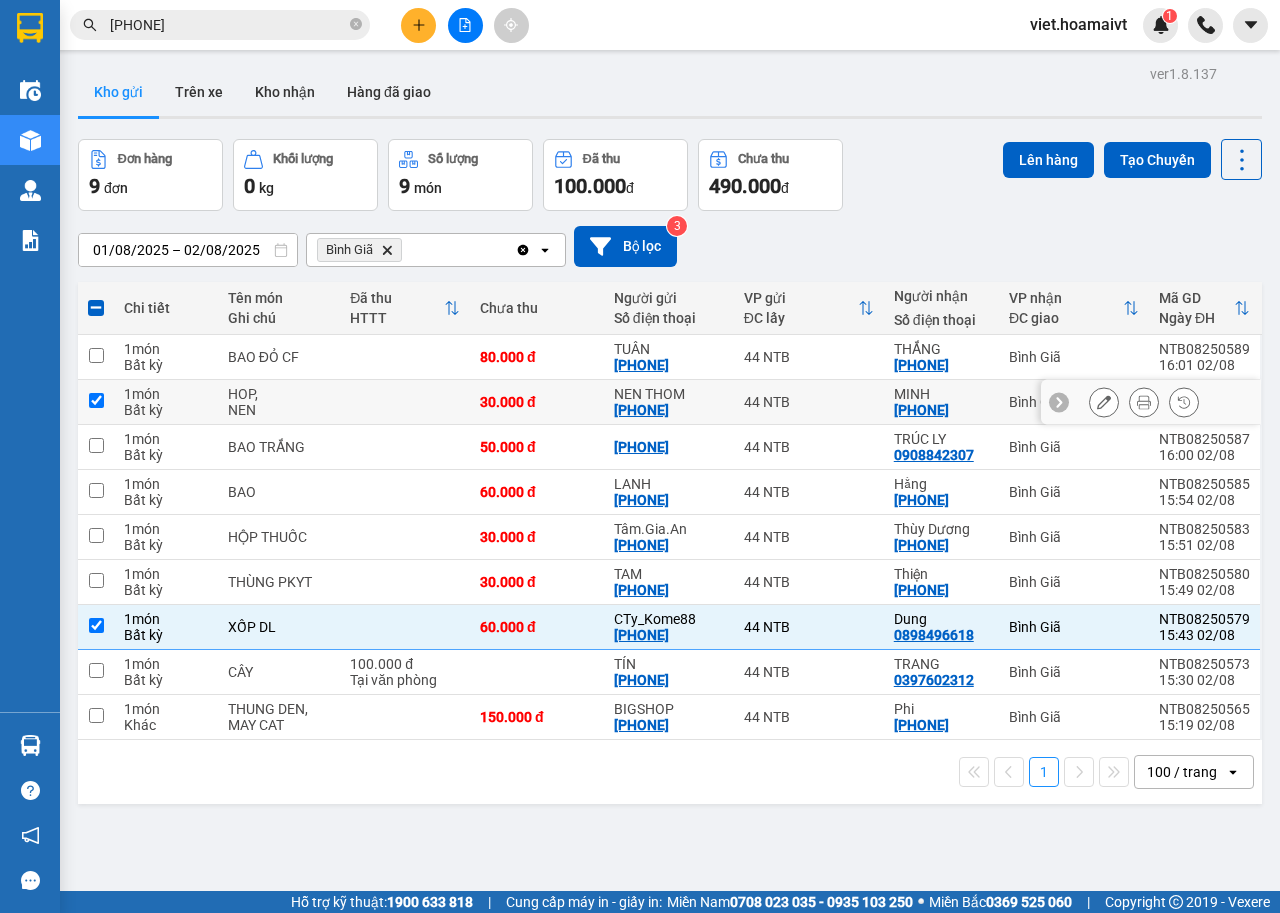 checkbox on "true" 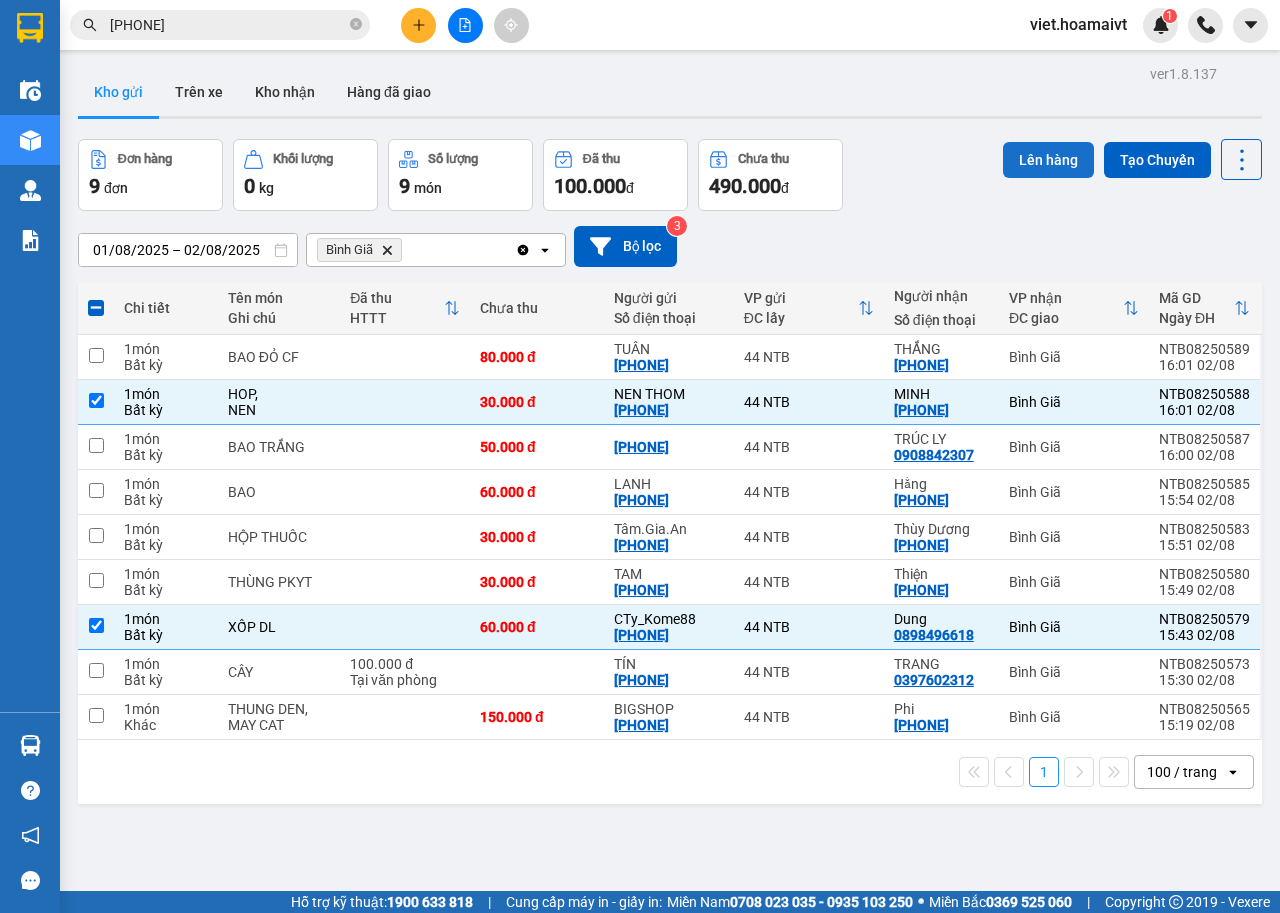 click on "Lên hàng" at bounding box center (1048, 160) 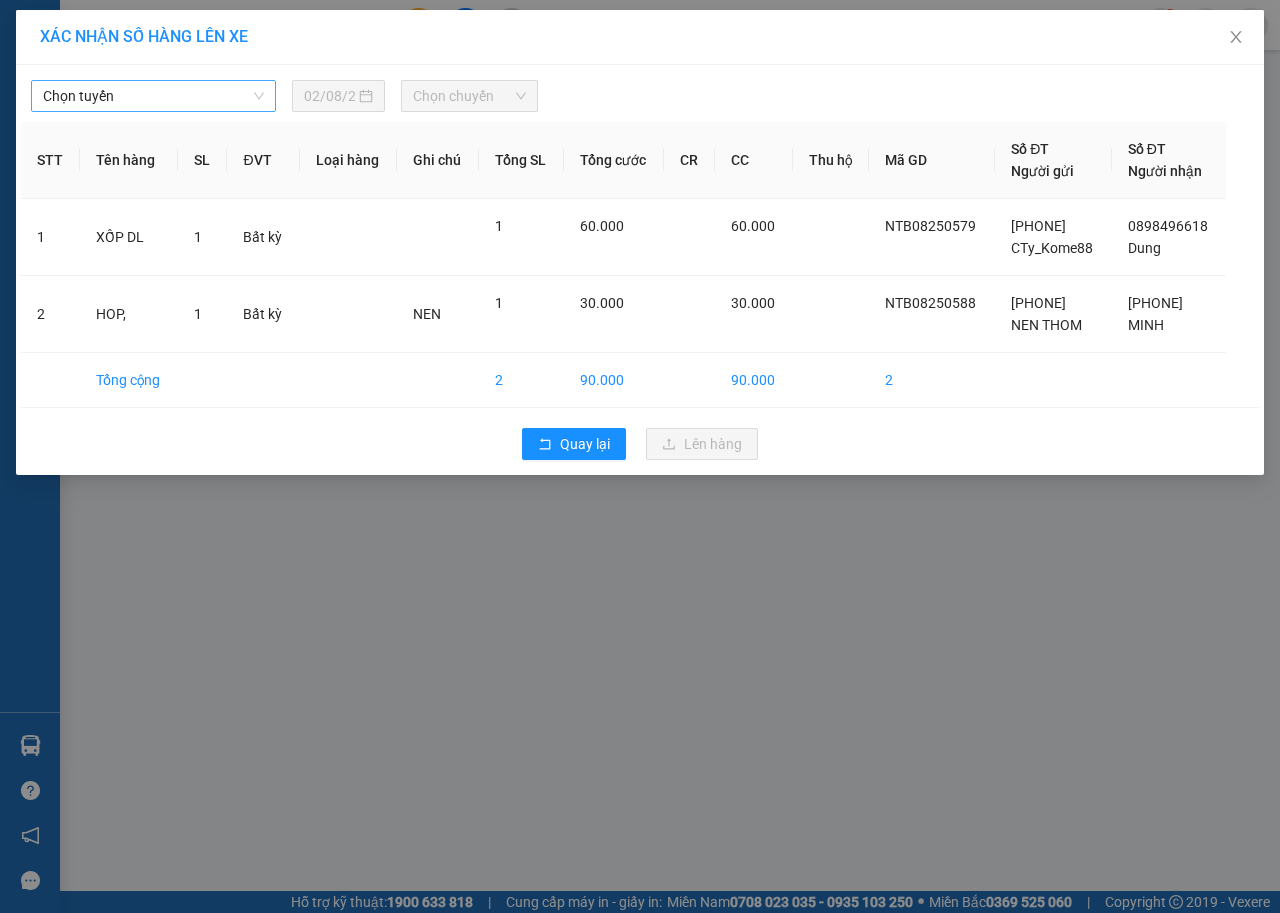 click on "Chọn tuyến" at bounding box center (153, 96) 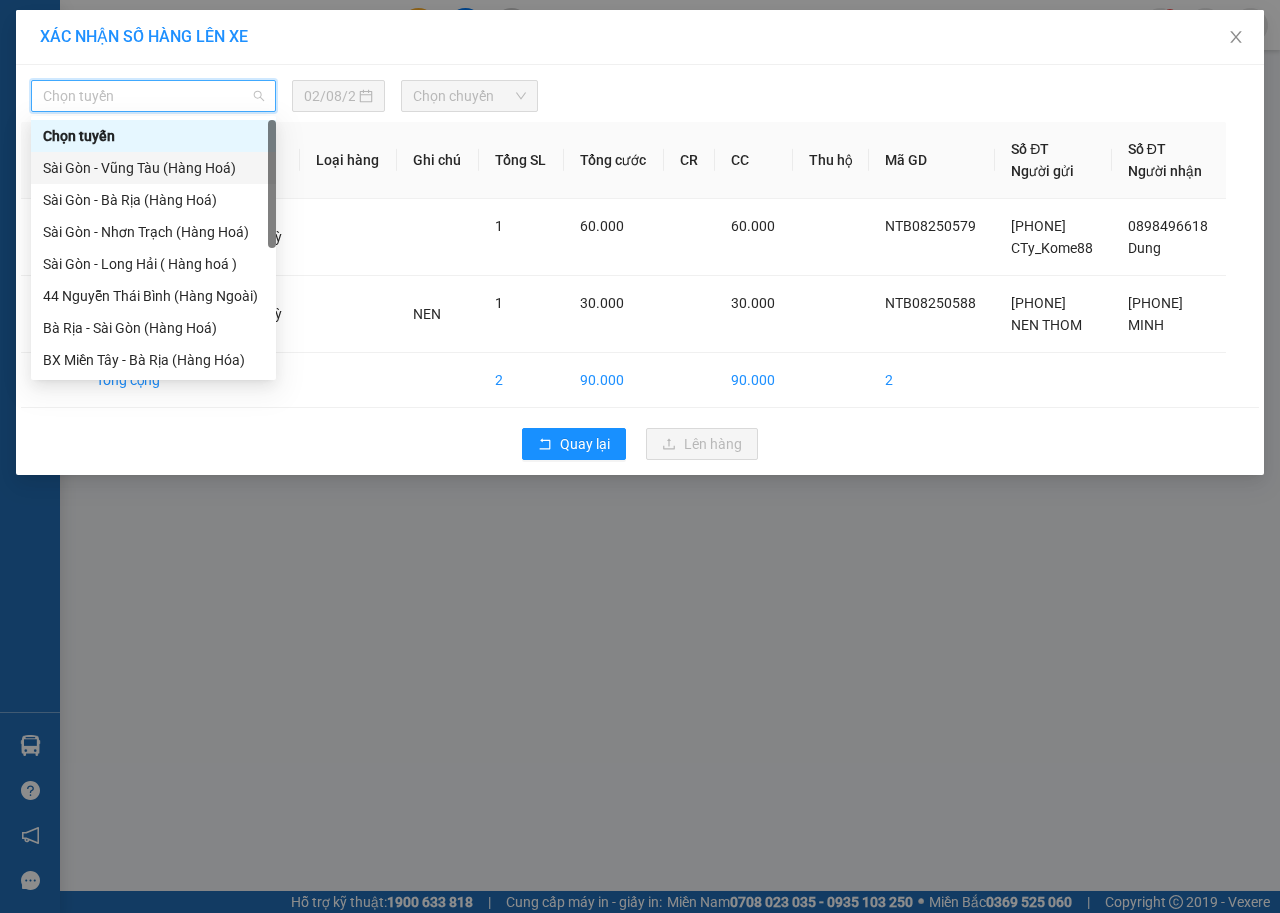click on "Sài Gòn - Vũng Tàu (Hàng Hoá)" at bounding box center [153, 168] 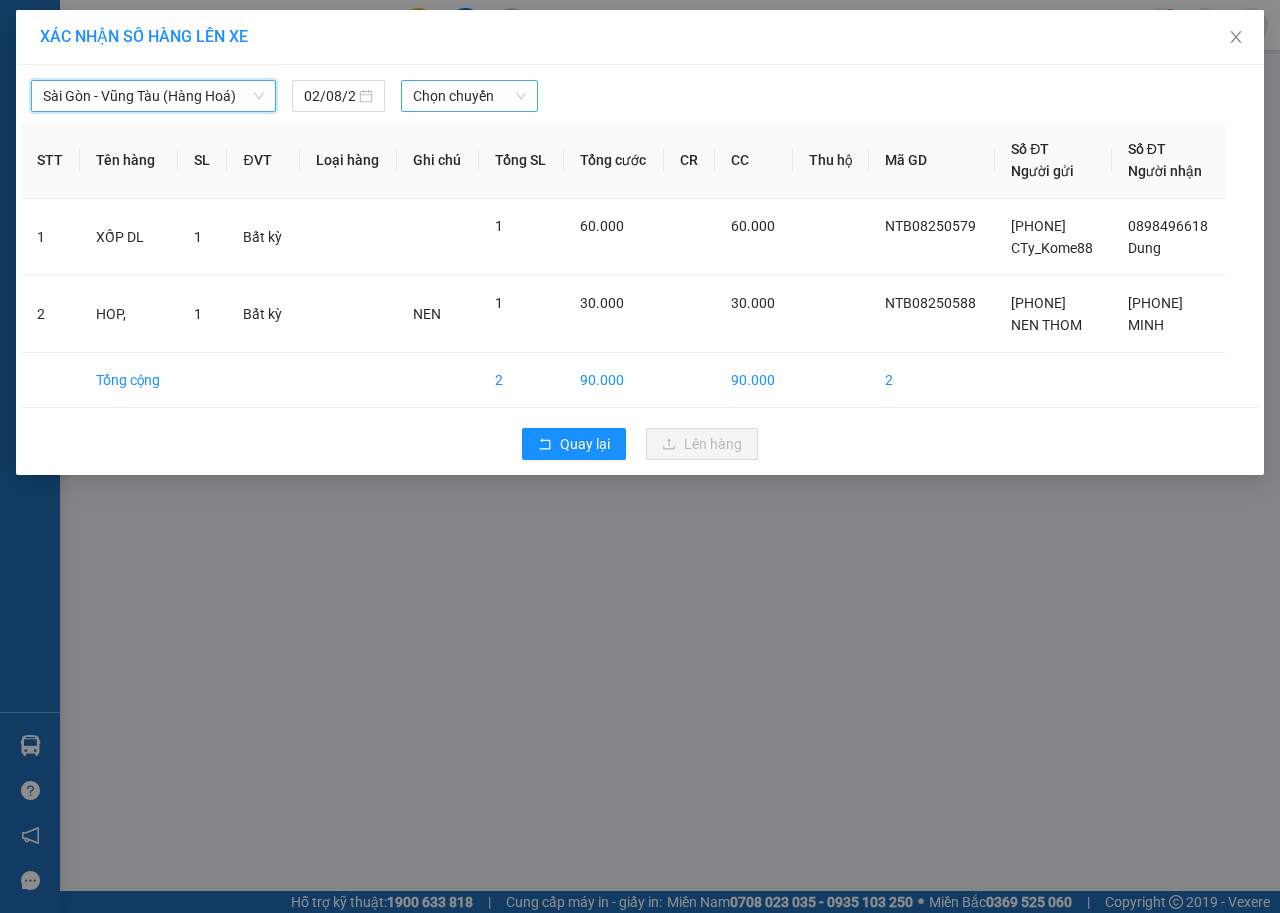 click on "Chọn chuyến" at bounding box center (469, 96) 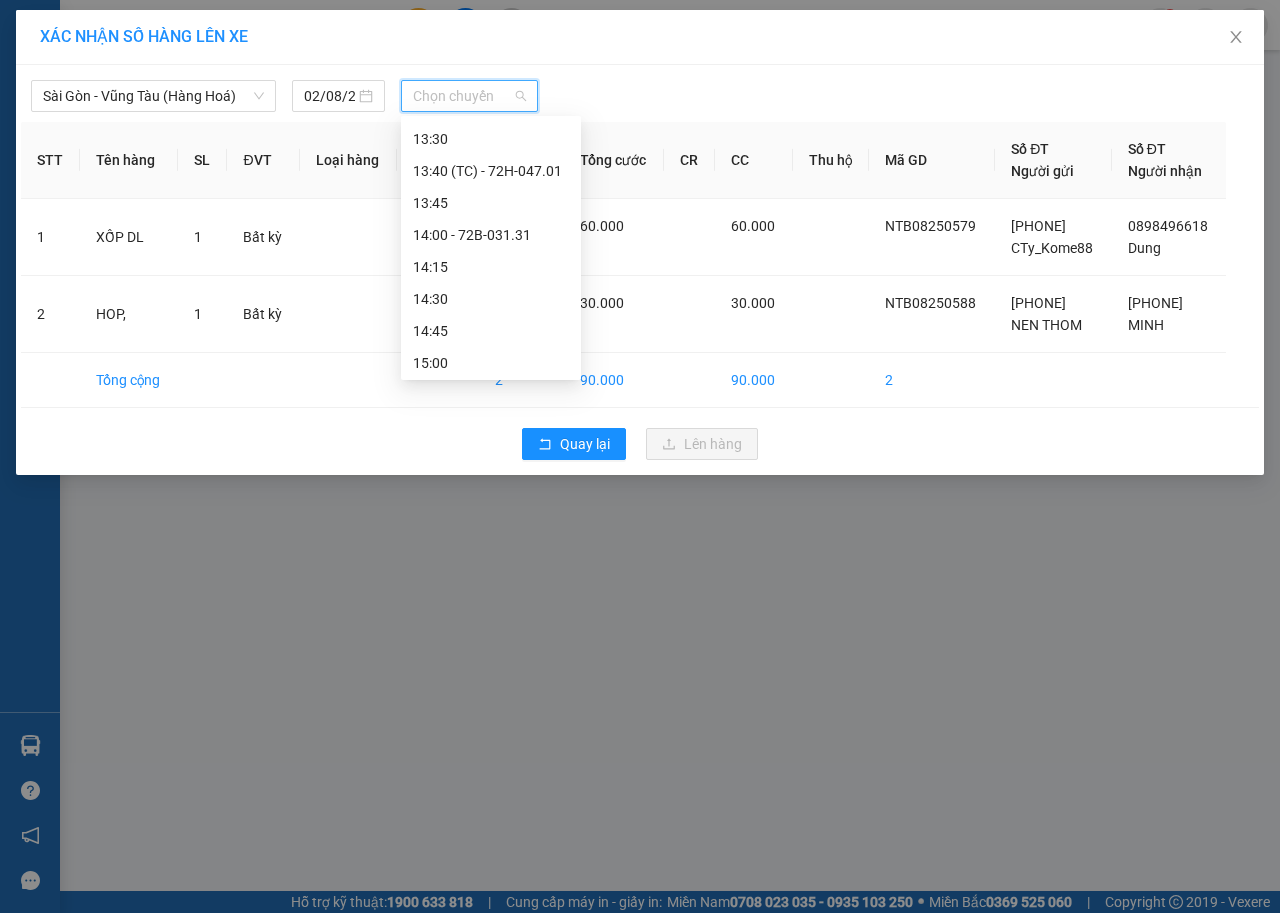 scroll, scrollTop: 1700, scrollLeft: 0, axis: vertical 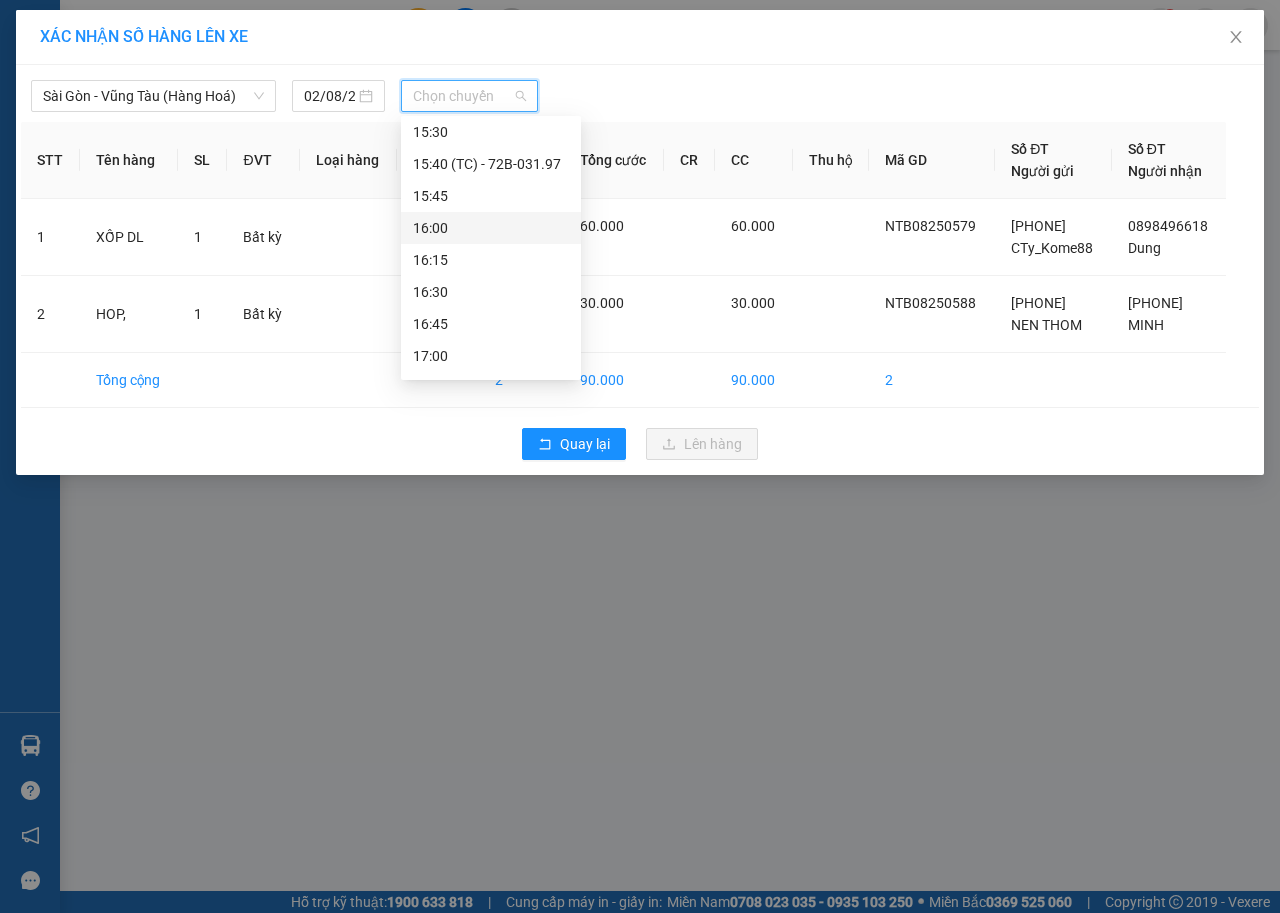 click on "16:00" at bounding box center [491, 228] 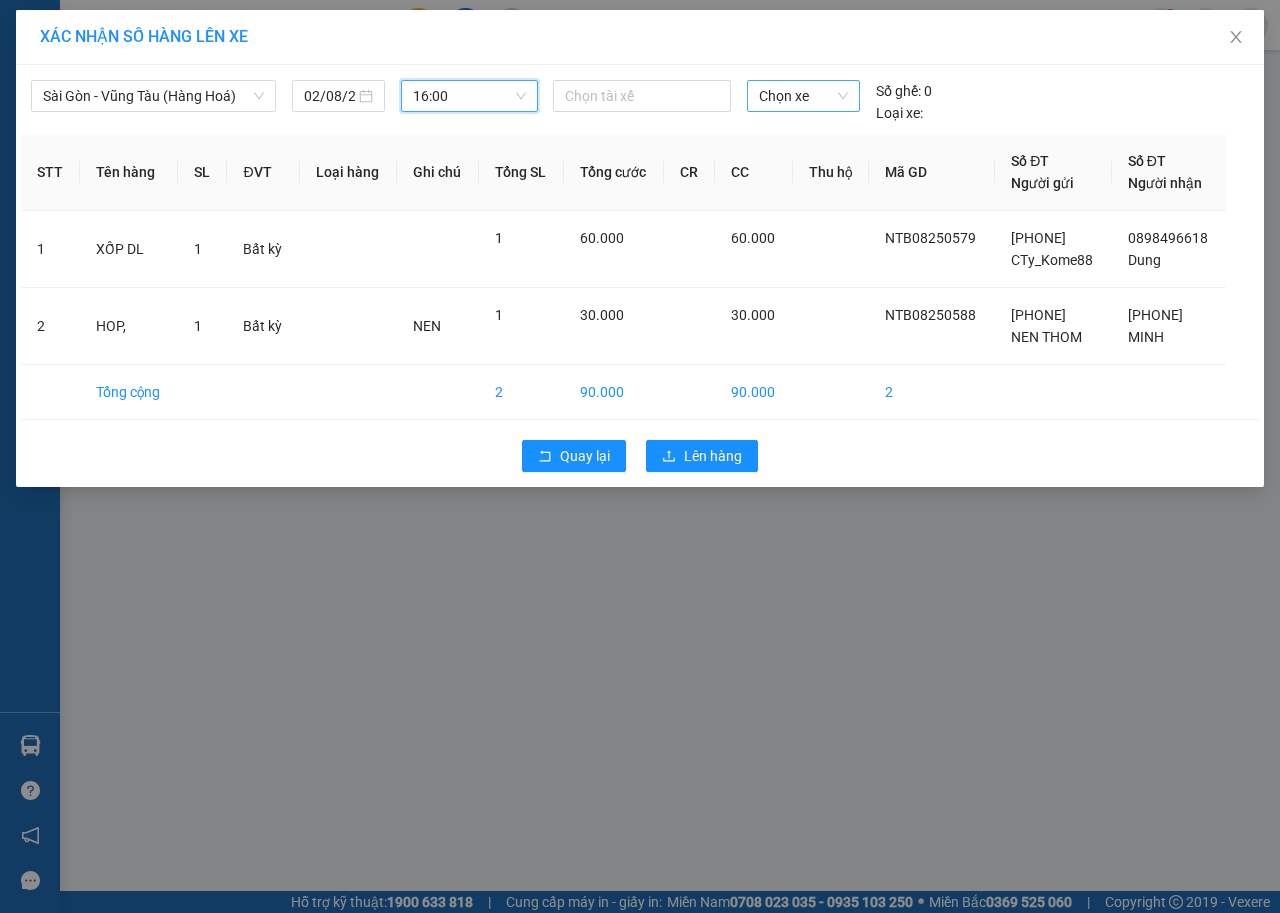 click on "Chọn xe" at bounding box center [803, 96] 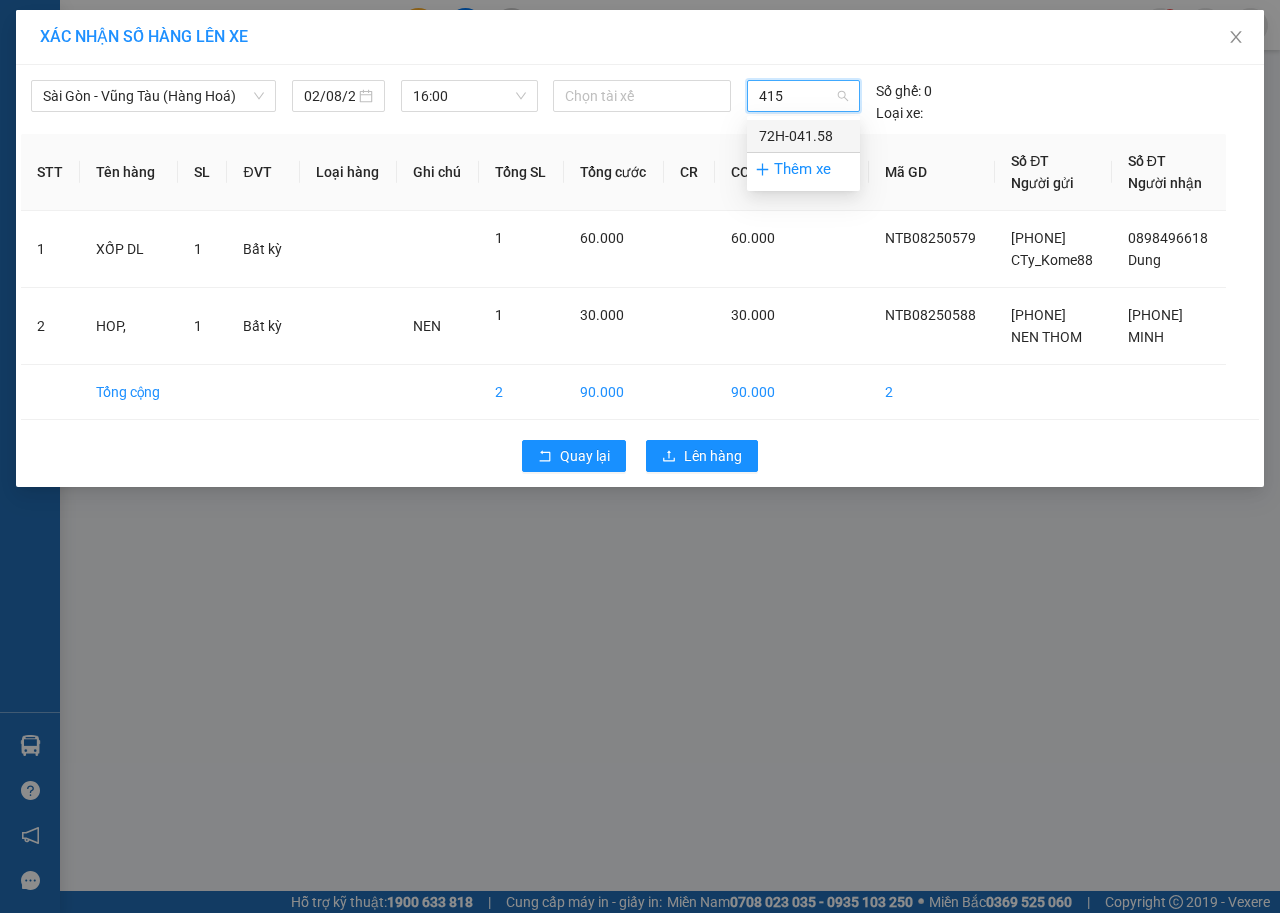 type on "4158" 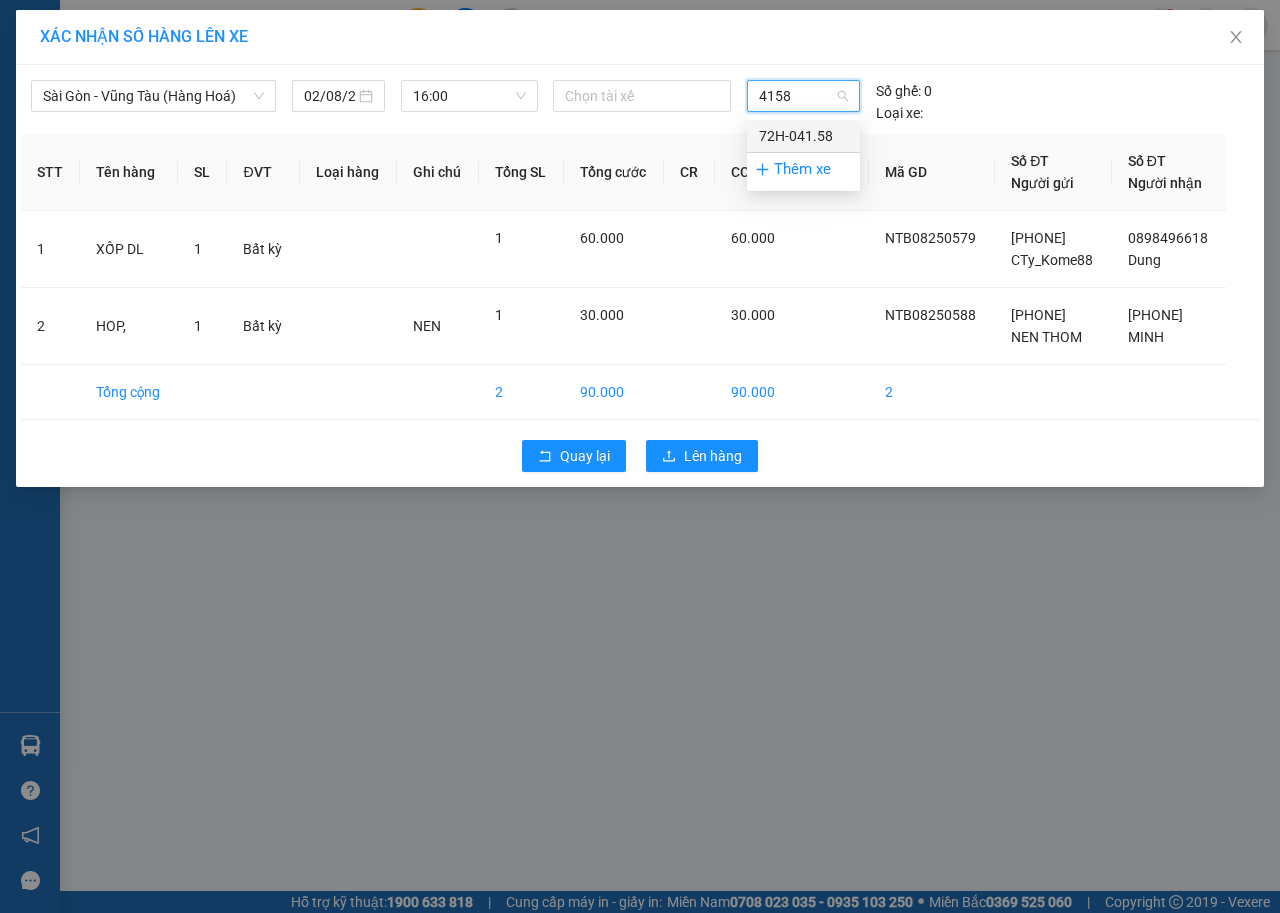click on "72H-041.58" at bounding box center [803, 136] 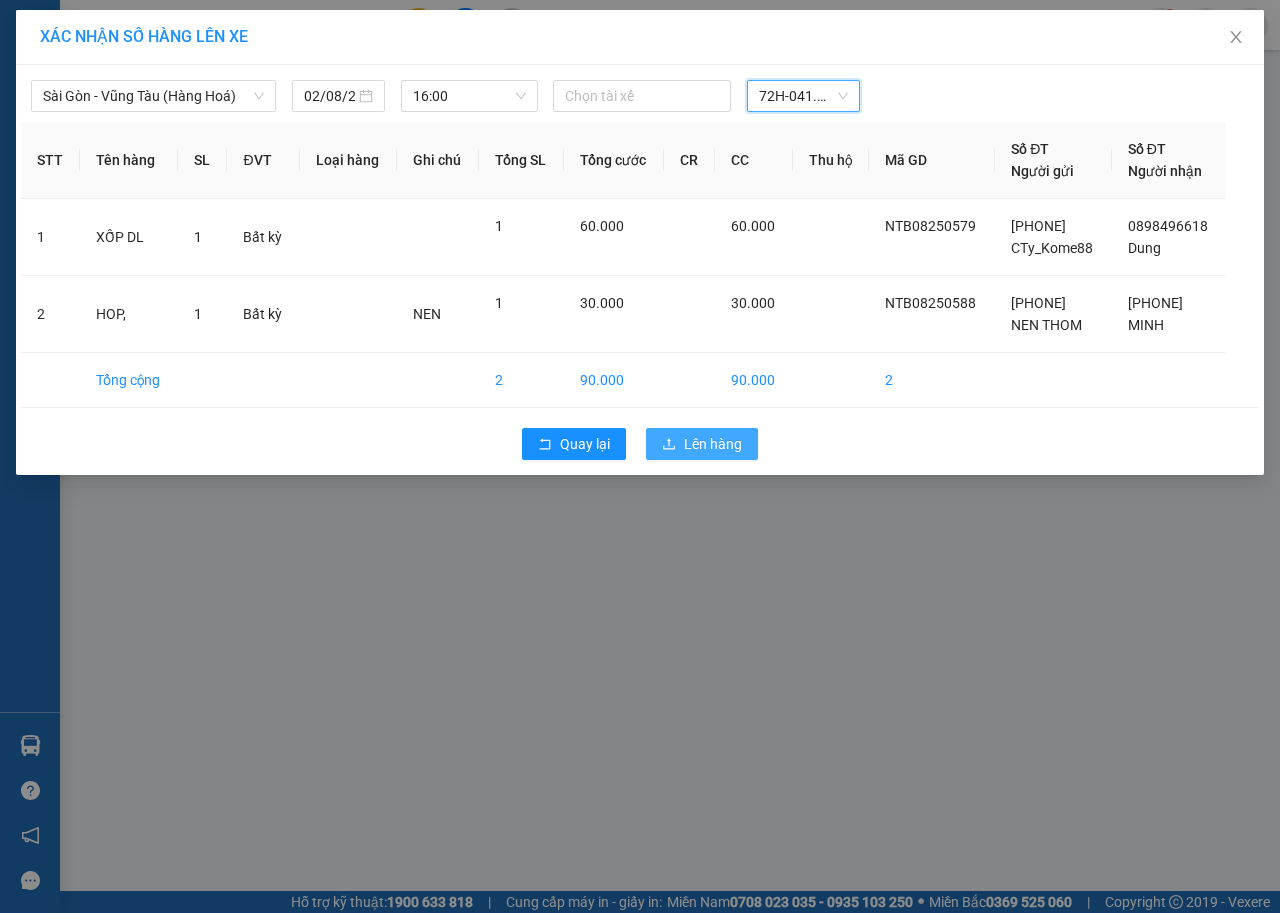 click on "Lên hàng" at bounding box center (713, 444) 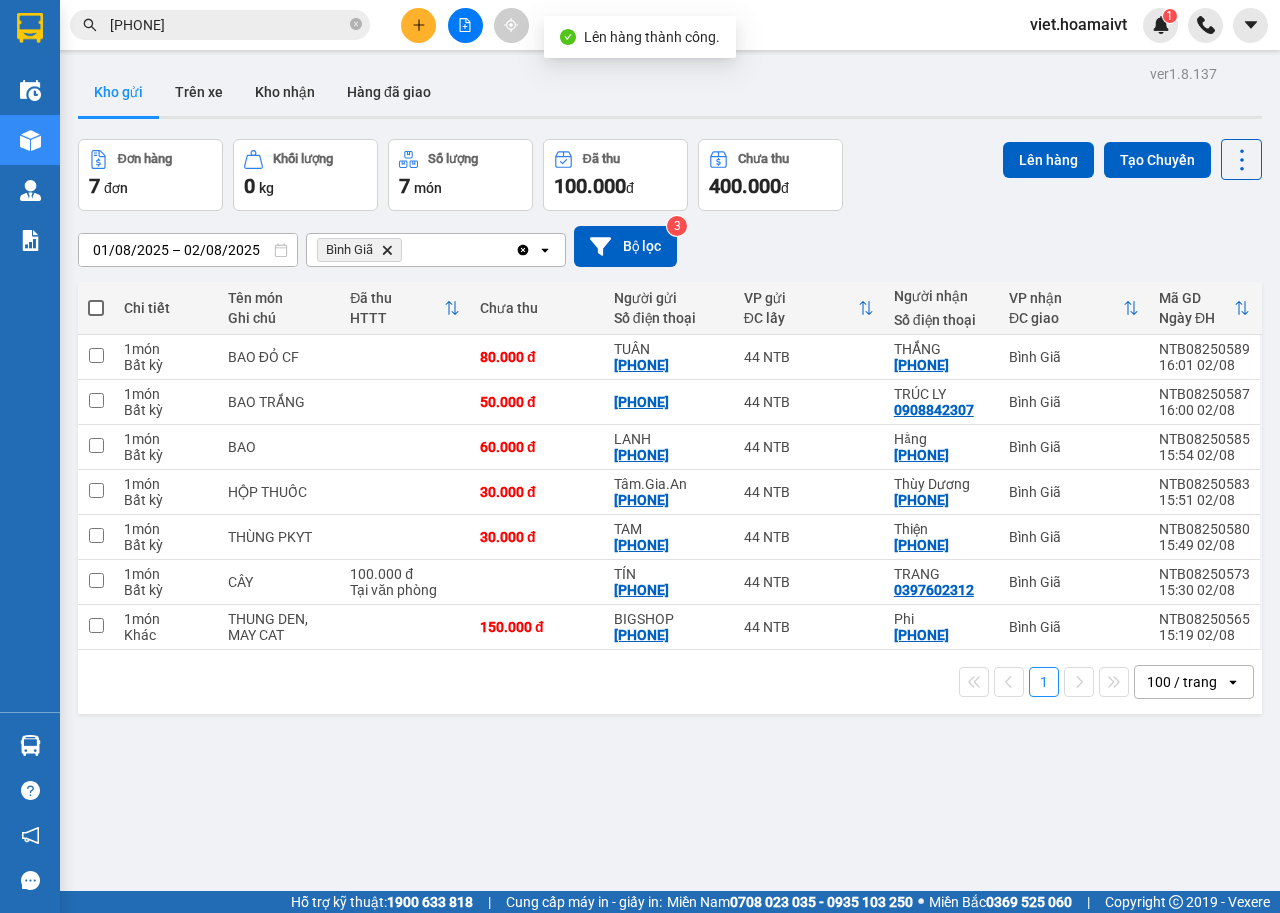 click on "Bình Giã Delete" at bounding box center [359, 250] 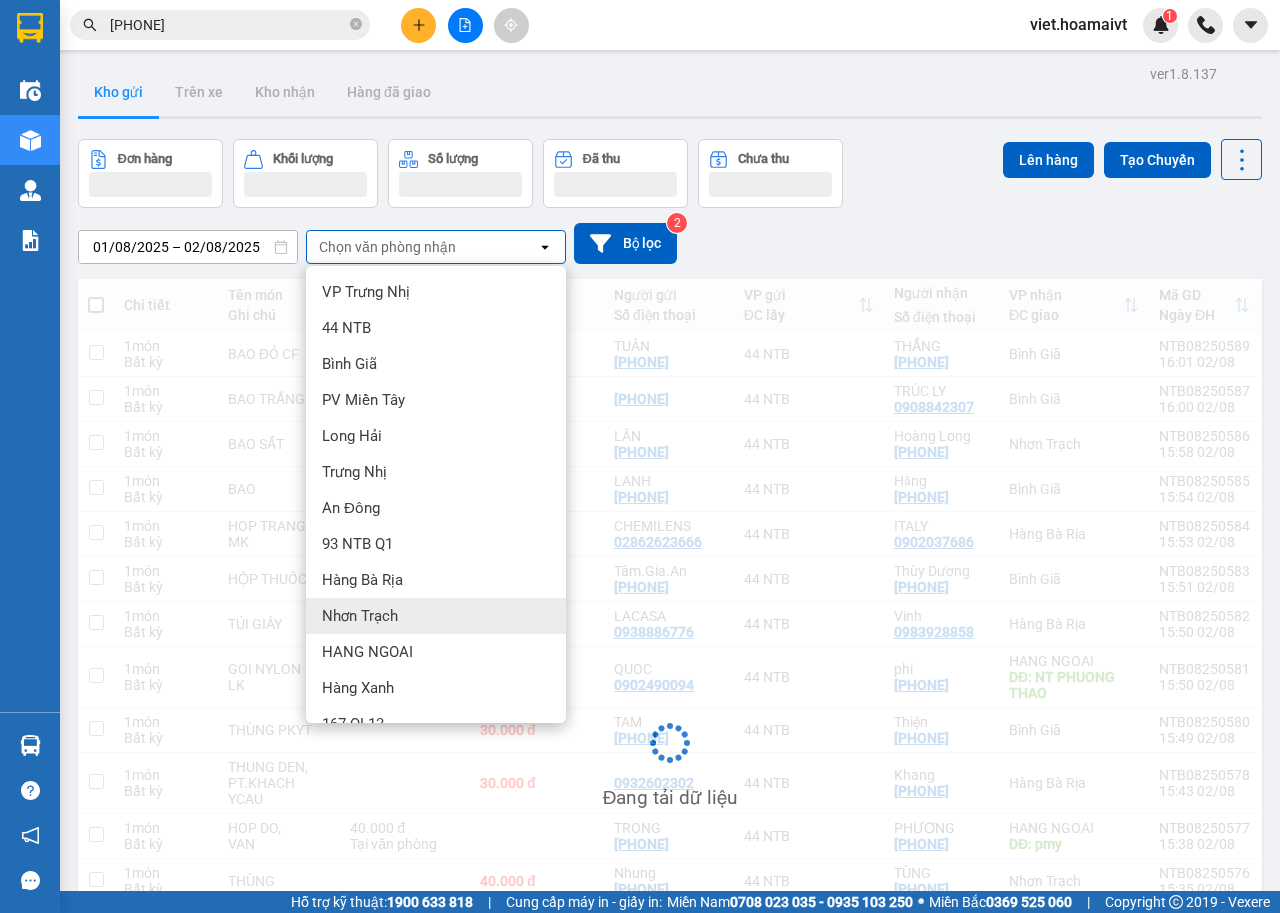 scroll, scrollTop: 27, scrollLeft: 0, axis: vertical 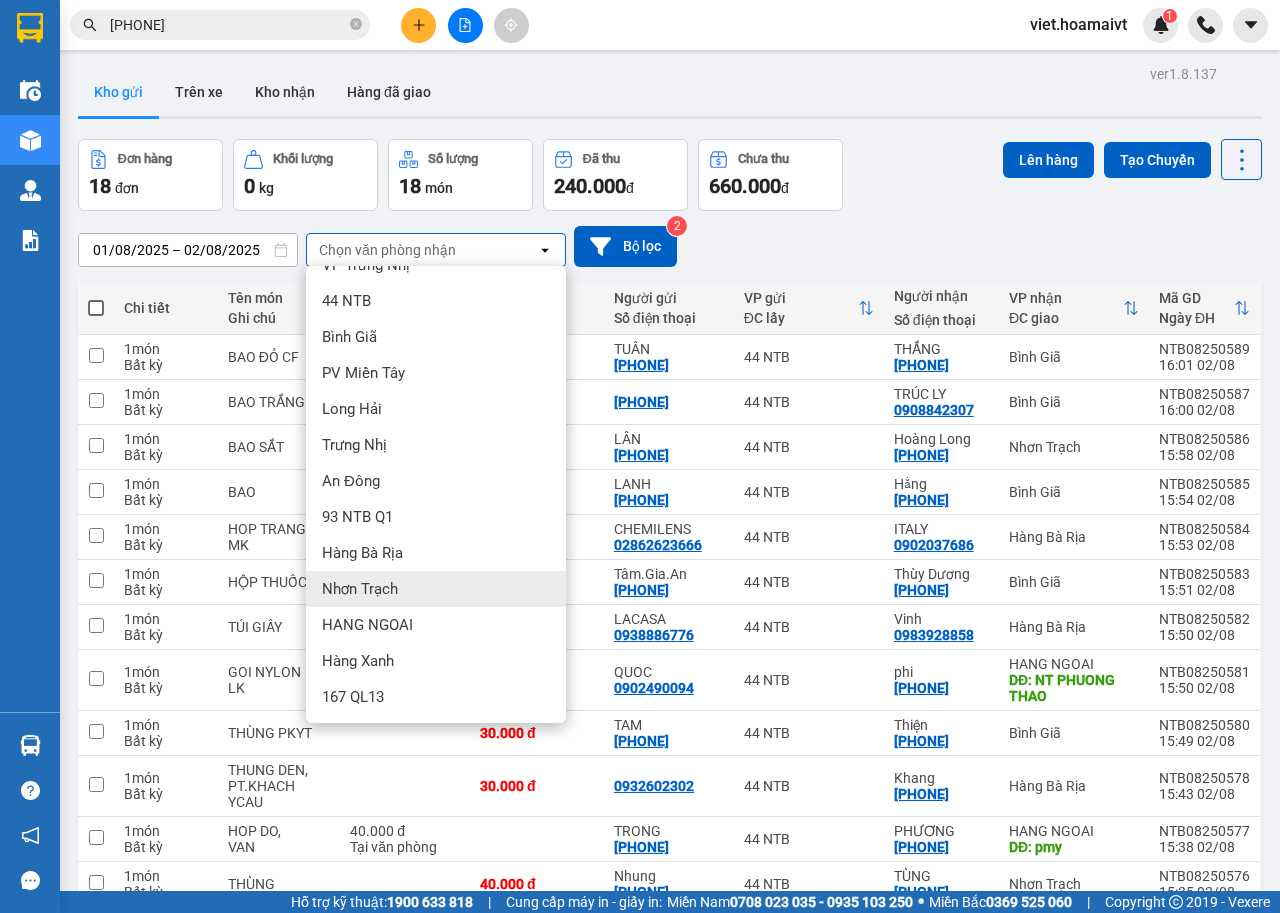click on "Nhơn Trạch" at bounding box center (360, 589) 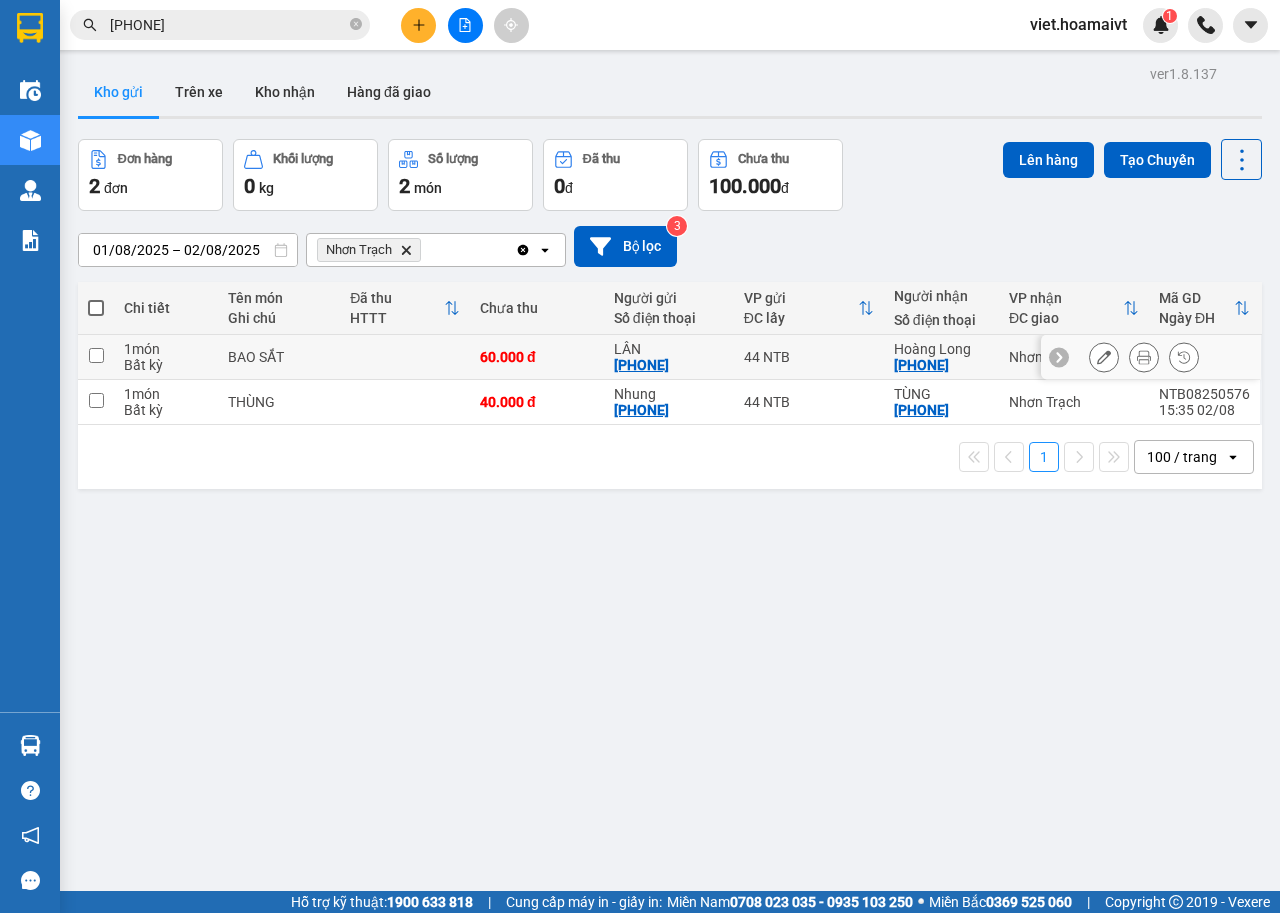 click at bounding box center (405, 357) 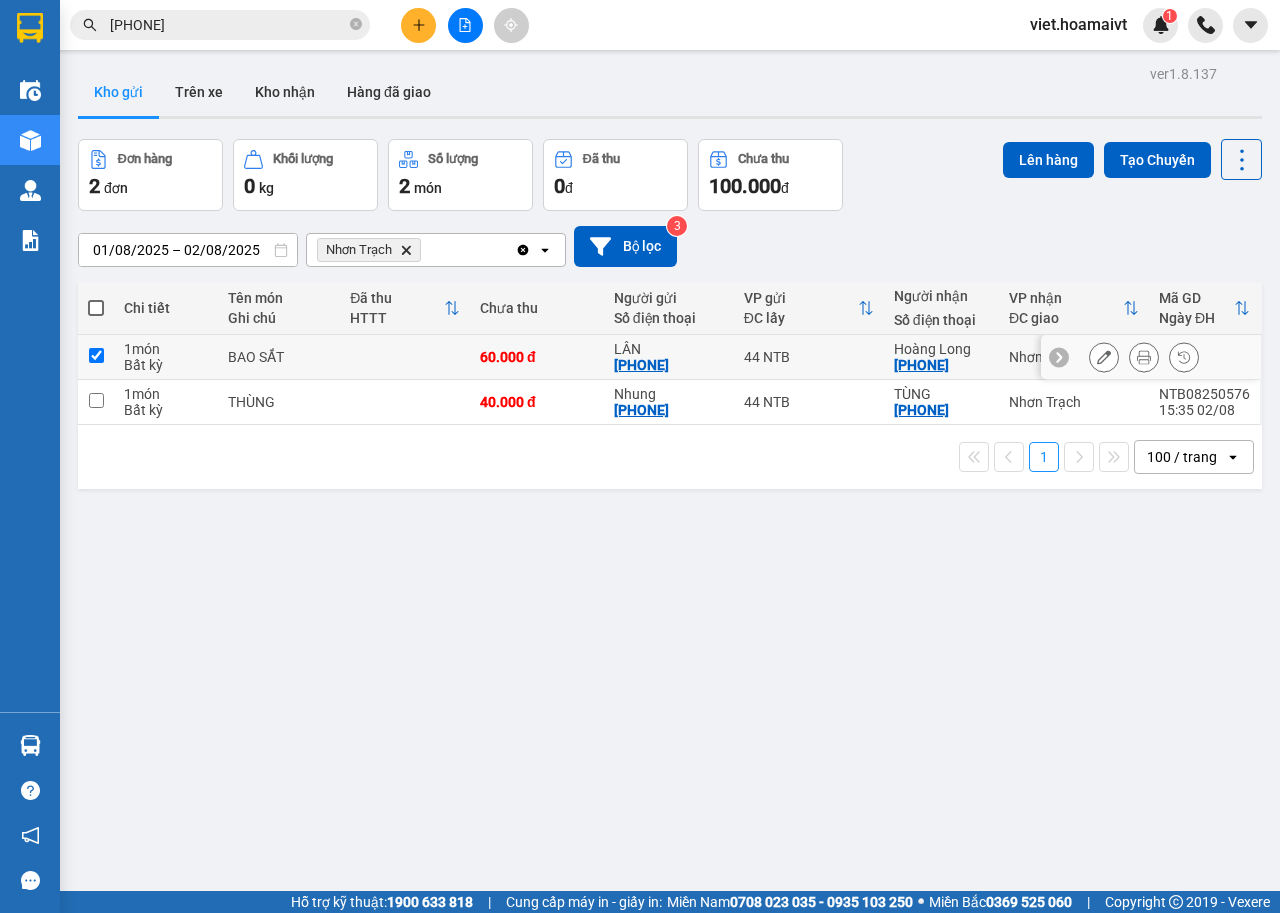 checkbox on "true" 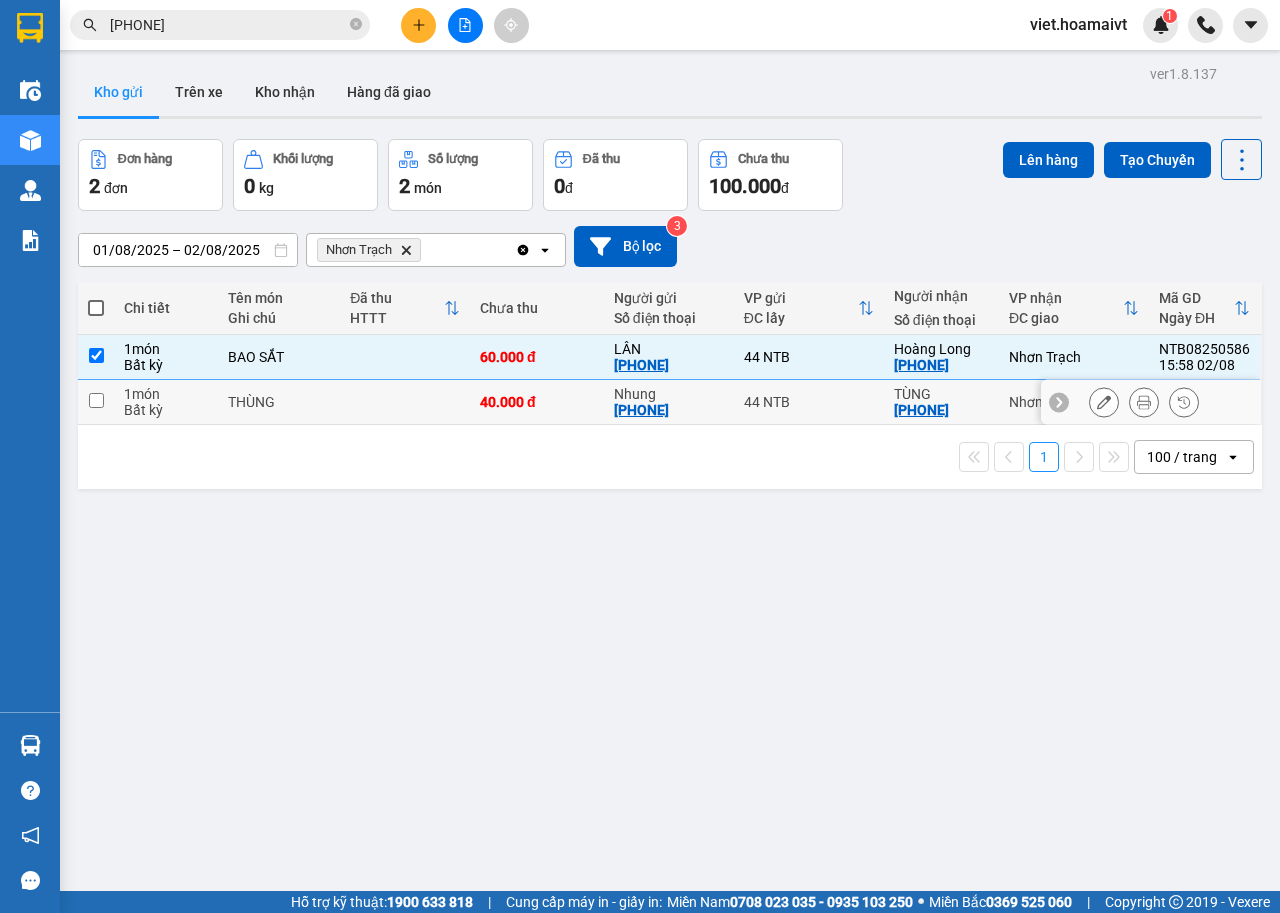 click at bounding box center (405, 402) 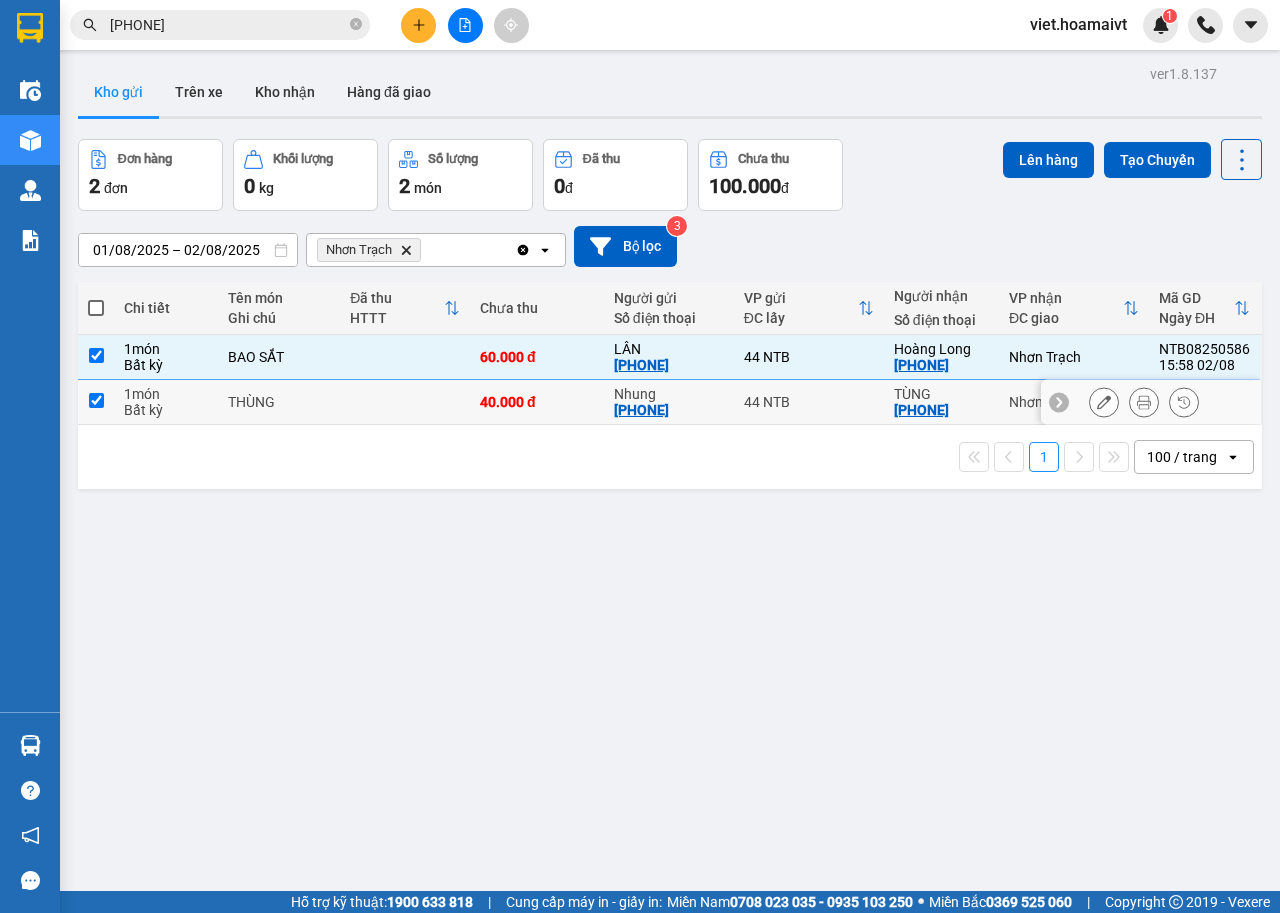 checkbox on "true" 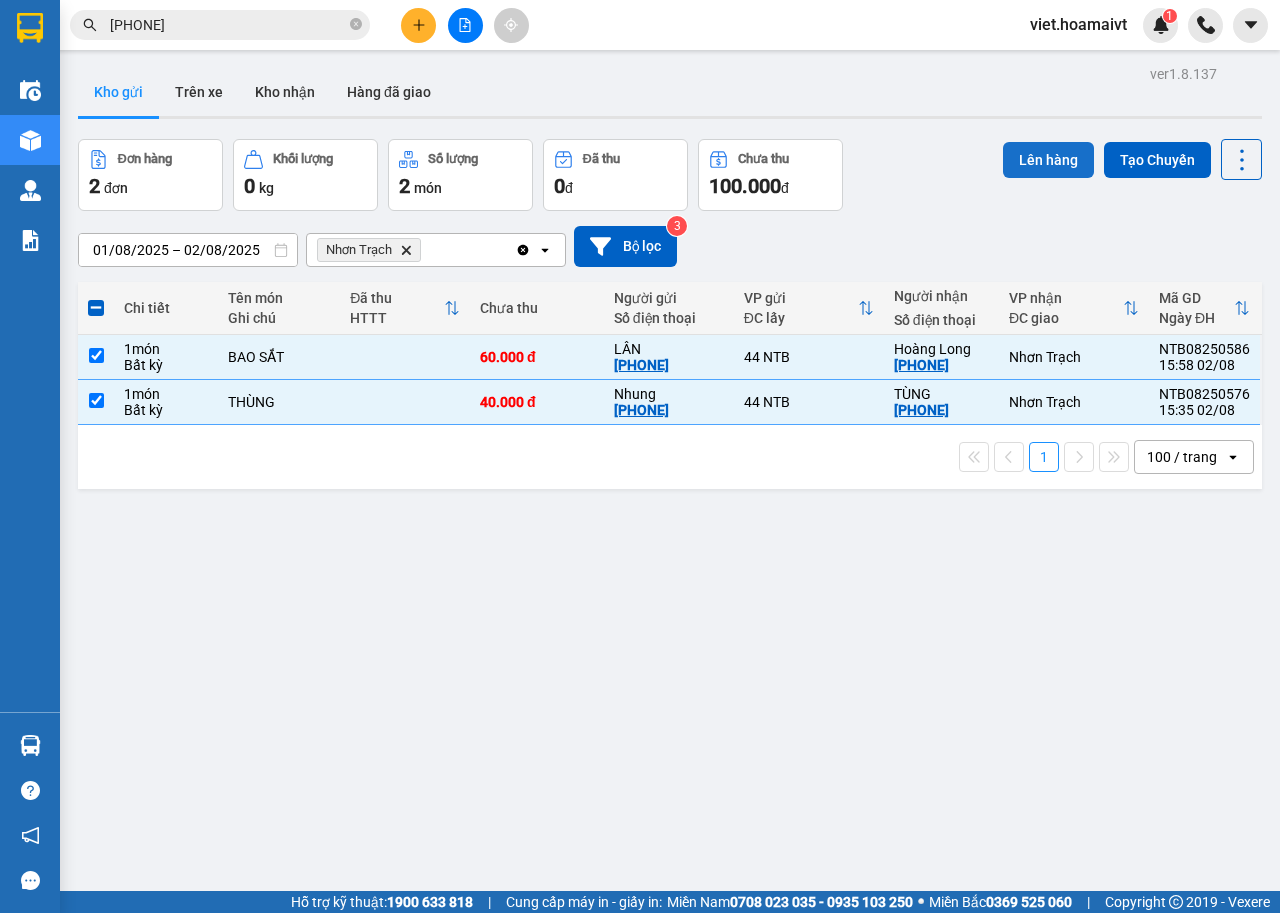 click on "Lên hàng" at bounding box center [1048, 160] 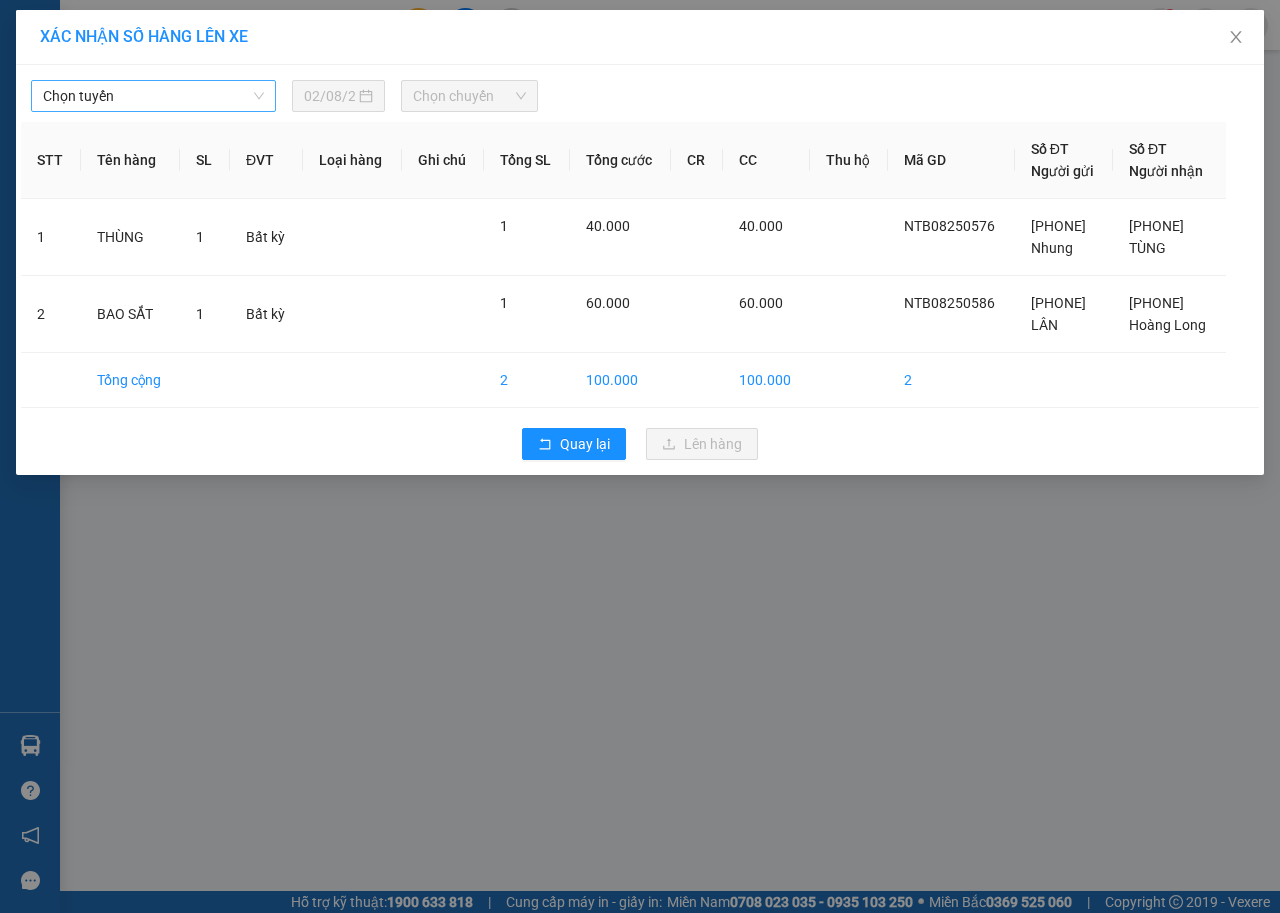 click on "Chọn tuyến" at bounding box center (153, 96) 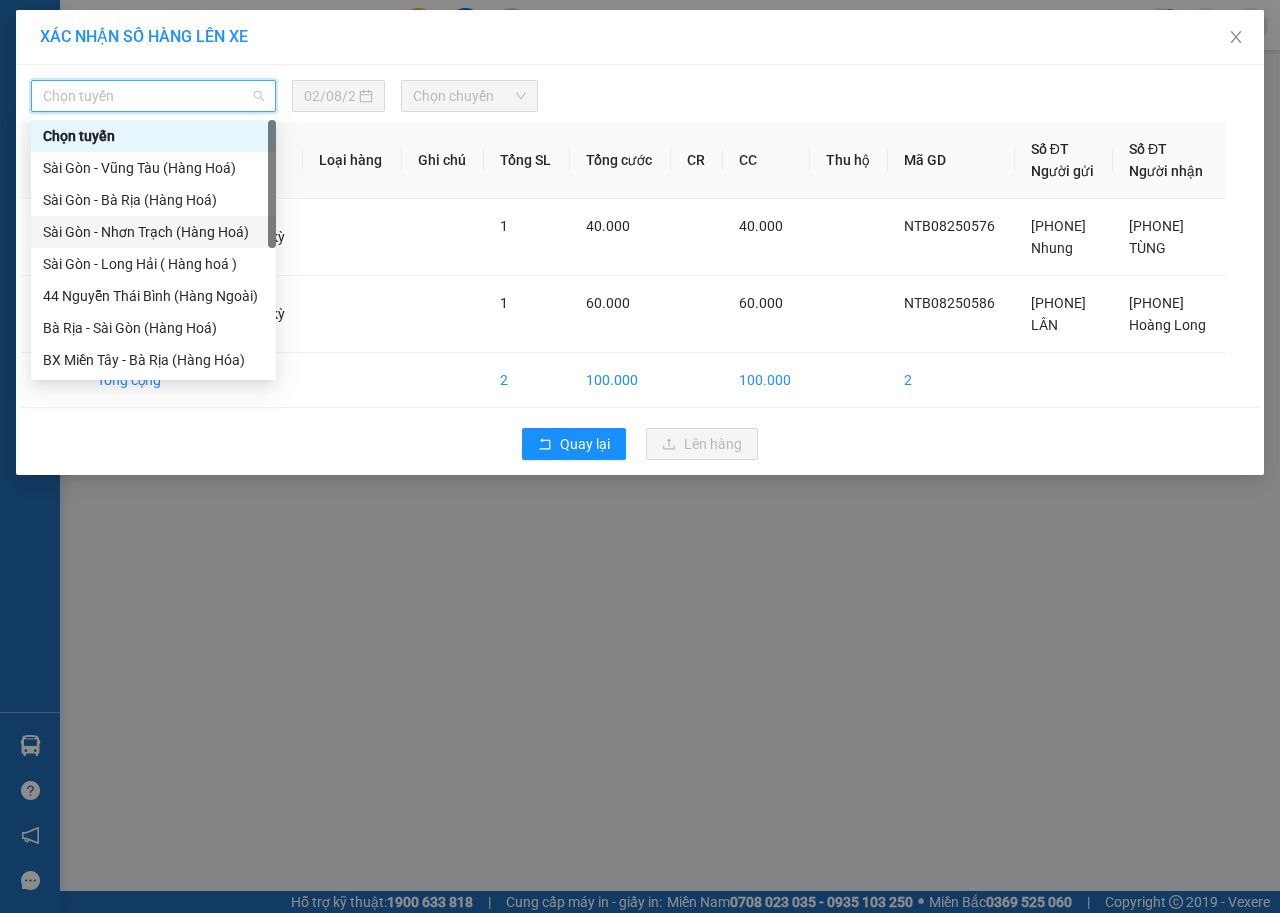 click on "Sài Gòn - Nhơn Trạch (Hàng Hoá)" at bounding box center [153, 232] 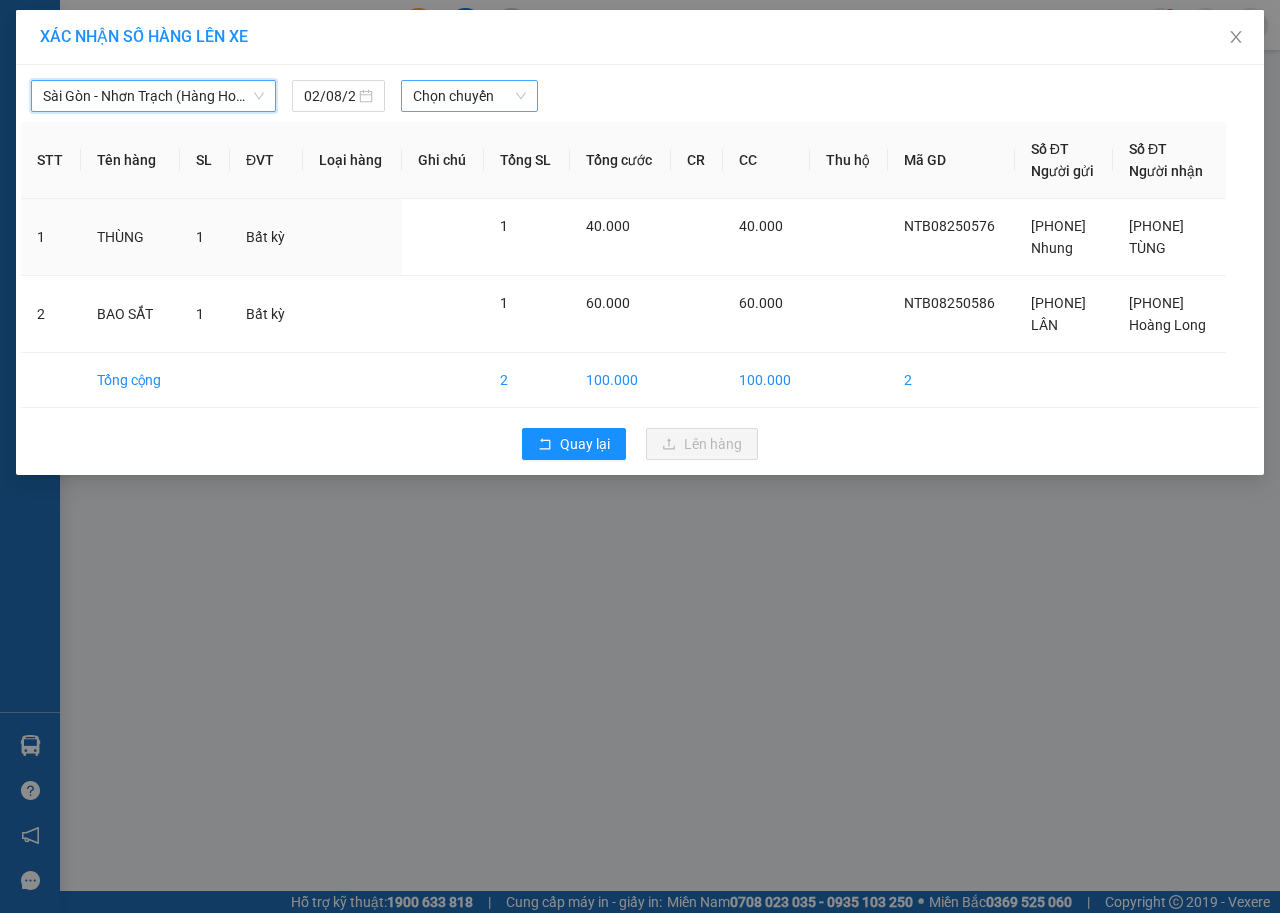 click on "Chọn chuyến" at bounding box center [469, 96] 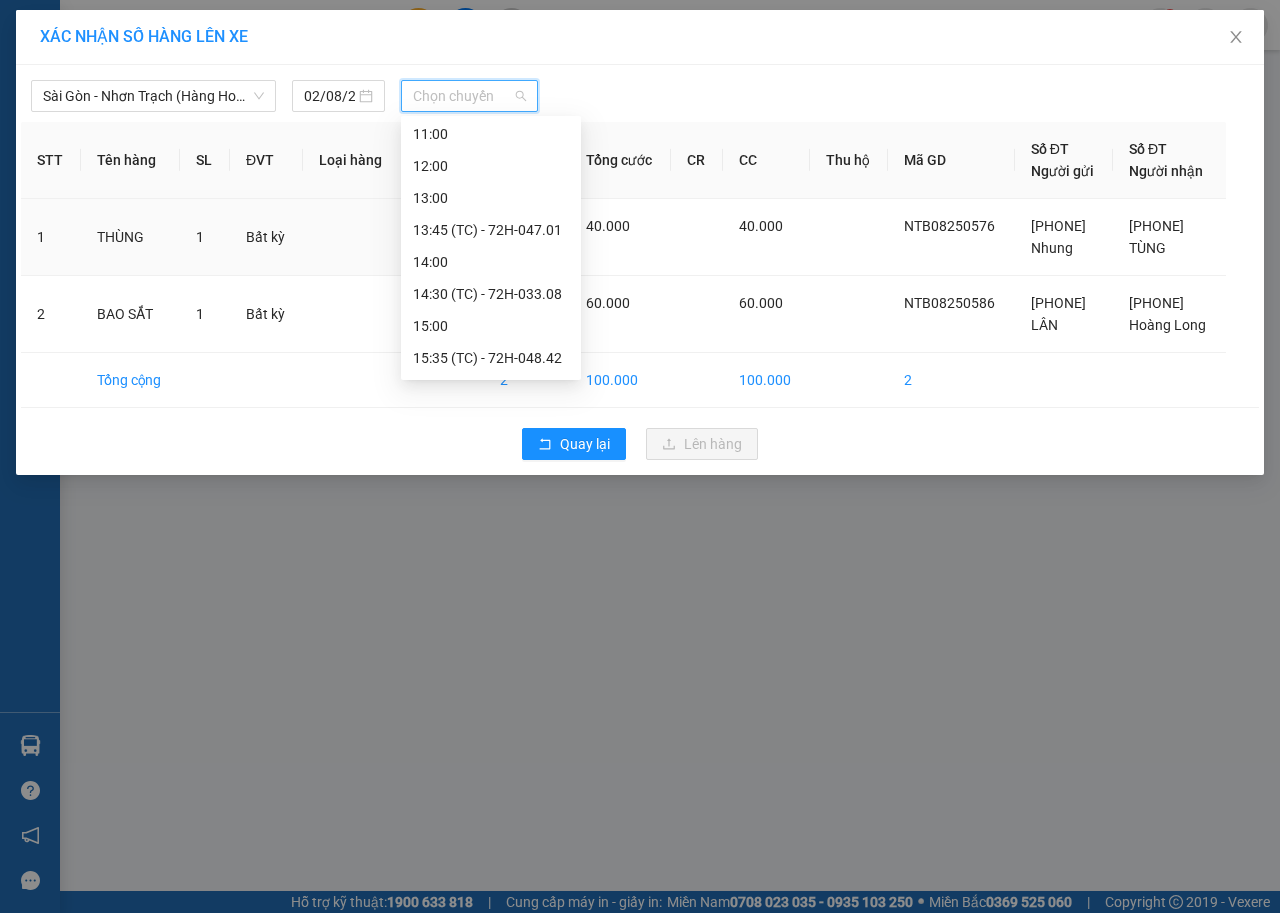 scroll, scrollTop: 352, scrollLeft: 0, axis: vertical 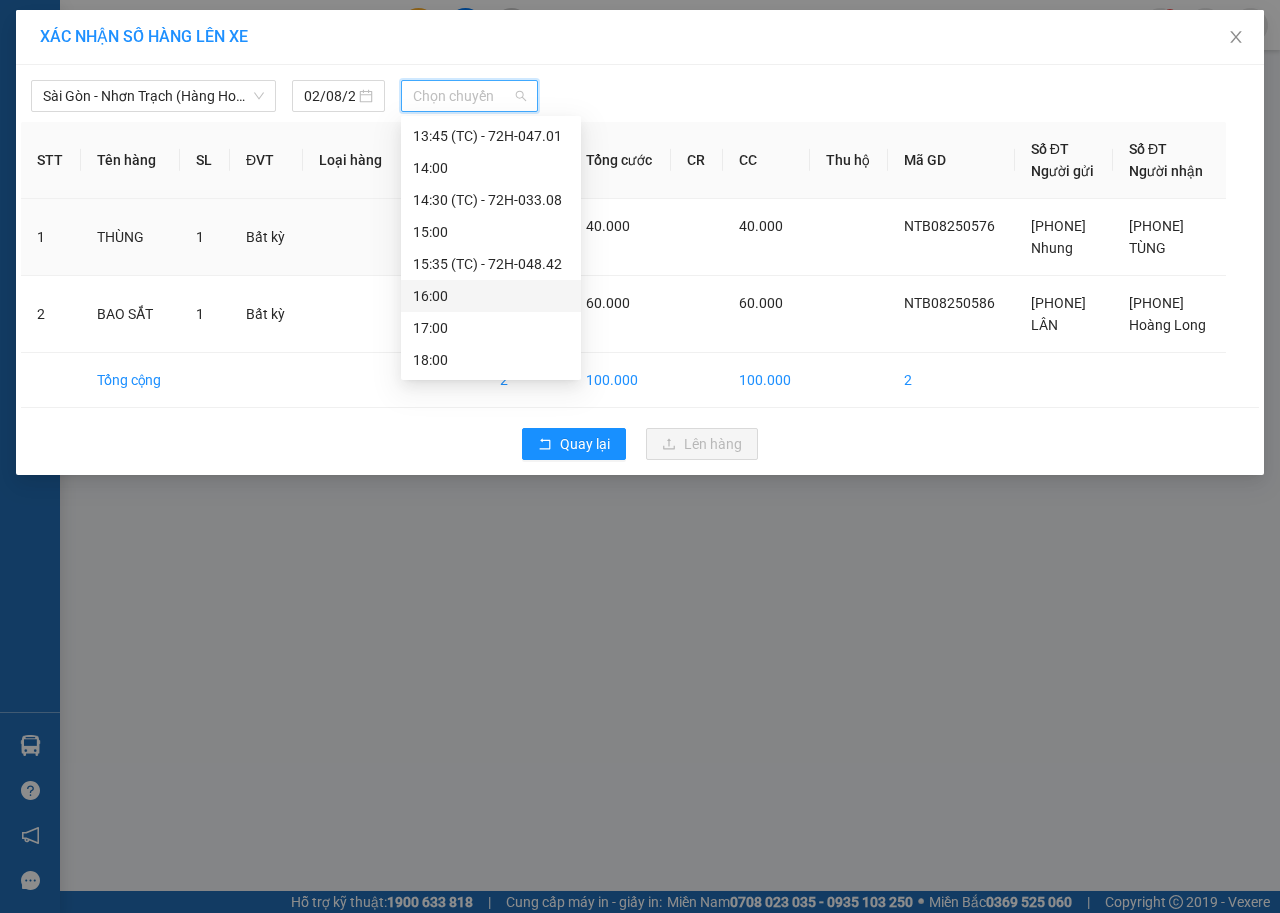 click on "16:00" at bounding box center (491, 296) 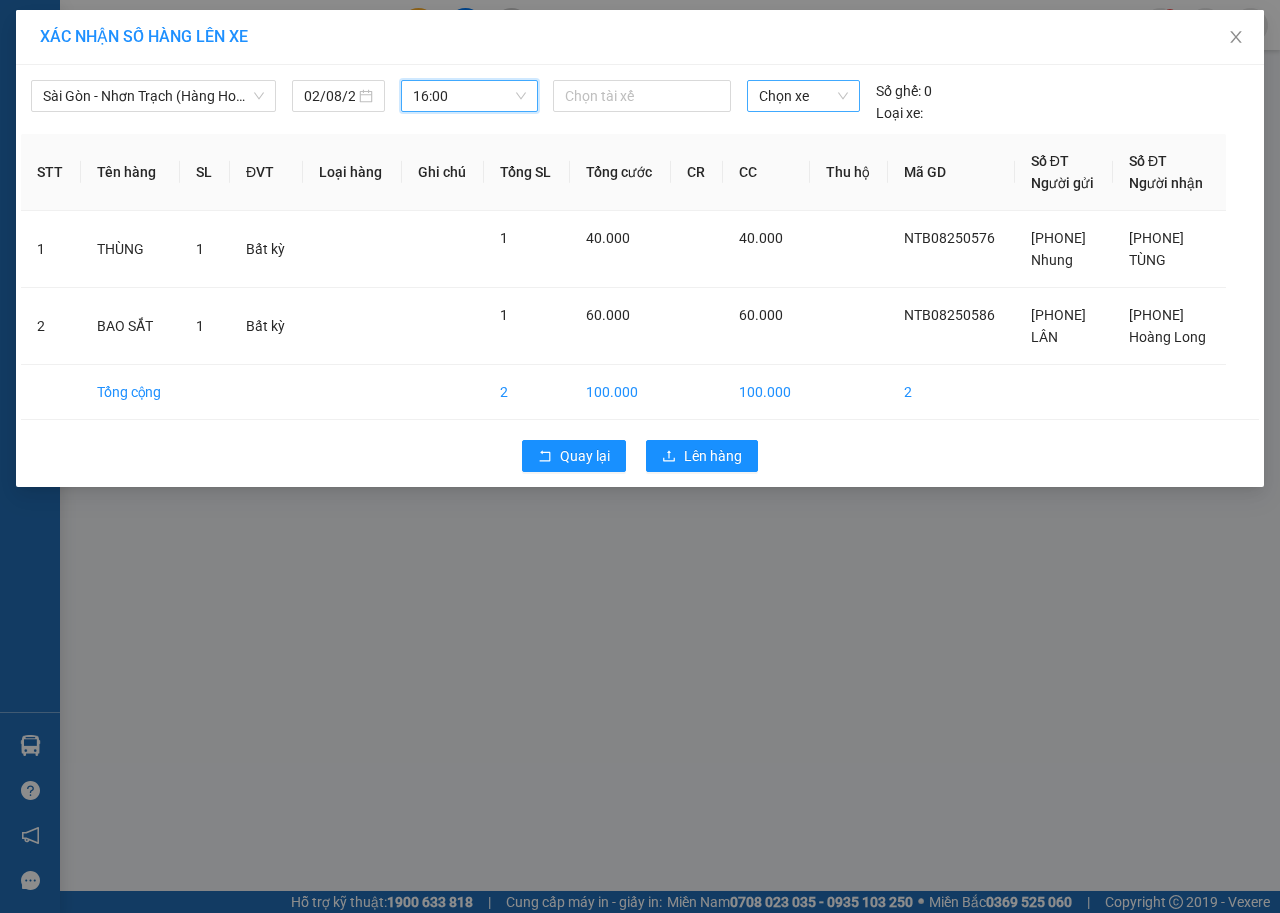 click on "Chọn xe" at bounding box center (803, 96) 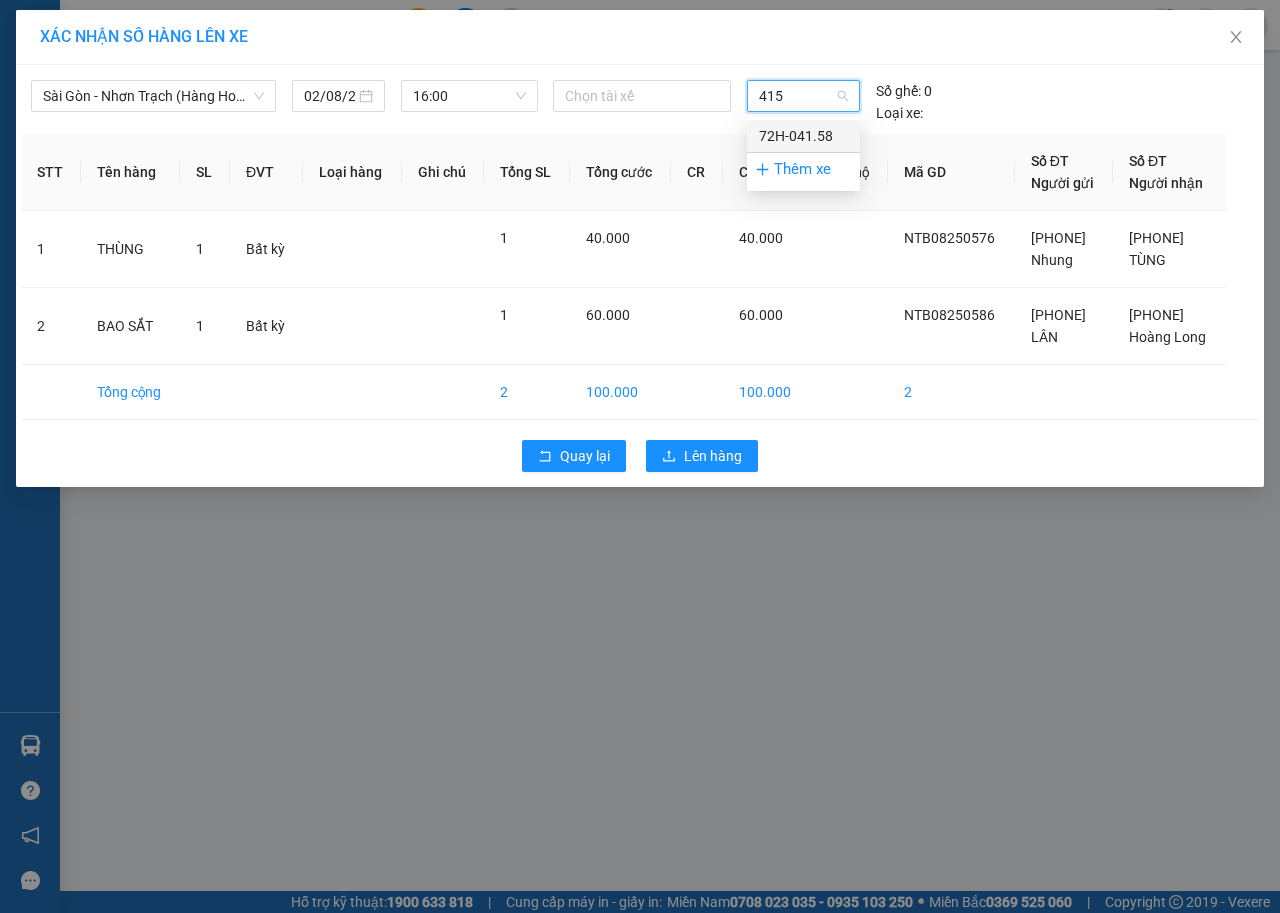 type on "4158" 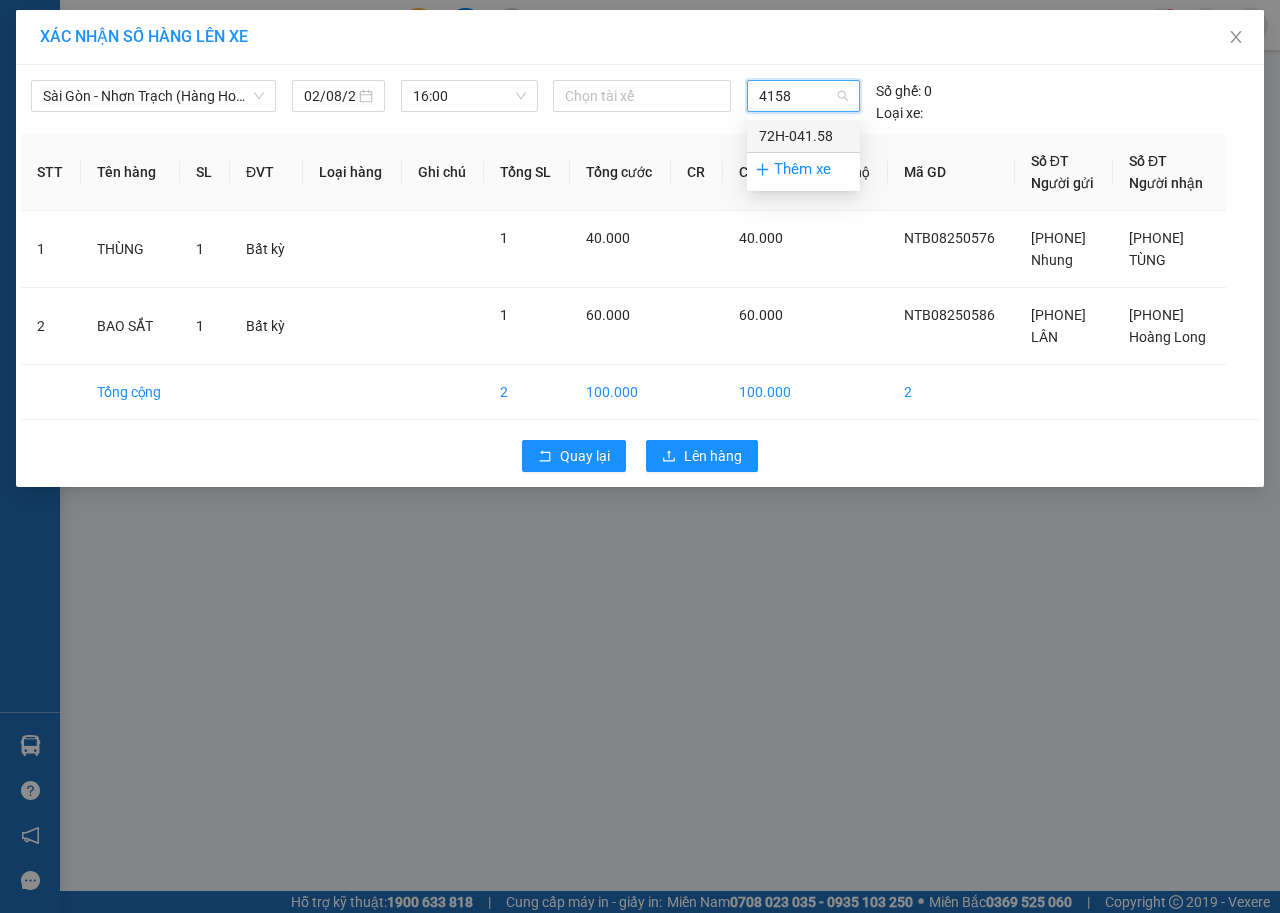 click on "72H-041.58" at bounding box center (803, 136) 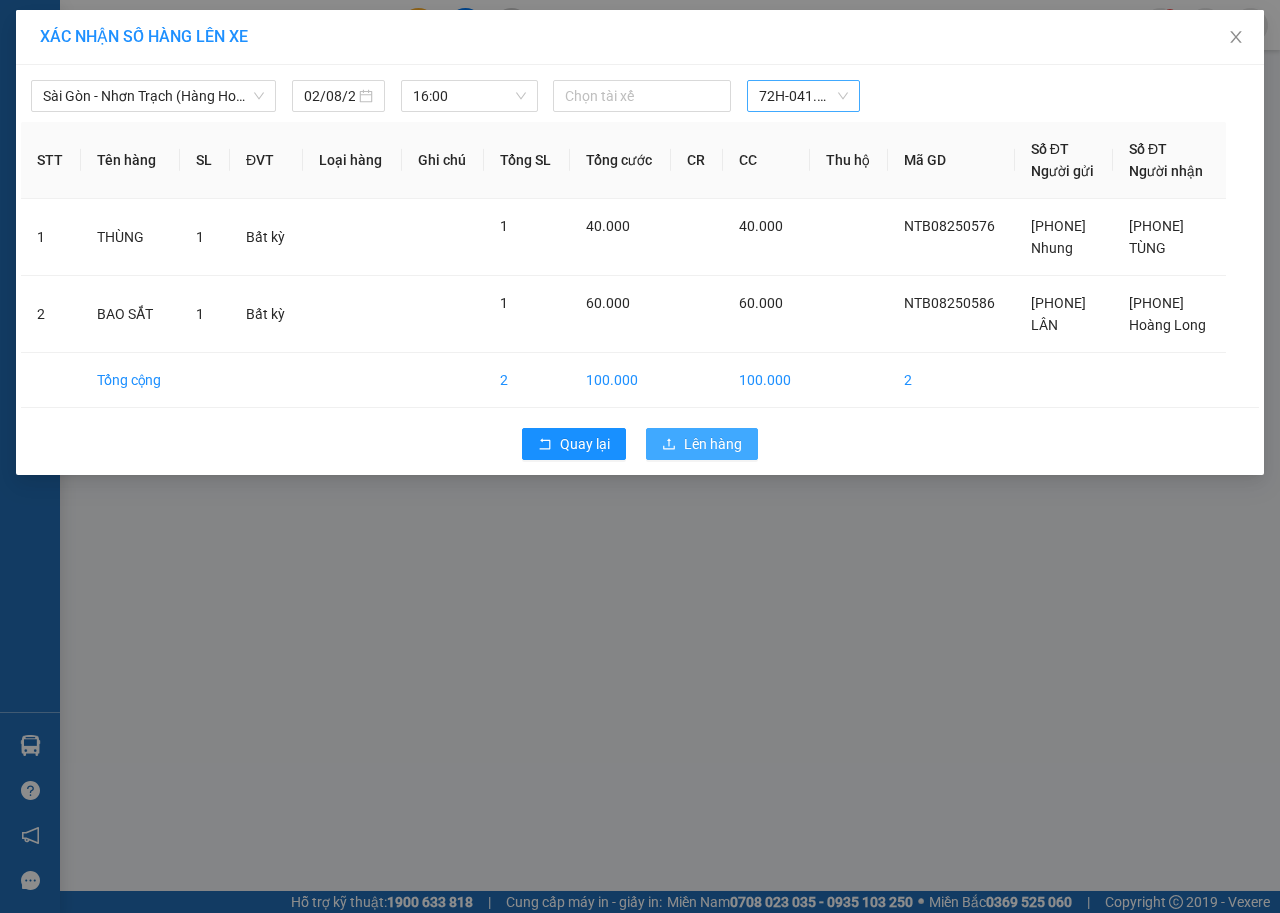 click on "Lên hàng" at bounding box center [702, 444] 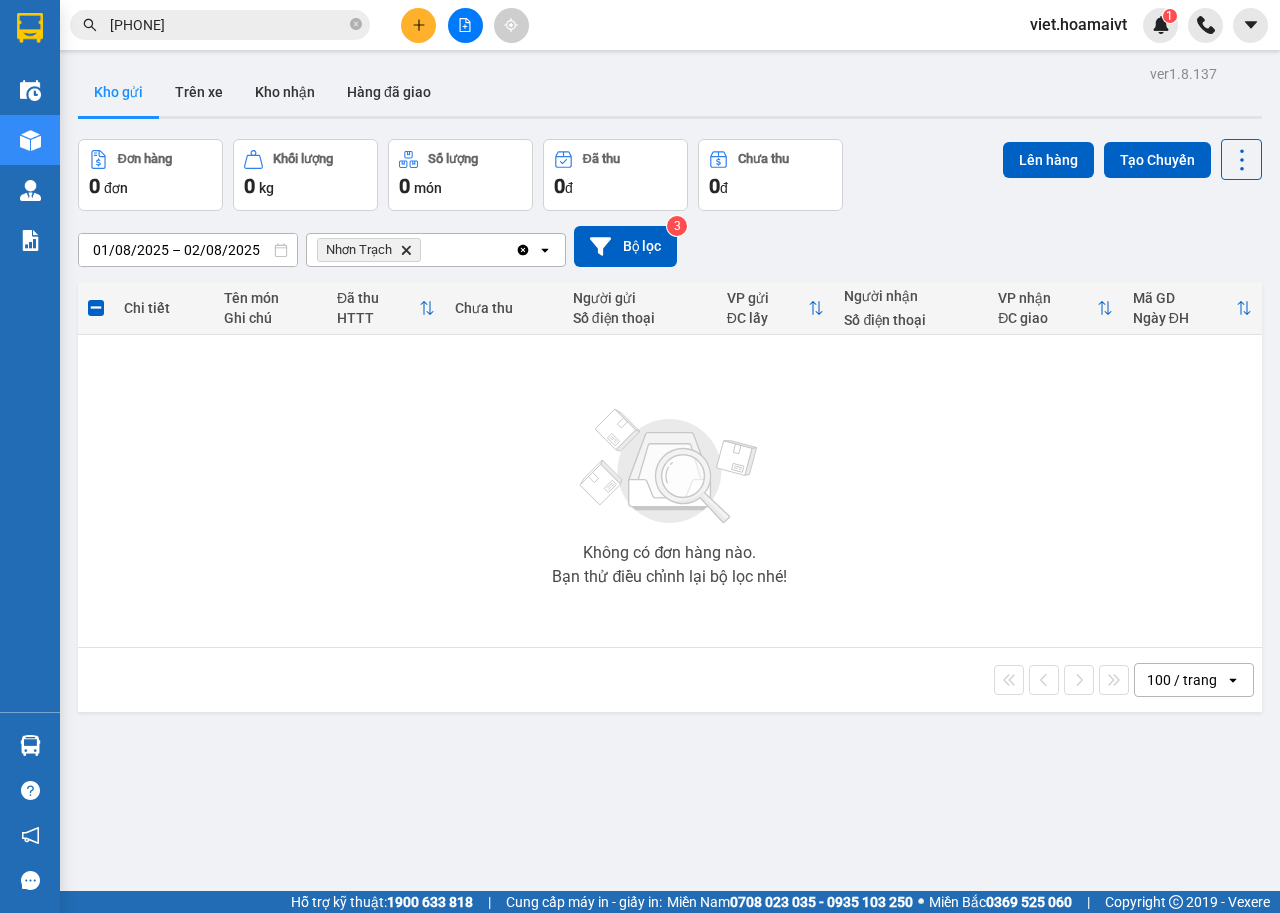 click on "Delete" 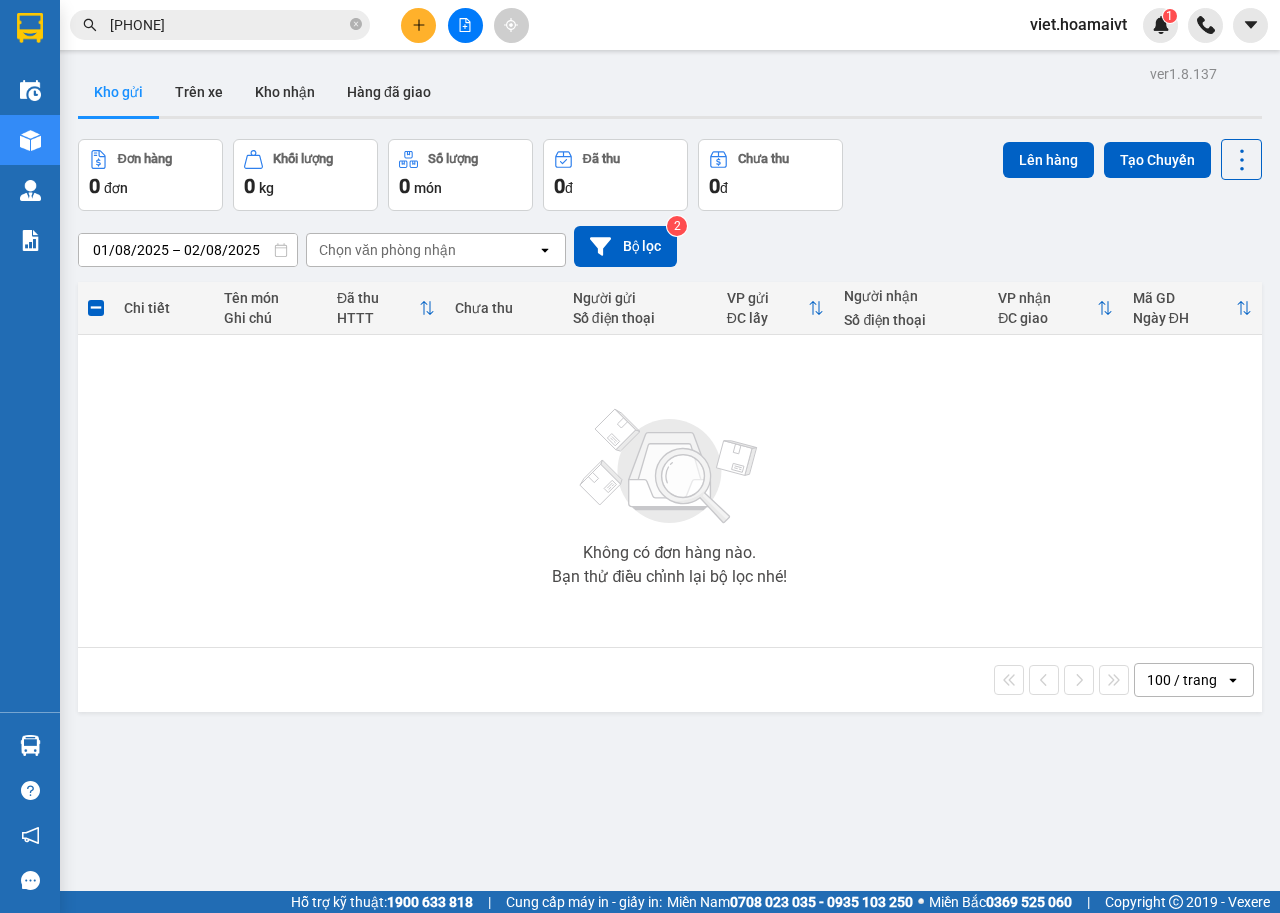 click on "01/08/2025 – 02/08/2025 Press the down arrow key to interact with the calendar and select a date. Press the escape button to close the calendar. Selected date range is from 01/08/2025 to 02/08/2025. Chọn văn phòng nhận open Bộ lọc 2" at bounding box center [670, 246] 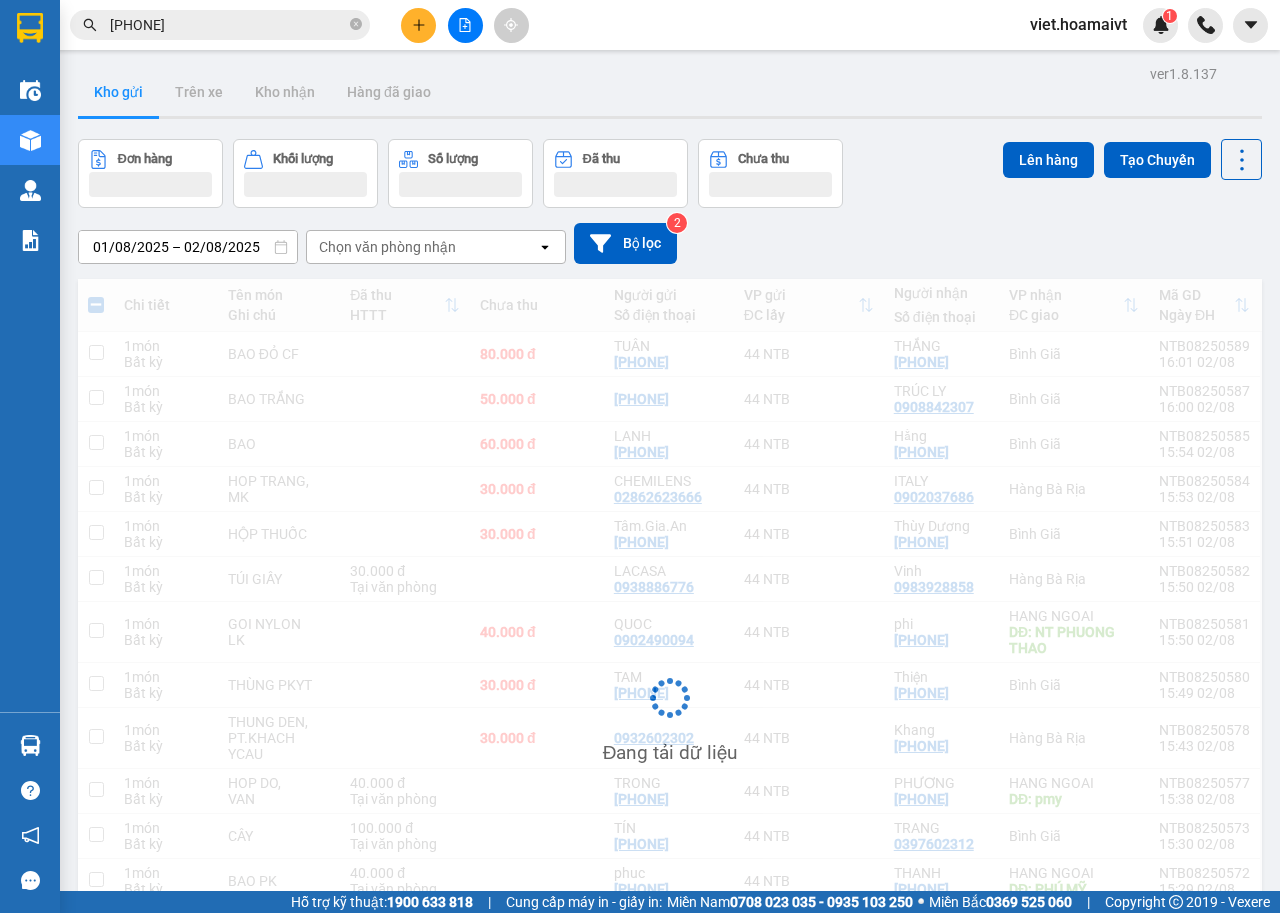click on "01/08/2025 – 02/08/2025 Press the down arrow key to interact with the calendar and select a date. Press the escape button to close the calendar. Selected date range is from 01/08/2025 to 02/08/2025. Chọn văn phòng nhận open Bộ lọc 2" at bounding box center [670, 243] 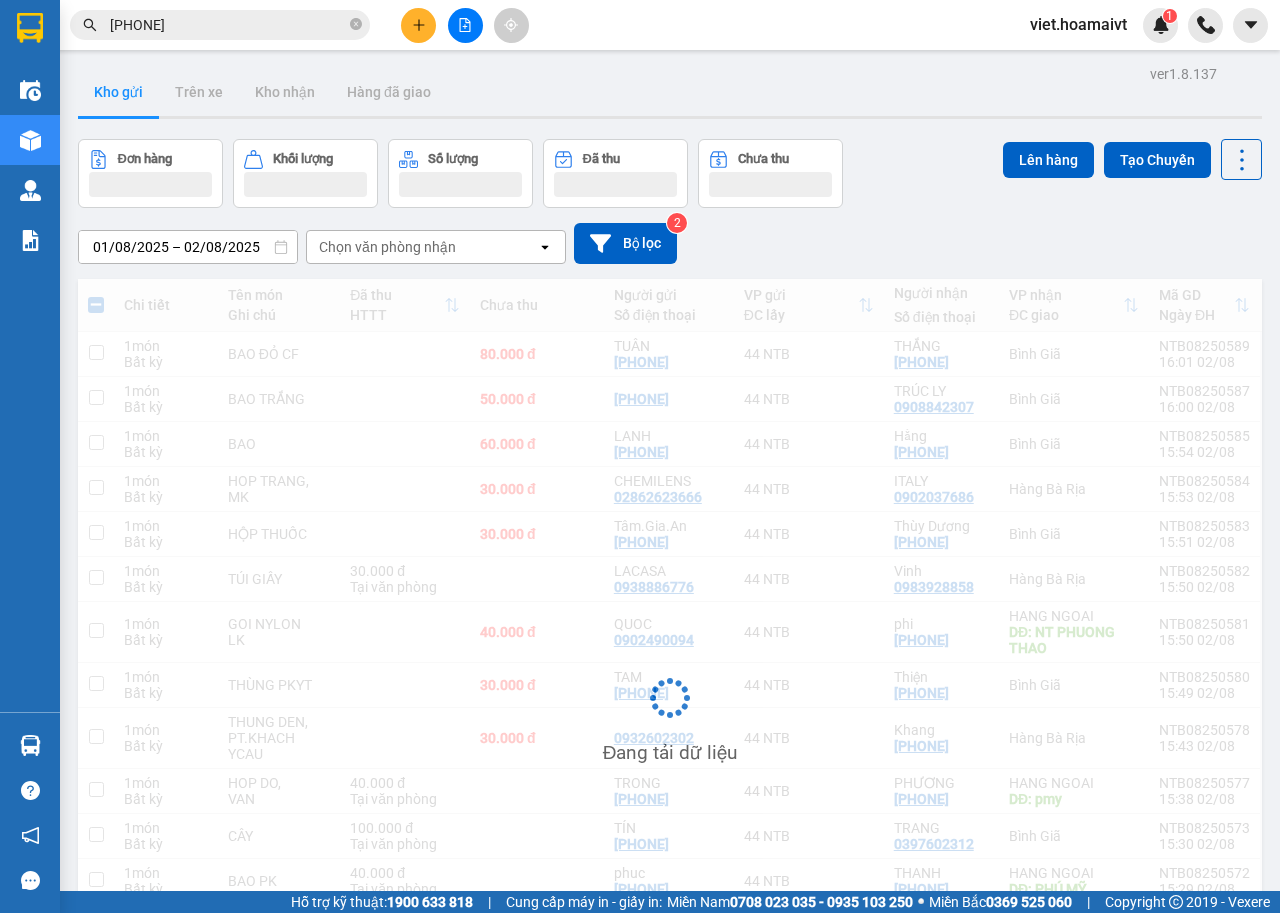 click on "01/08/2025 – 02/08/2025 Press the down arrow key to interact with the calendar and select a date. Press the escape button to close the calendar. Selected date range is from 01/08/2025 to 02/08/2025. Chọn văn phòng nhận open Bộ lọc 2" at bounding box center [670, 243] 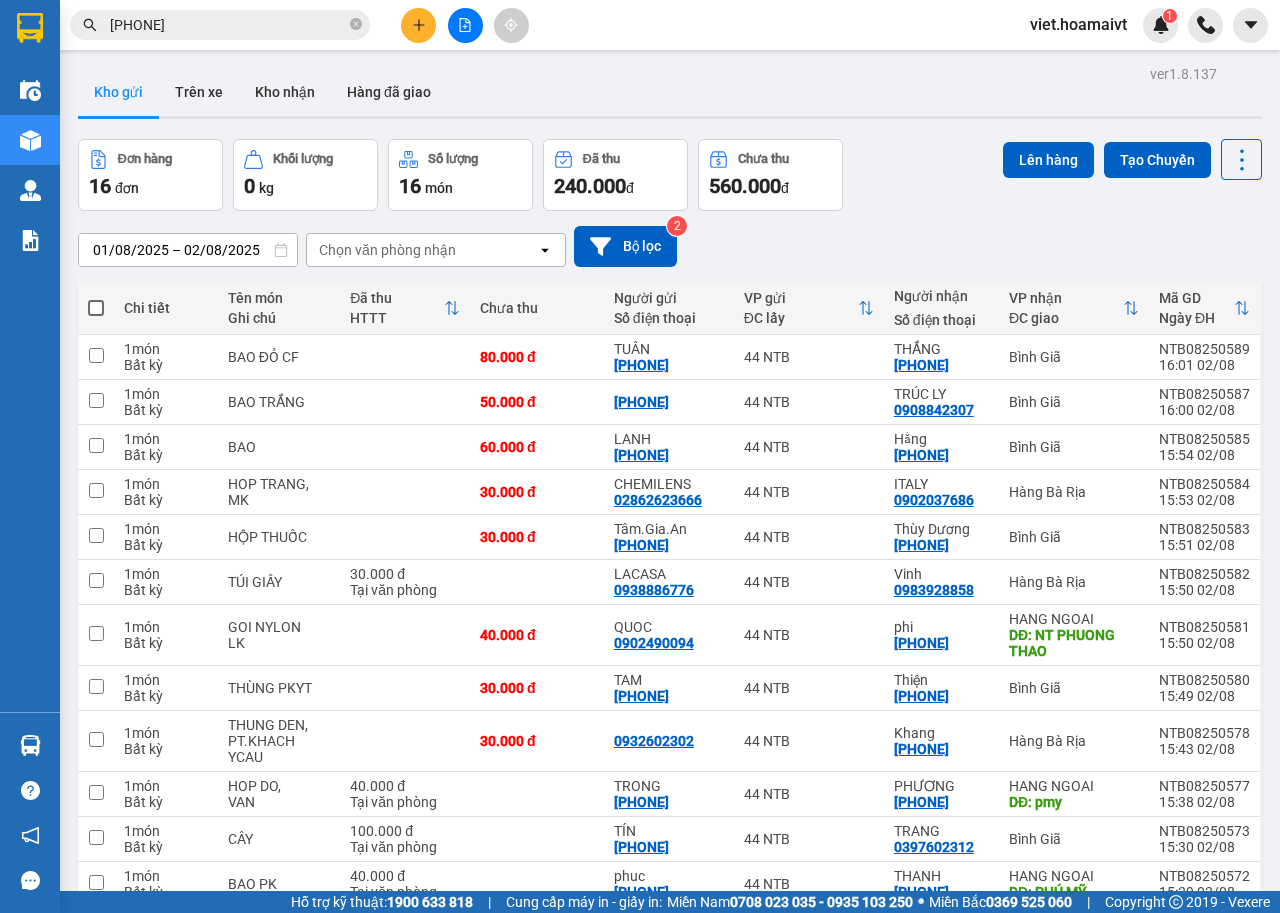 click on "01/08/2025 – 02/08/2025 Press the down arrow key to interact with the calendar and select a date. Press the escape button to close the calendar. Selected date range is from 01/08/2025 to 02/08/2025. Chọn văn phòng nhận open Bộ lọc 2" at bounding box center (670, 246) 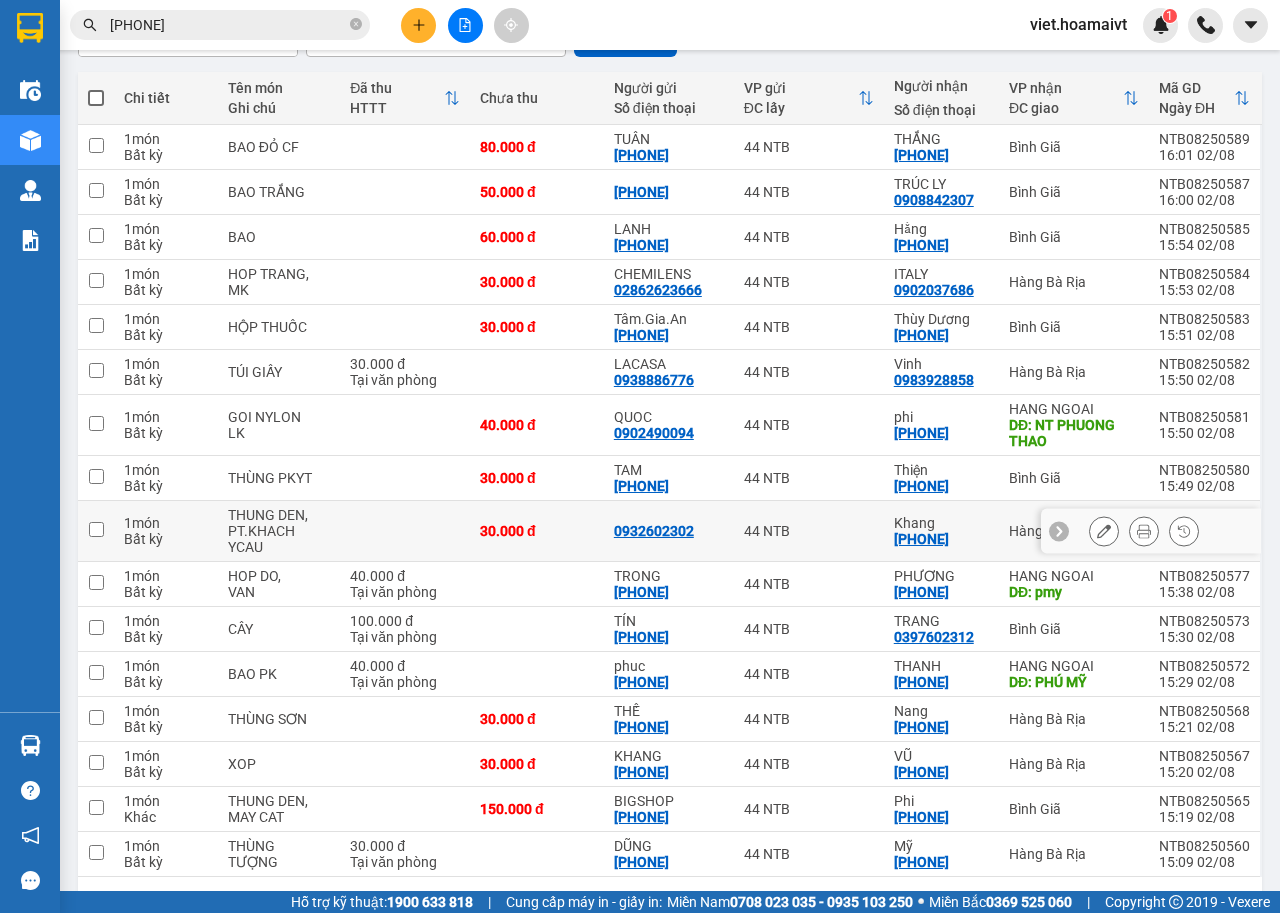scroll, scrollTop: 278, scrollLeft: 0, axis: vertical 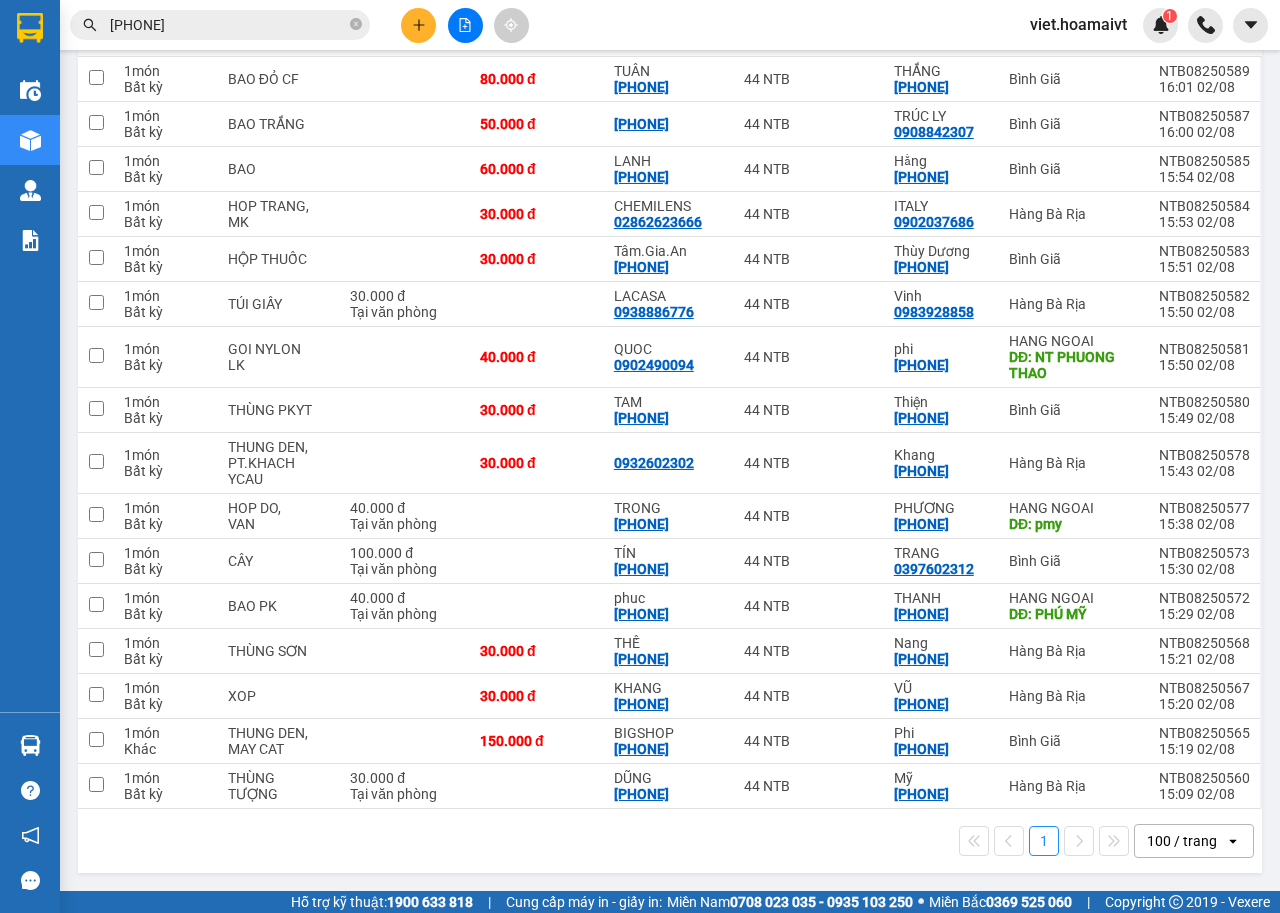 click on "1 100 / trang open" at bounding box center (670, 841) 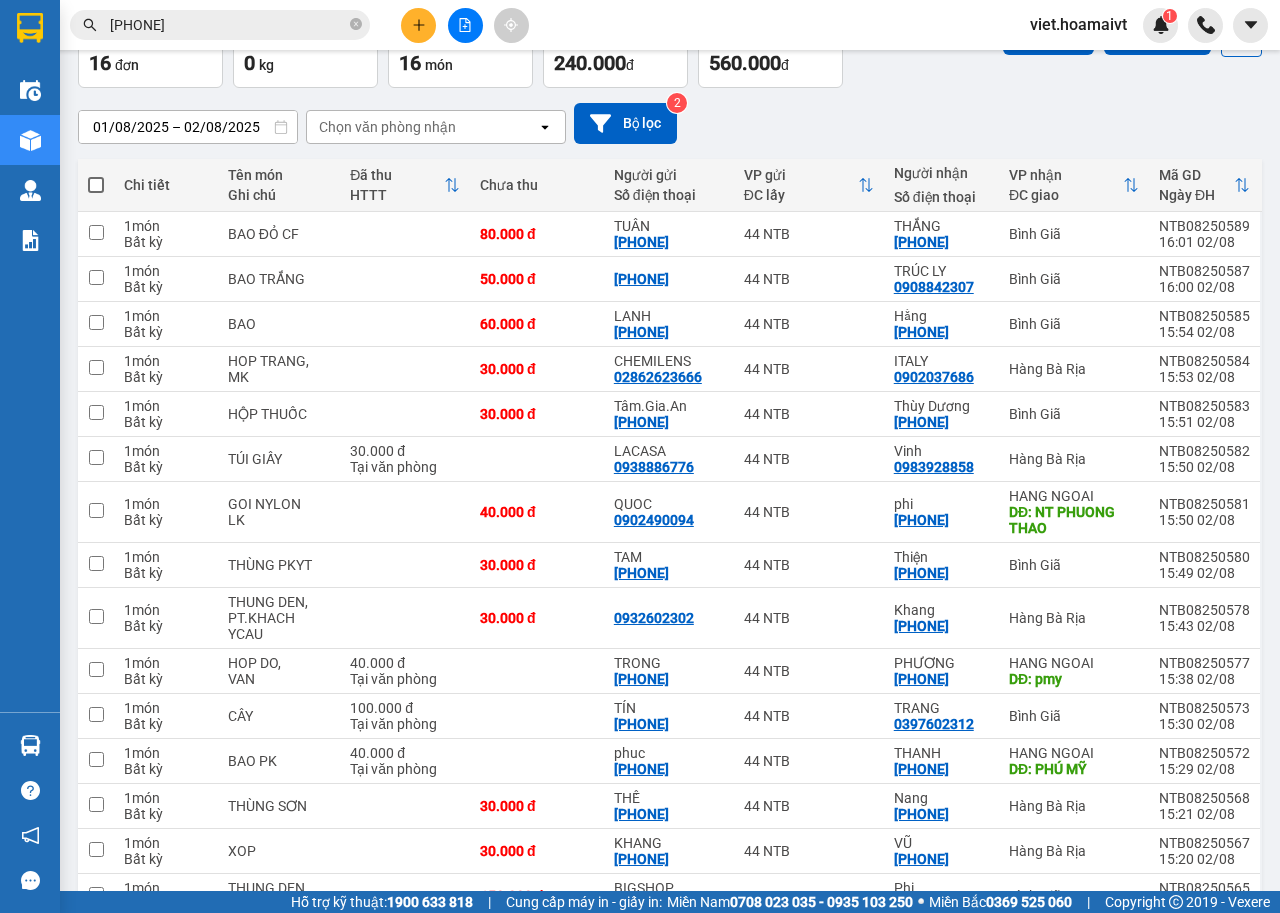 scroll, scrollTop: 0, scrollLeft: 0, axis: both 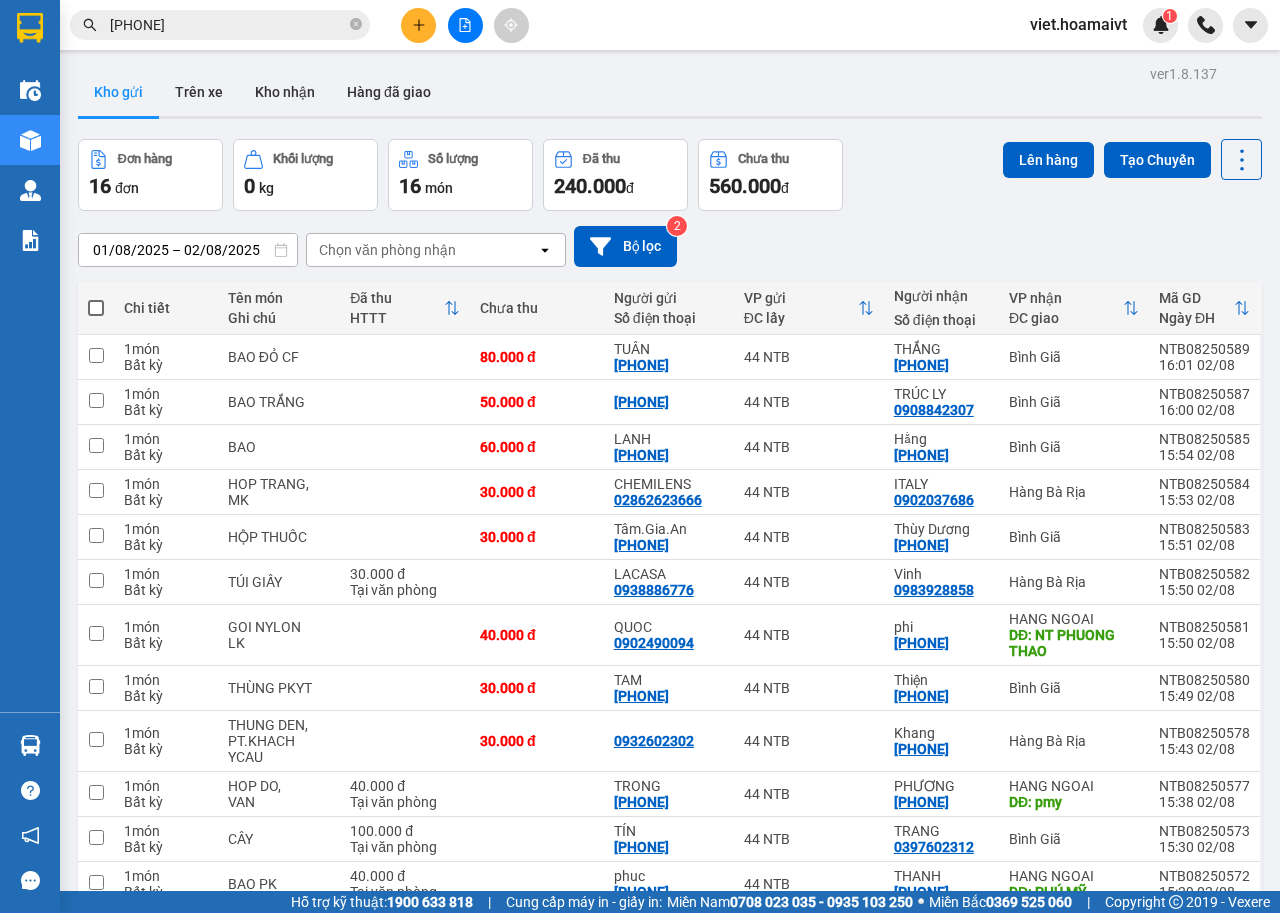 click on "Chọn văn phòng nhận" at bounding box center (422, 250) 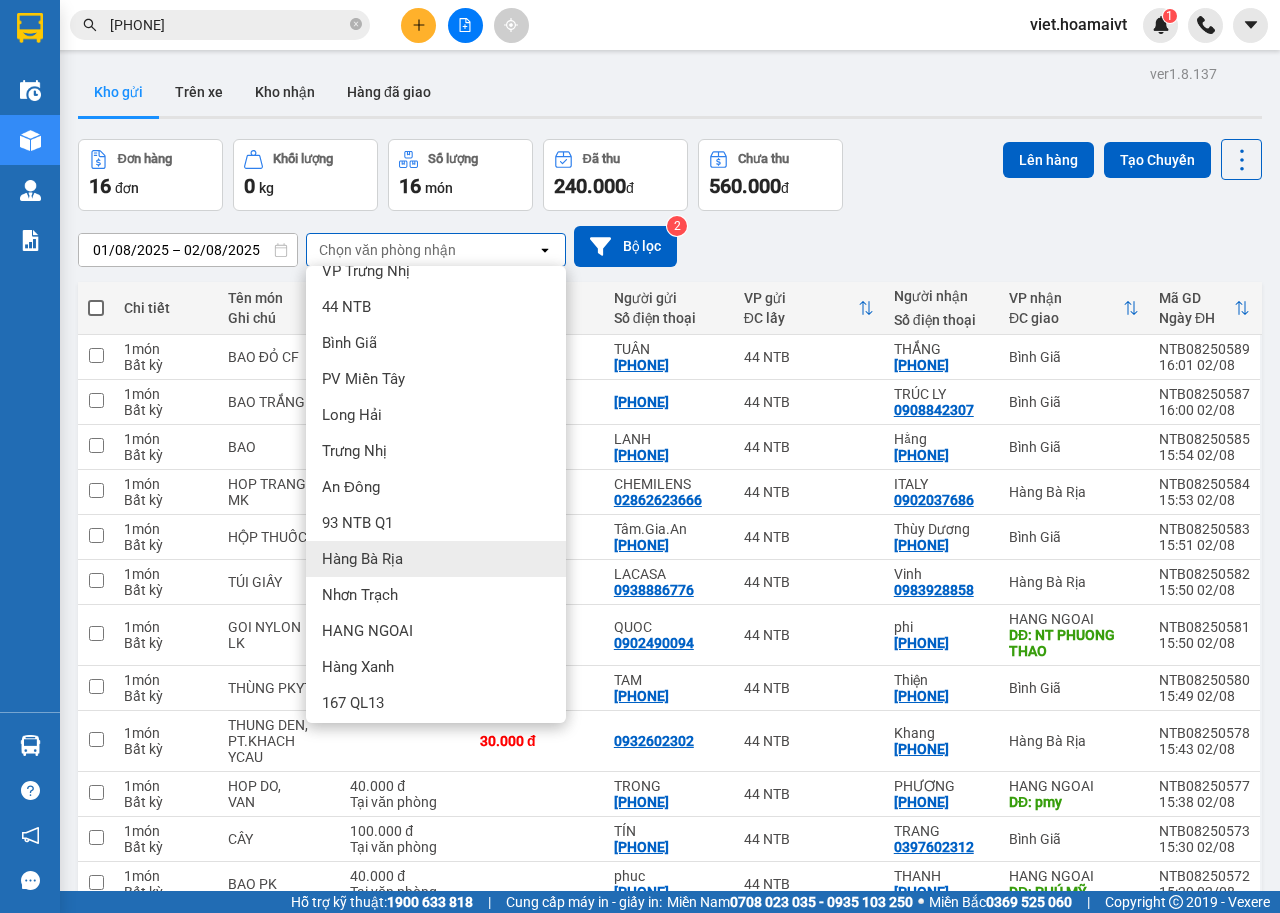 scroll, scrollTop: 27, scrollLeft: 0, axis: vertical 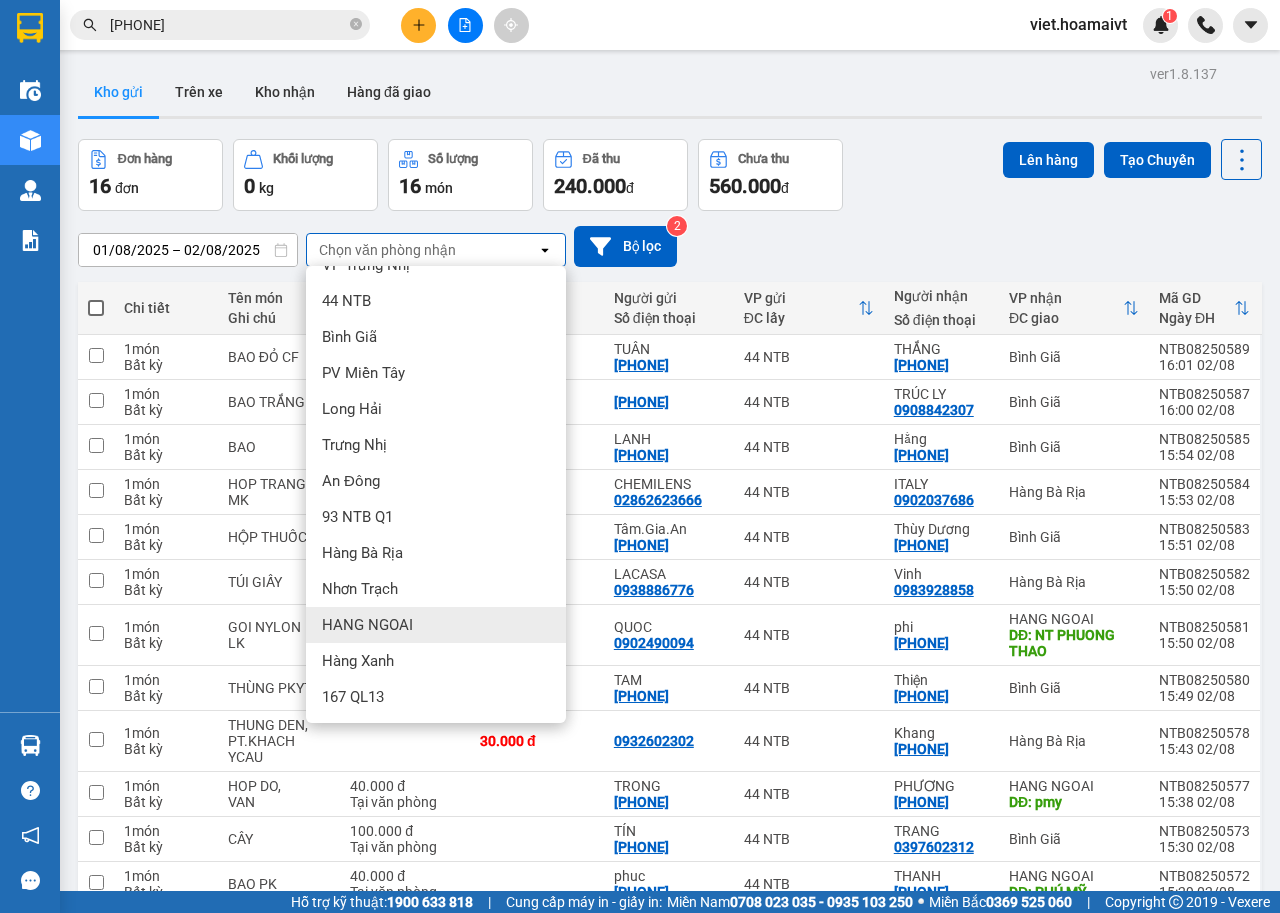 click on "HANG NGOAI" at bounding box center (436, 625) 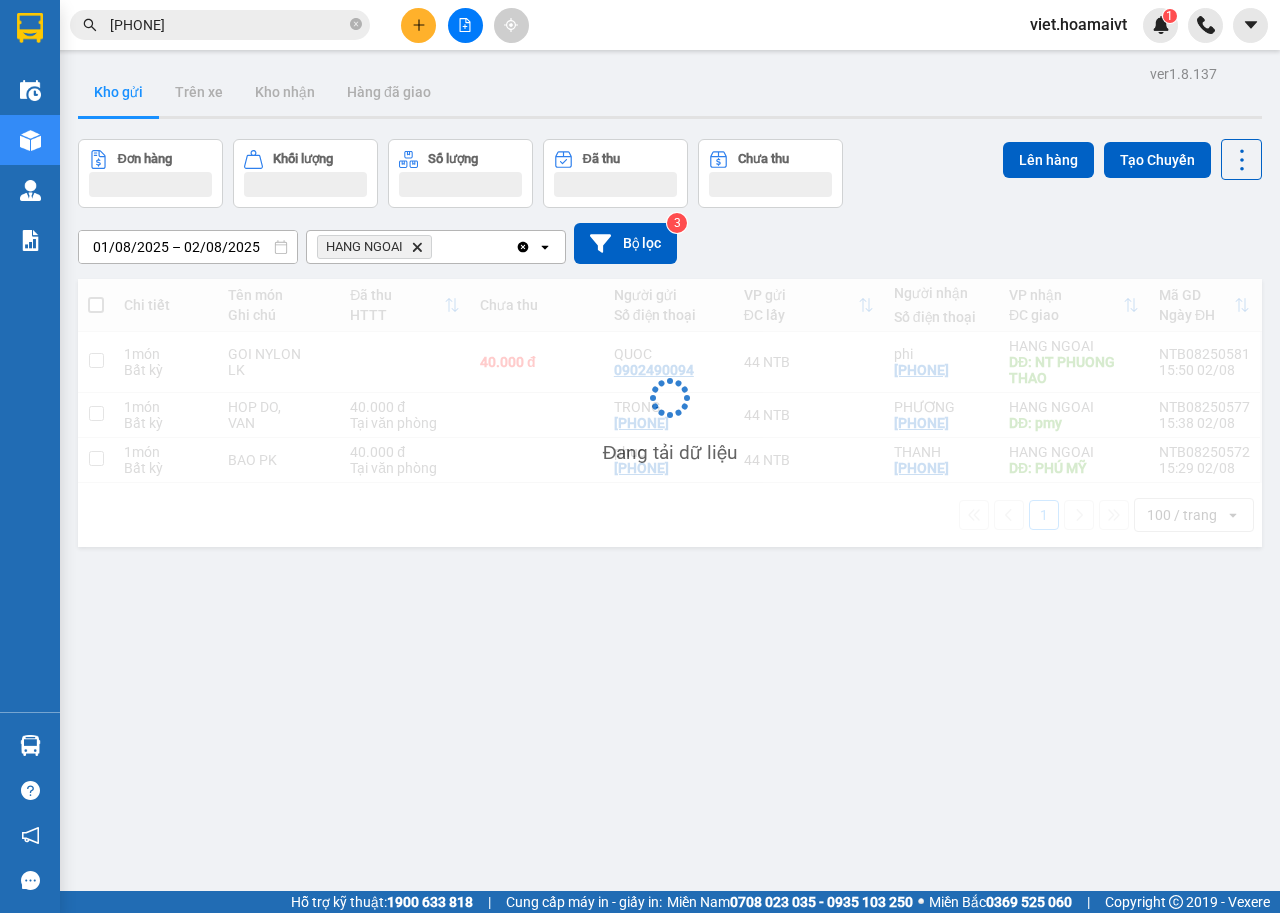 click on "[DATE] – [DATE] Press the down arrow key to interact with the calendar and select a date. Press the escape button to close the calendar. Selected date range is from [DATE] to [DATE]. HANG NGOAI Delete Clear all open Bộ lọc 3" at bounding box center [670, 243] 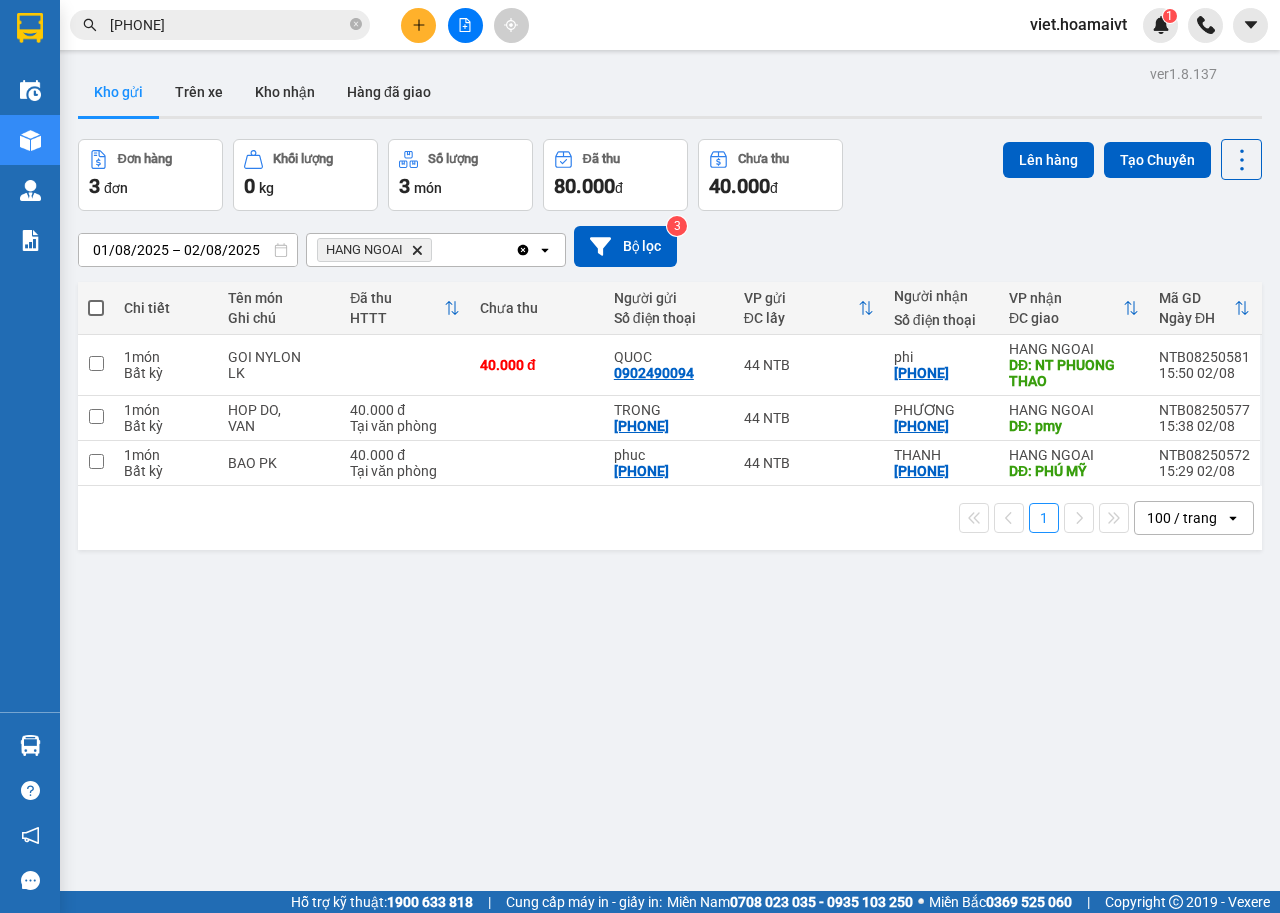 click on "[DATE] – [DATE] Press the down arrow key to interact with the calendar and select a date. Press the escape button to close the calendar. Selected date range is from [DATE] to [DATE]. HANG NGOAI Delete Clear all open Bộ lọc 3" at bounding box center (670, 246) 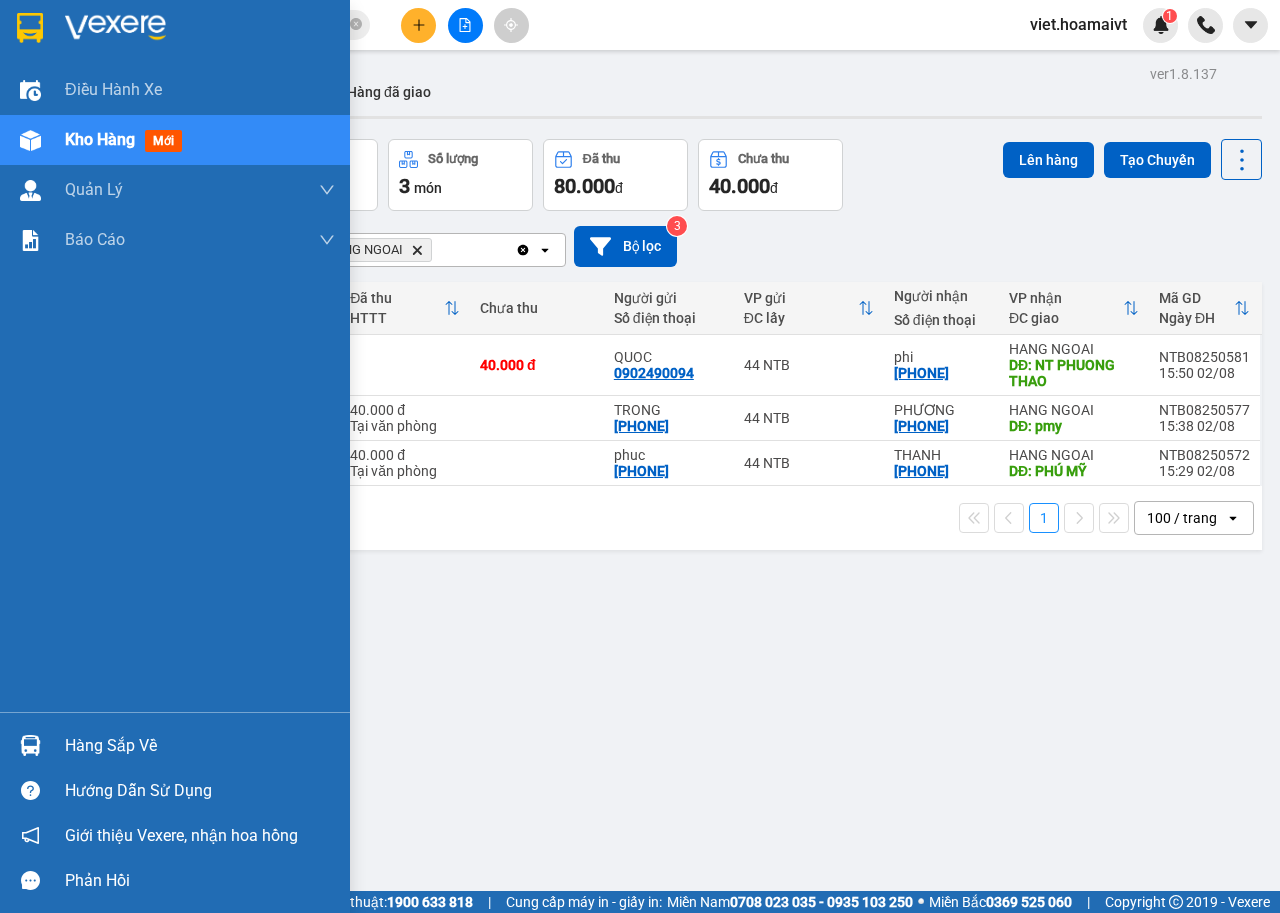 click at bounding box center [115, 28] 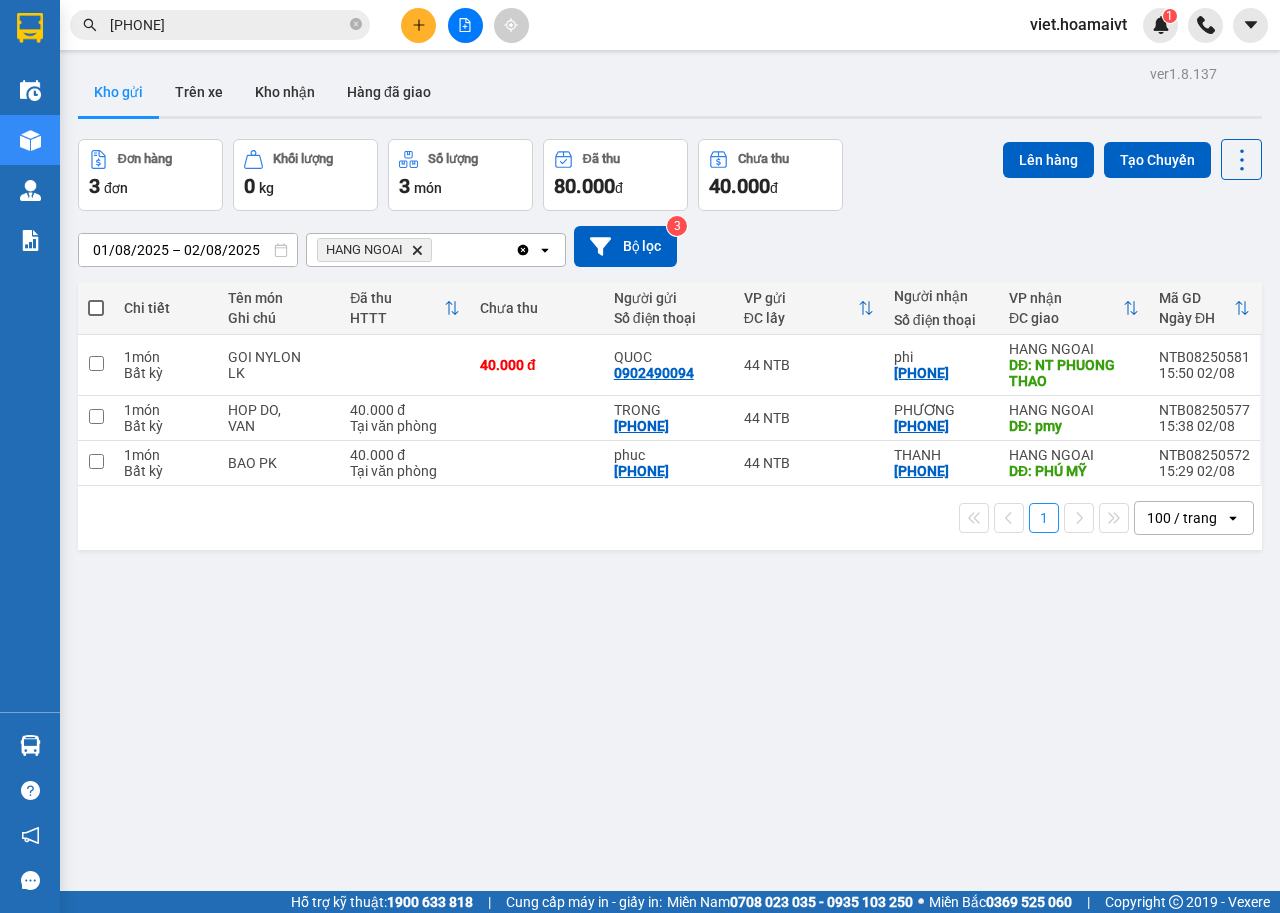click on "[DATE] – [DATE] Press the down arrow key to interact with the calendar and select a date. Press the escape button to close the calendar. Selected date range is from [DATE] to [DATE]. HANG NGOAI Delete Clear all open Bộ lọc 3" at bounding box center (670, 246) 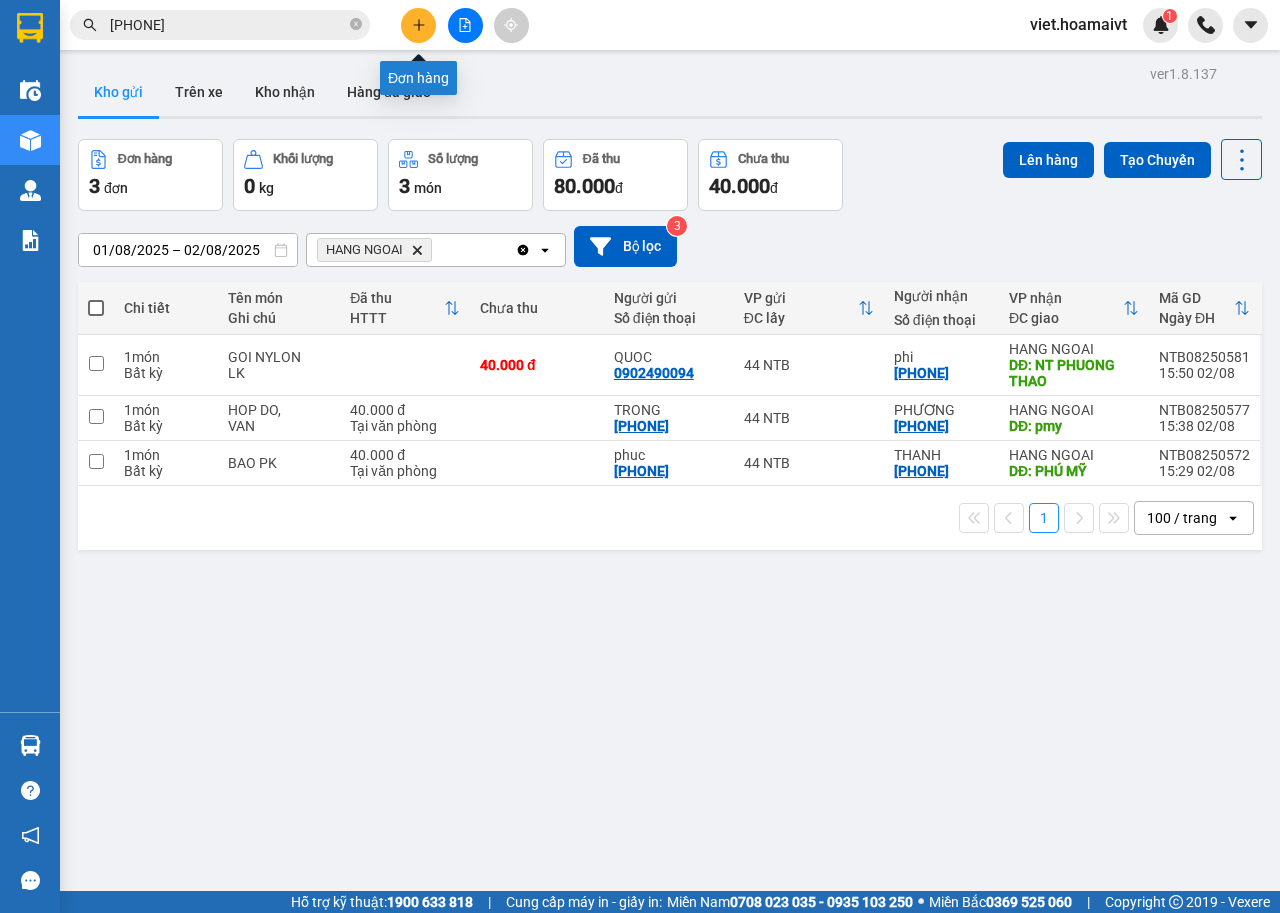 click 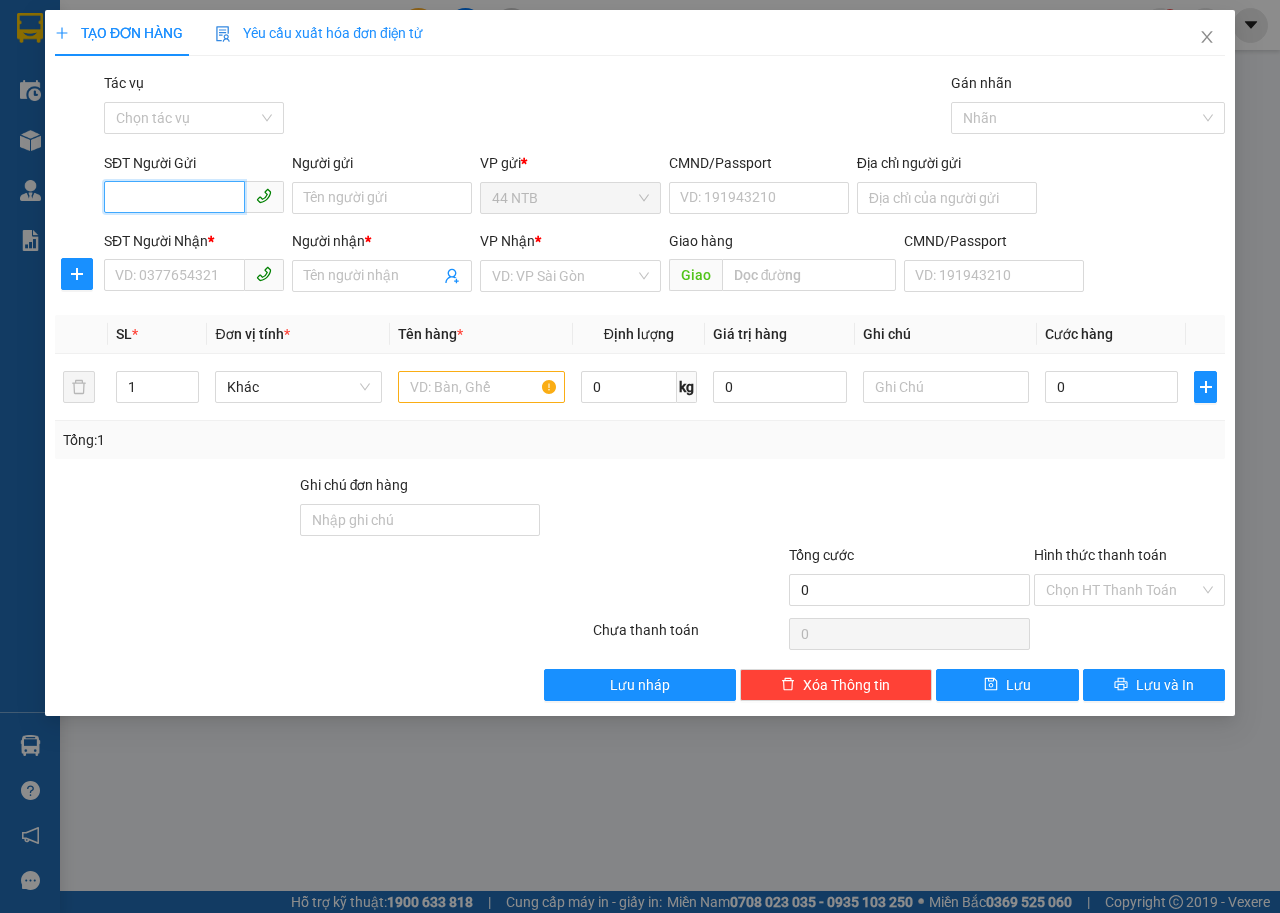 click on "SĐT Người Gửi" at bounding box center [174, 197] 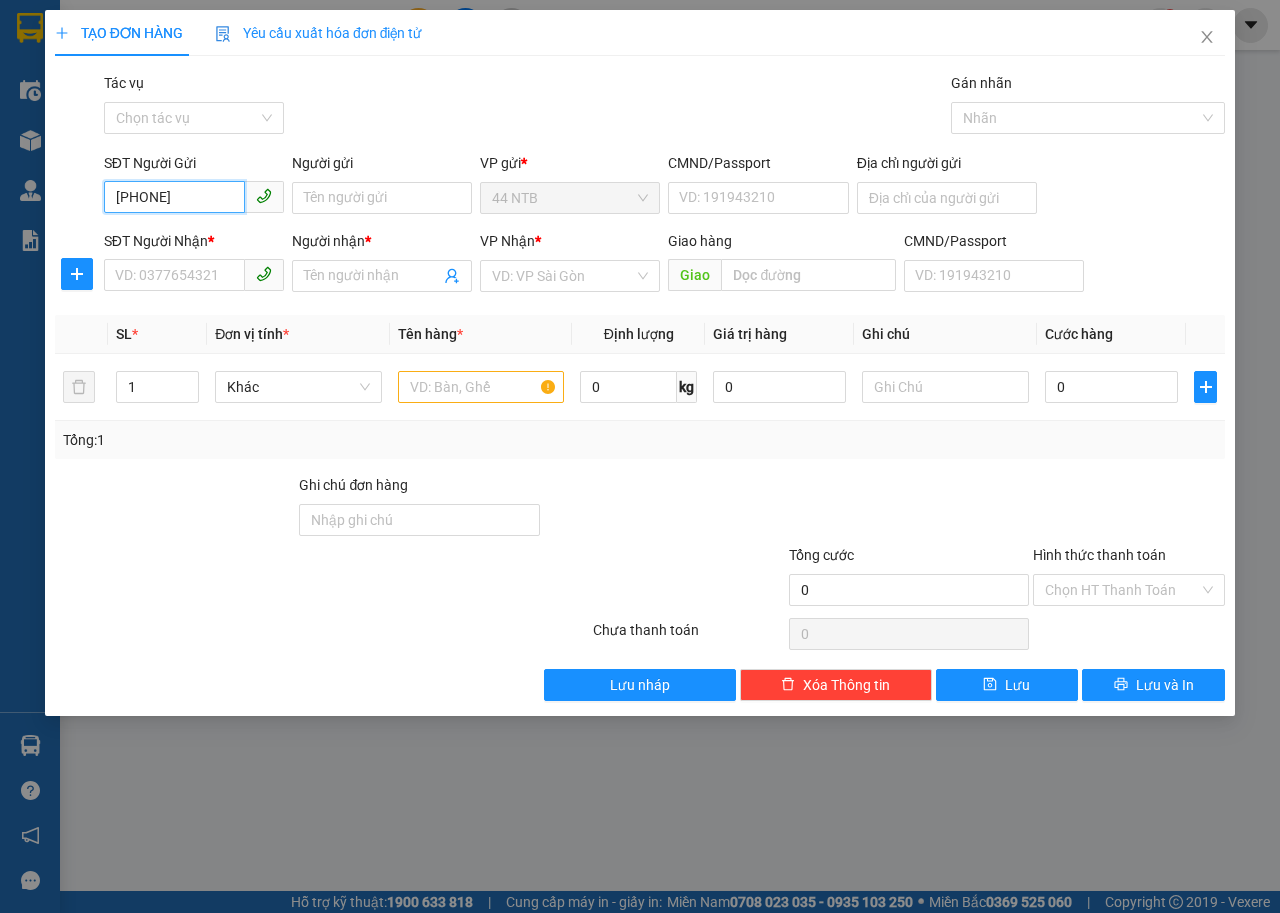 type on "[PHONE]" 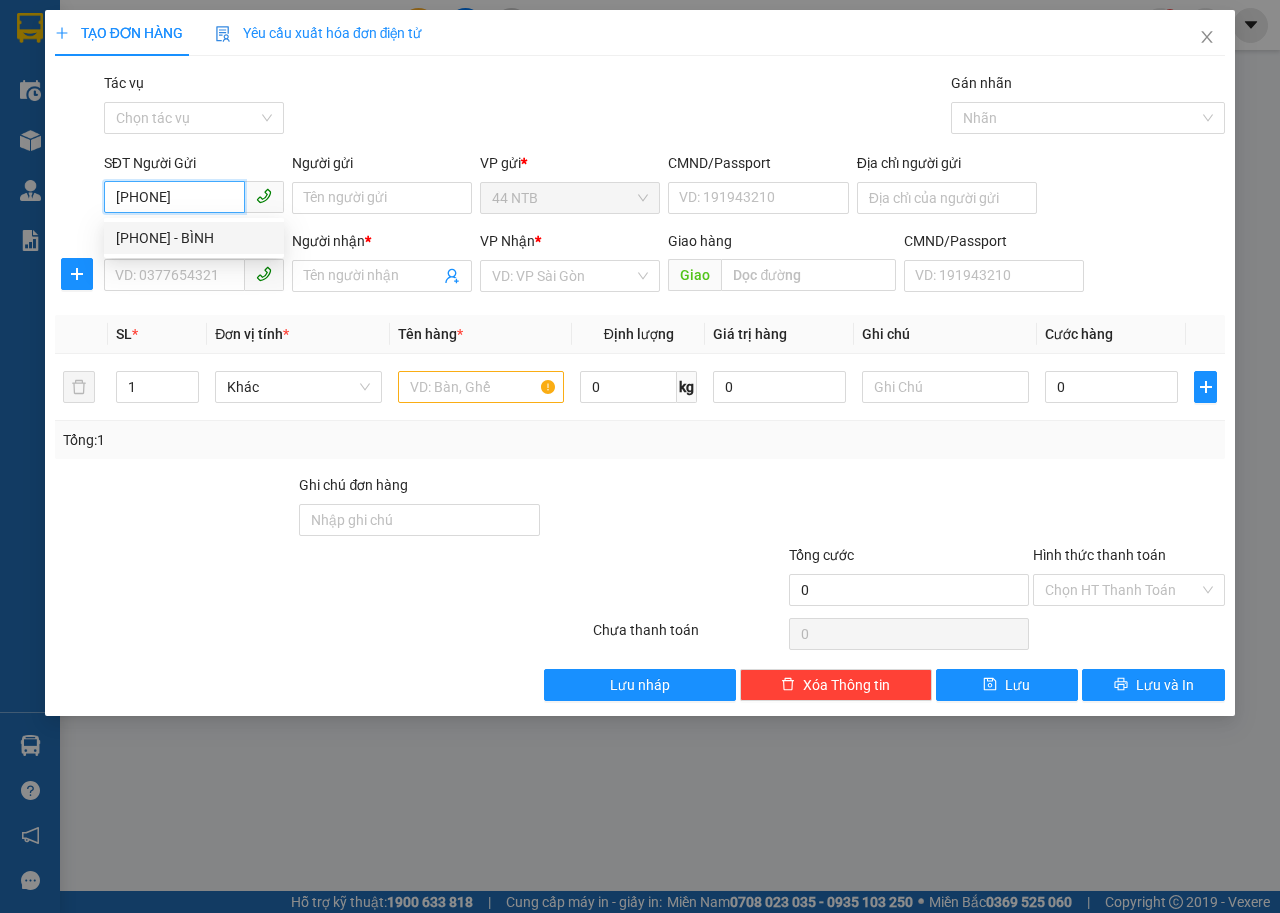 click on "[PHONE] - BÌNH" at bounding box center (194, 238) 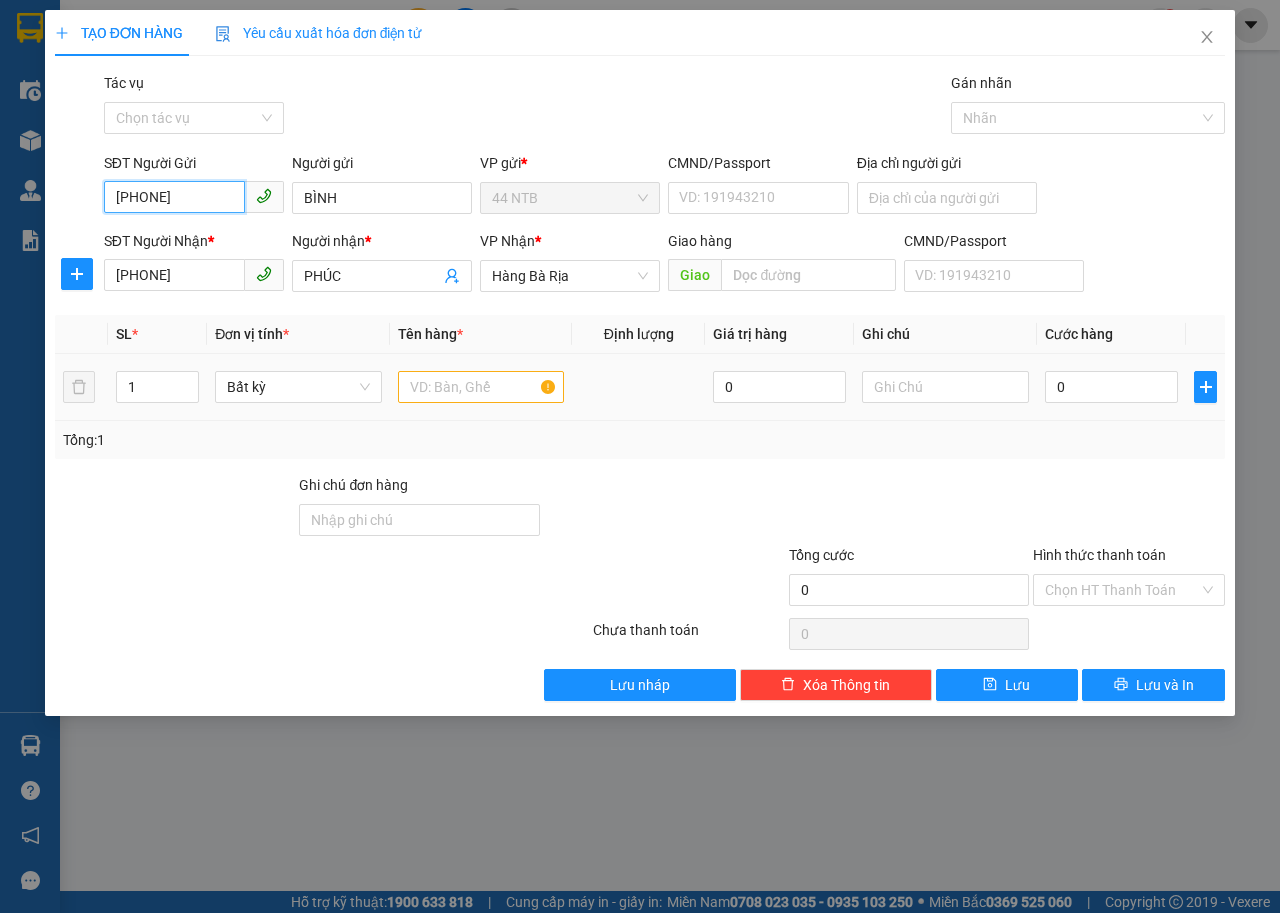 type on "[PHONE]" 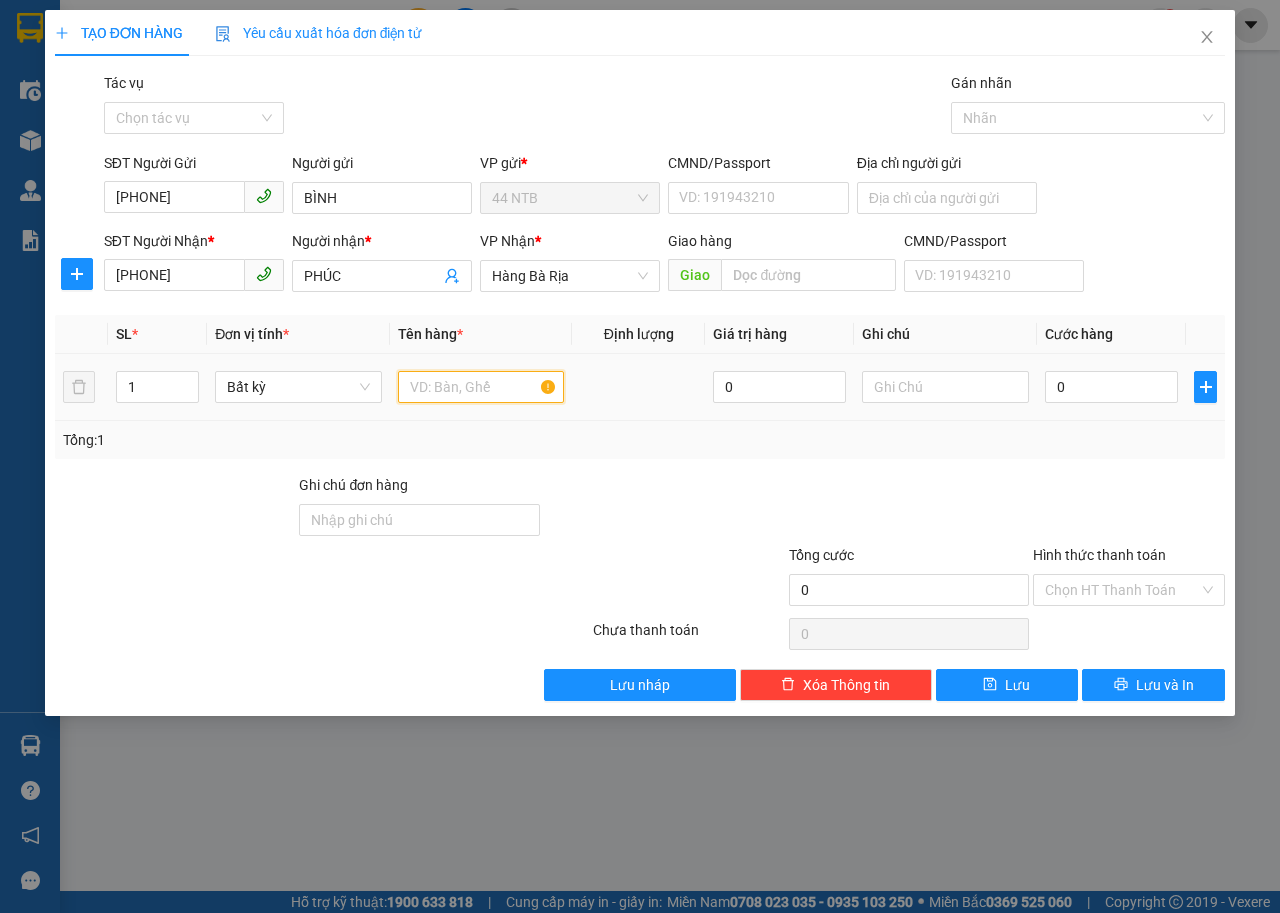 click at bounding box center [481, 387] 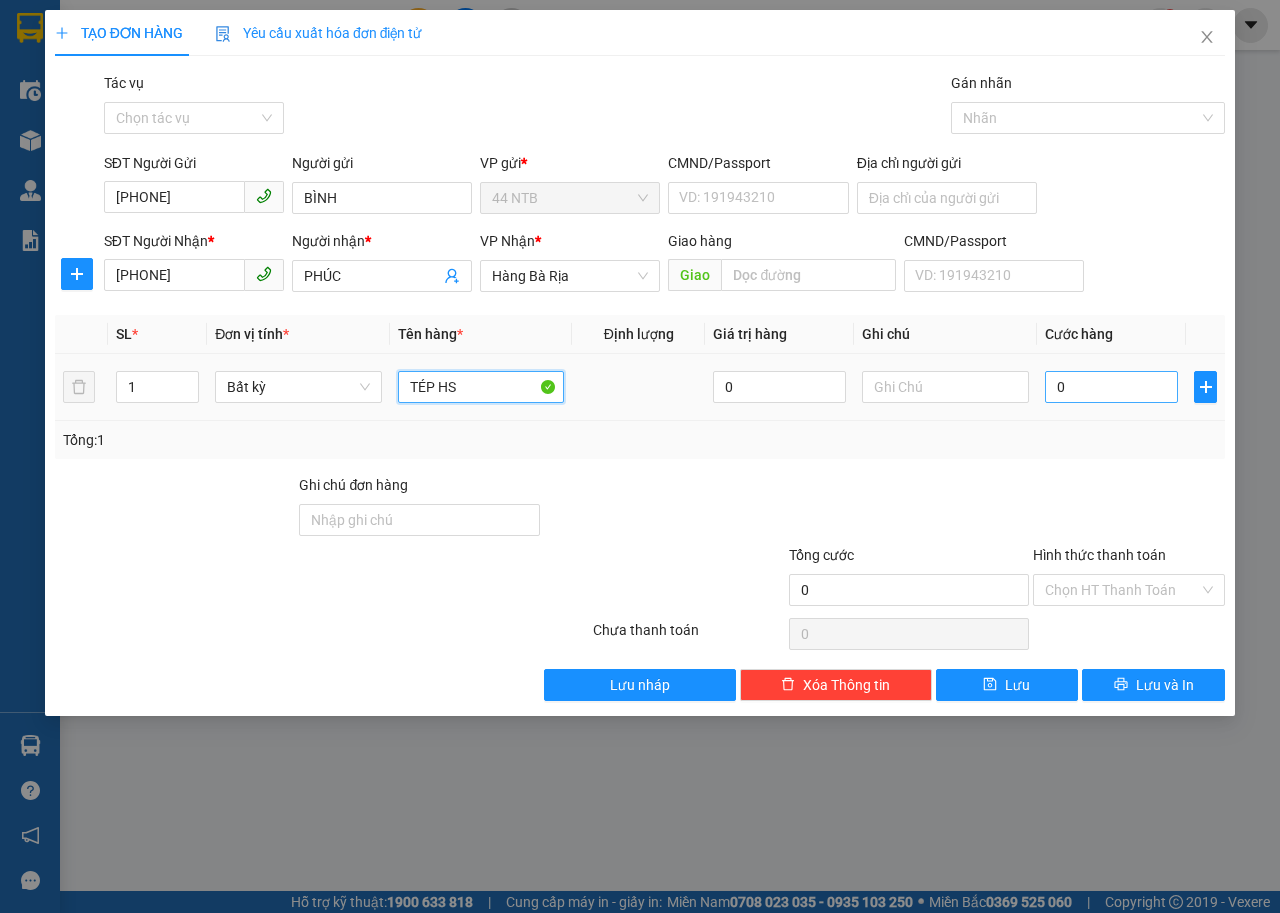 type on "TÉP HS" 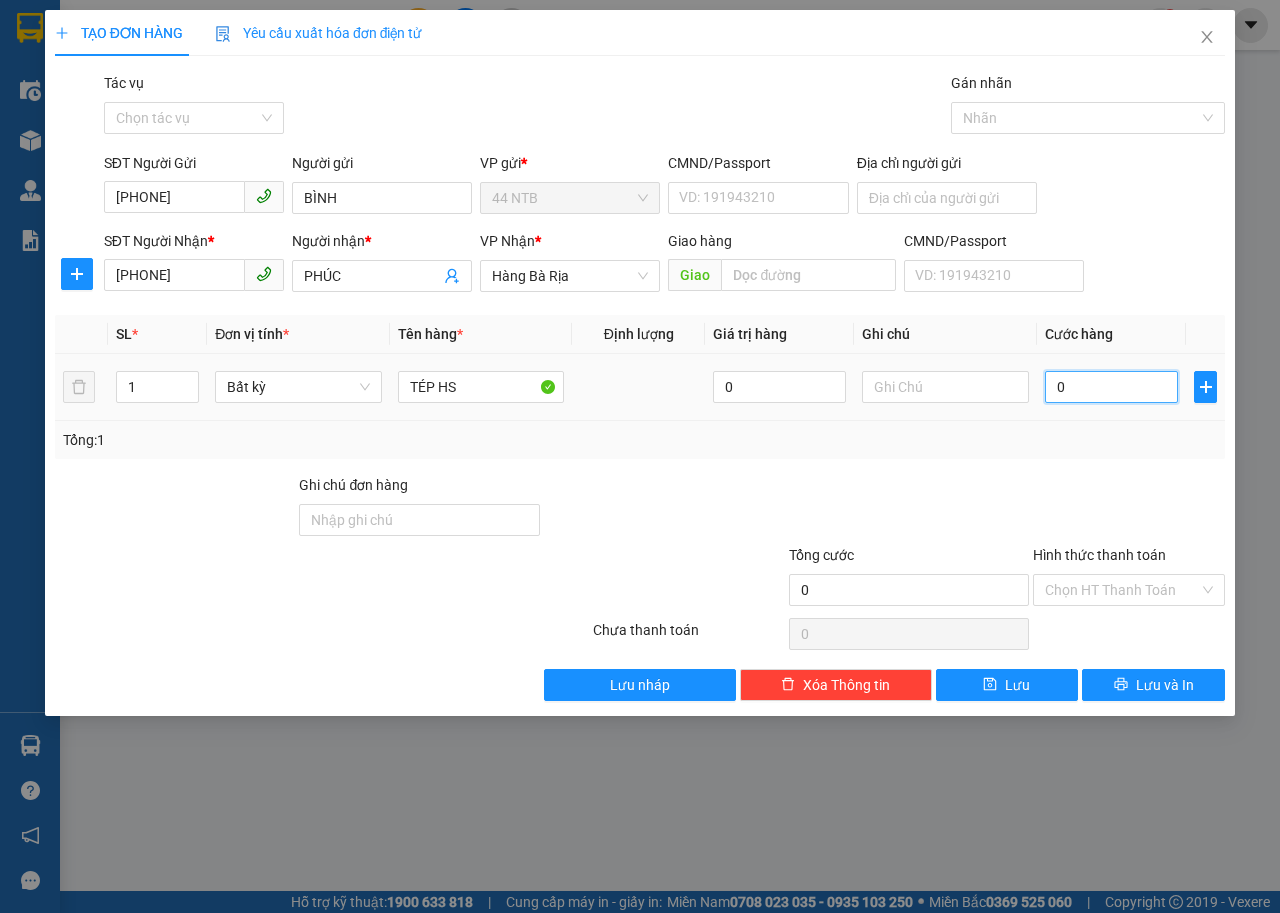 click on "0" at bounding box center [1111, 387] 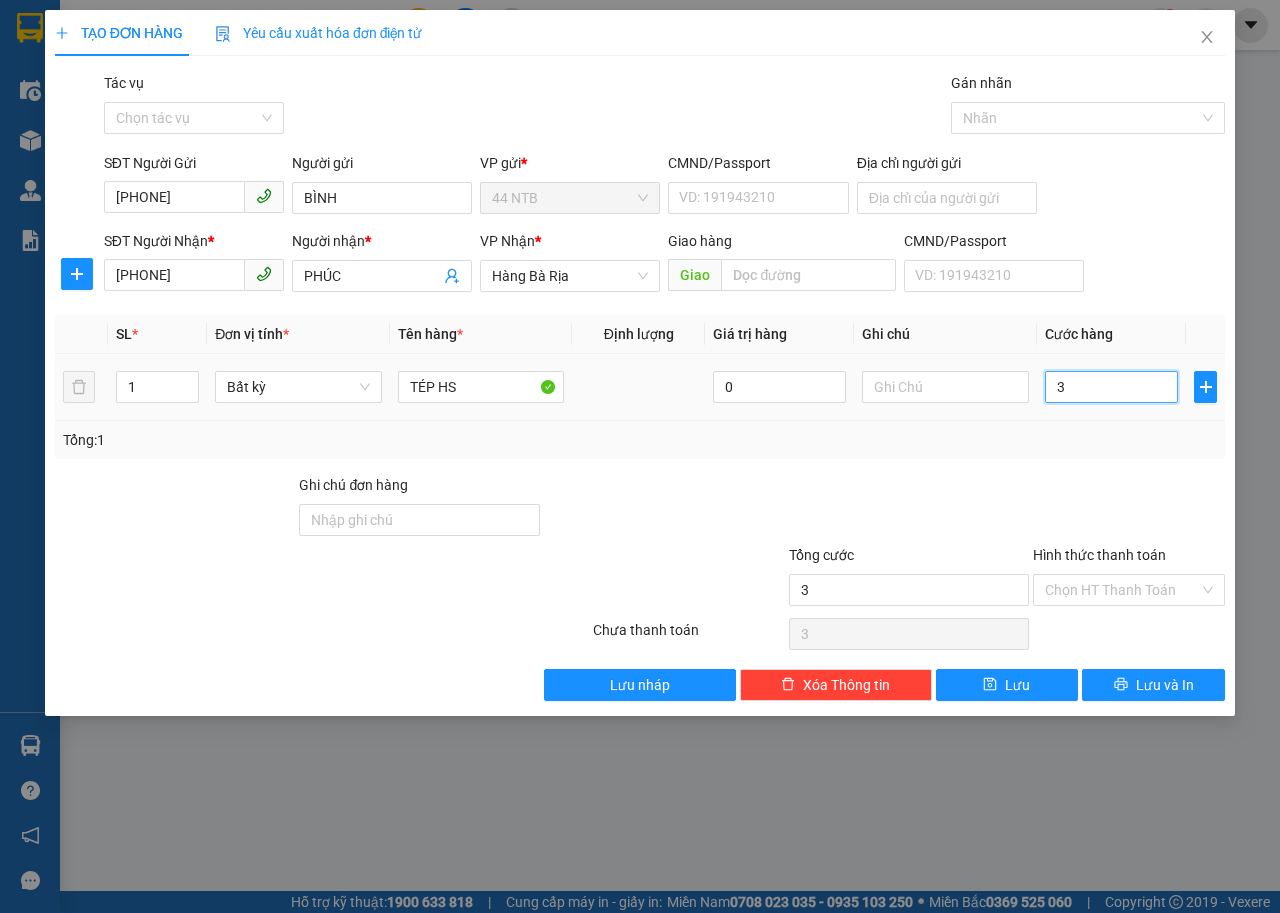 type on "30" 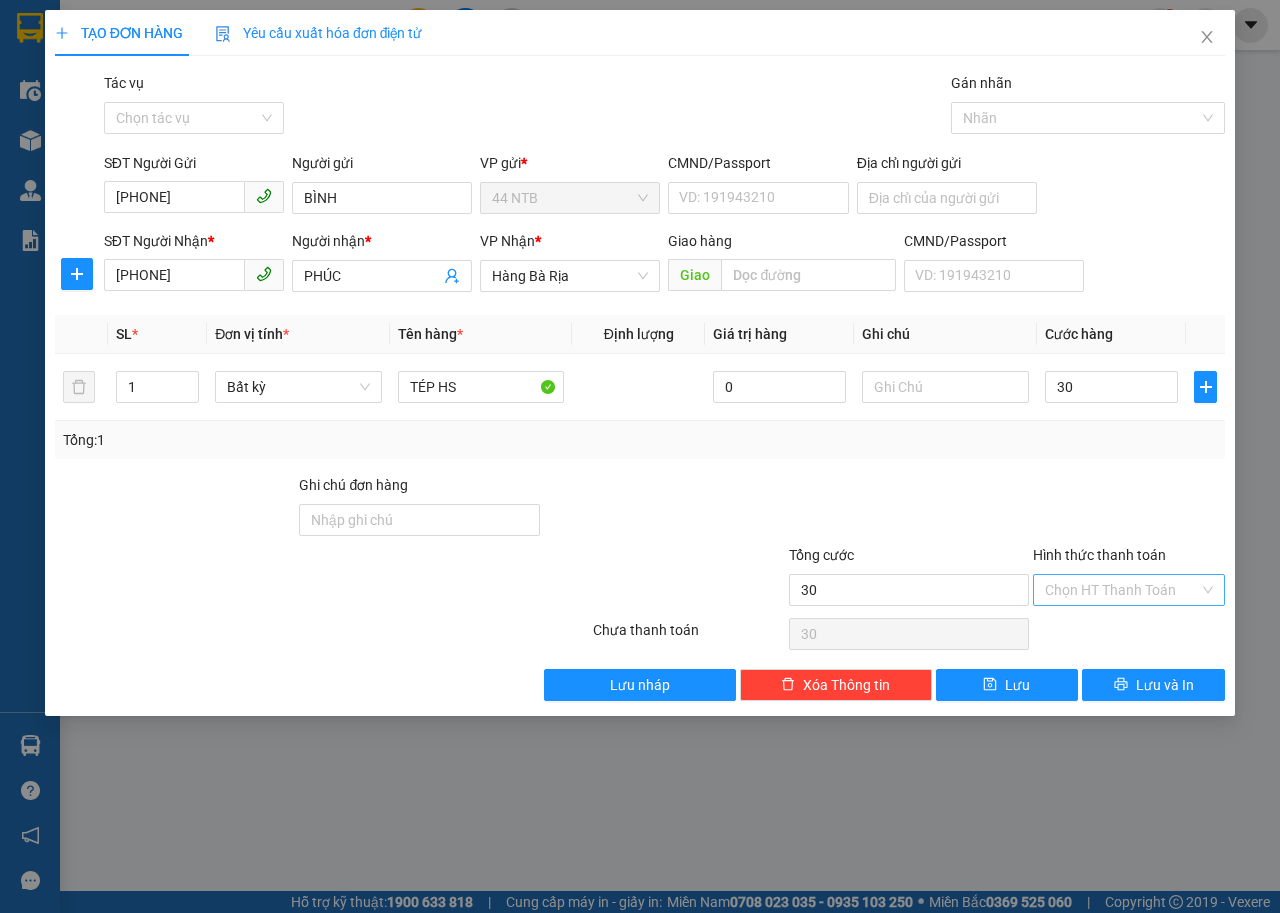 type on "30.000" 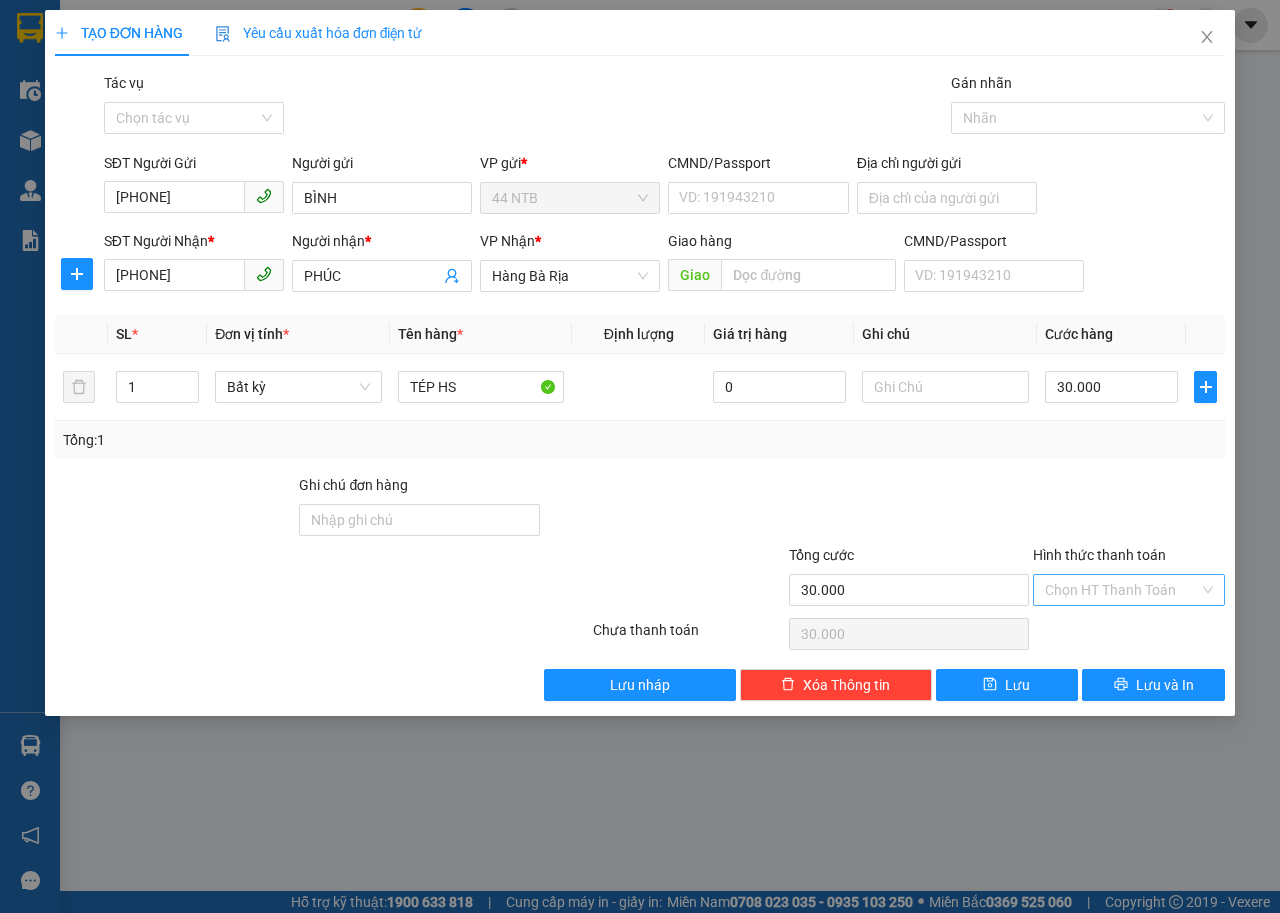 click on "Hình thức thanh toán" at bounding box center (1122, 590) 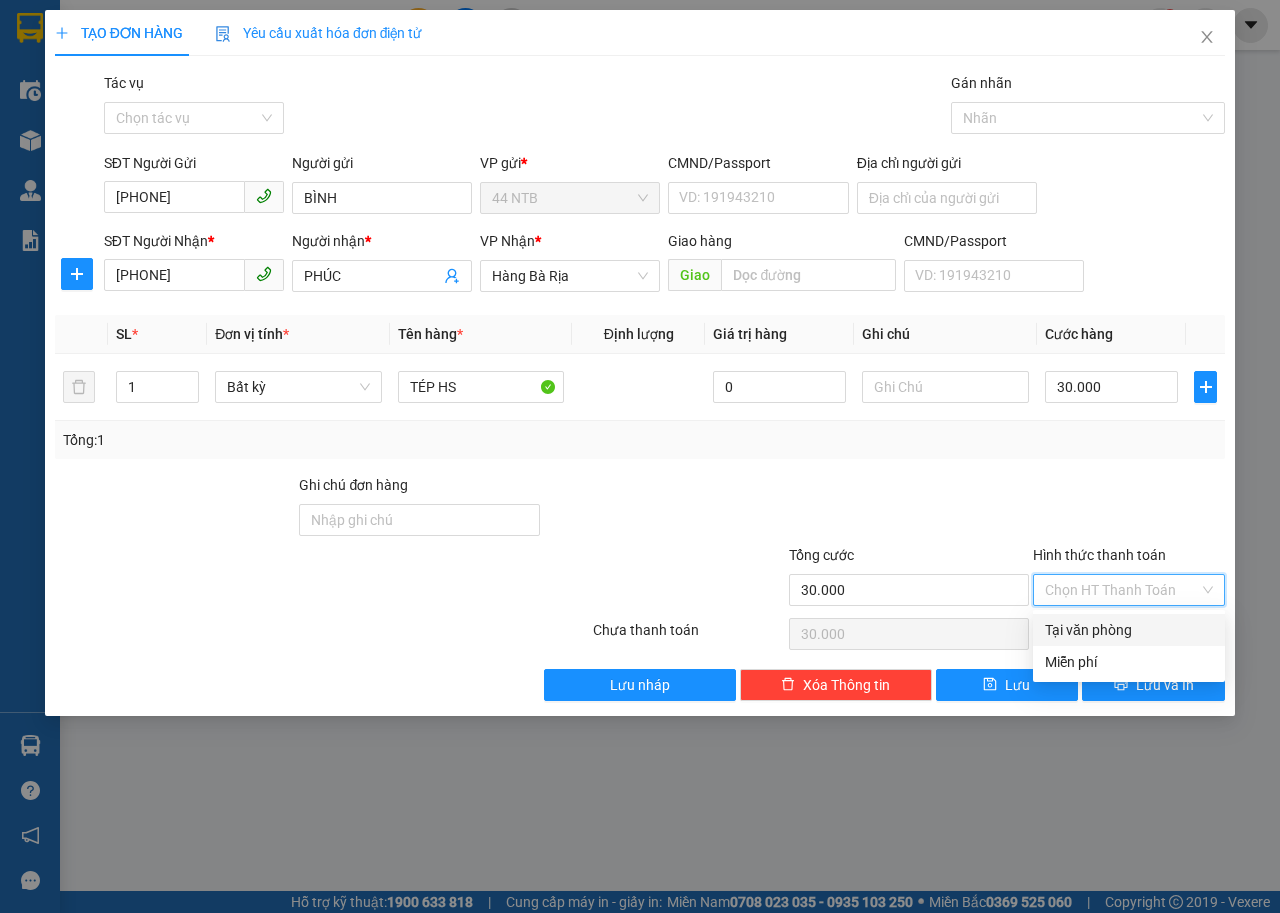 click on "Tại văn phòng" at bounding box center [1129, 630] 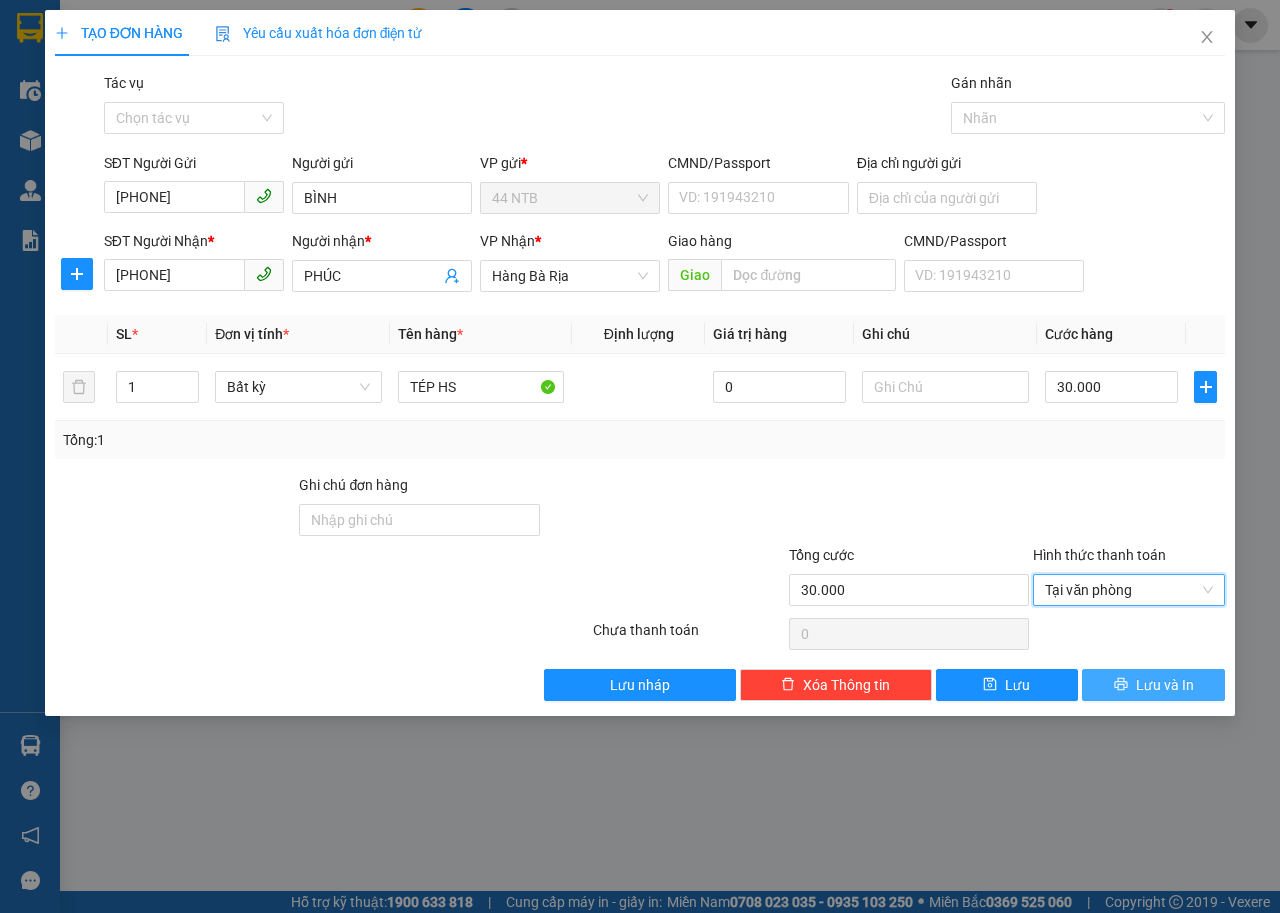 click on "Lưu và In" at bounding box center [1165, 685] 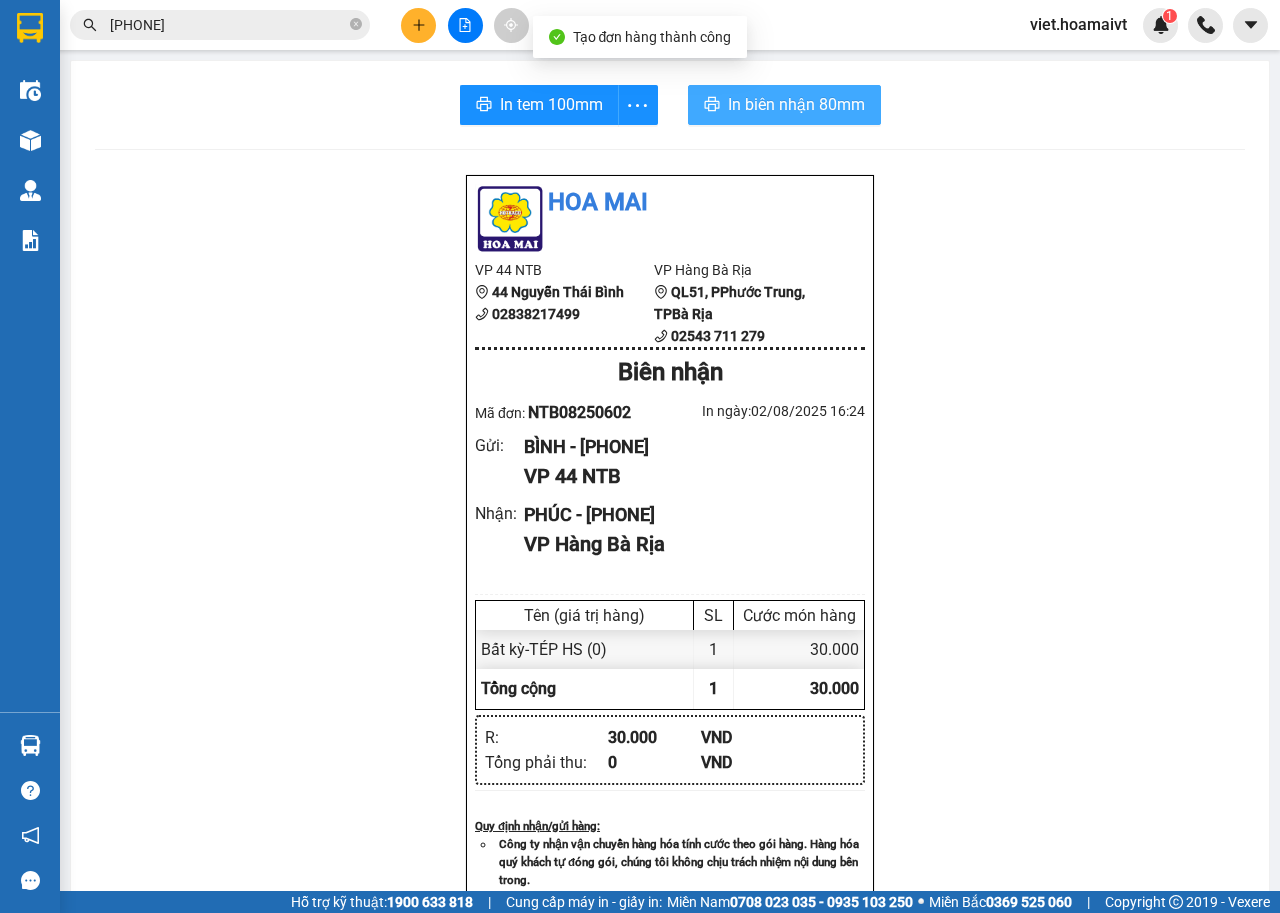 click on "In biên nhận 80mm" at bounding box center [796, 104] 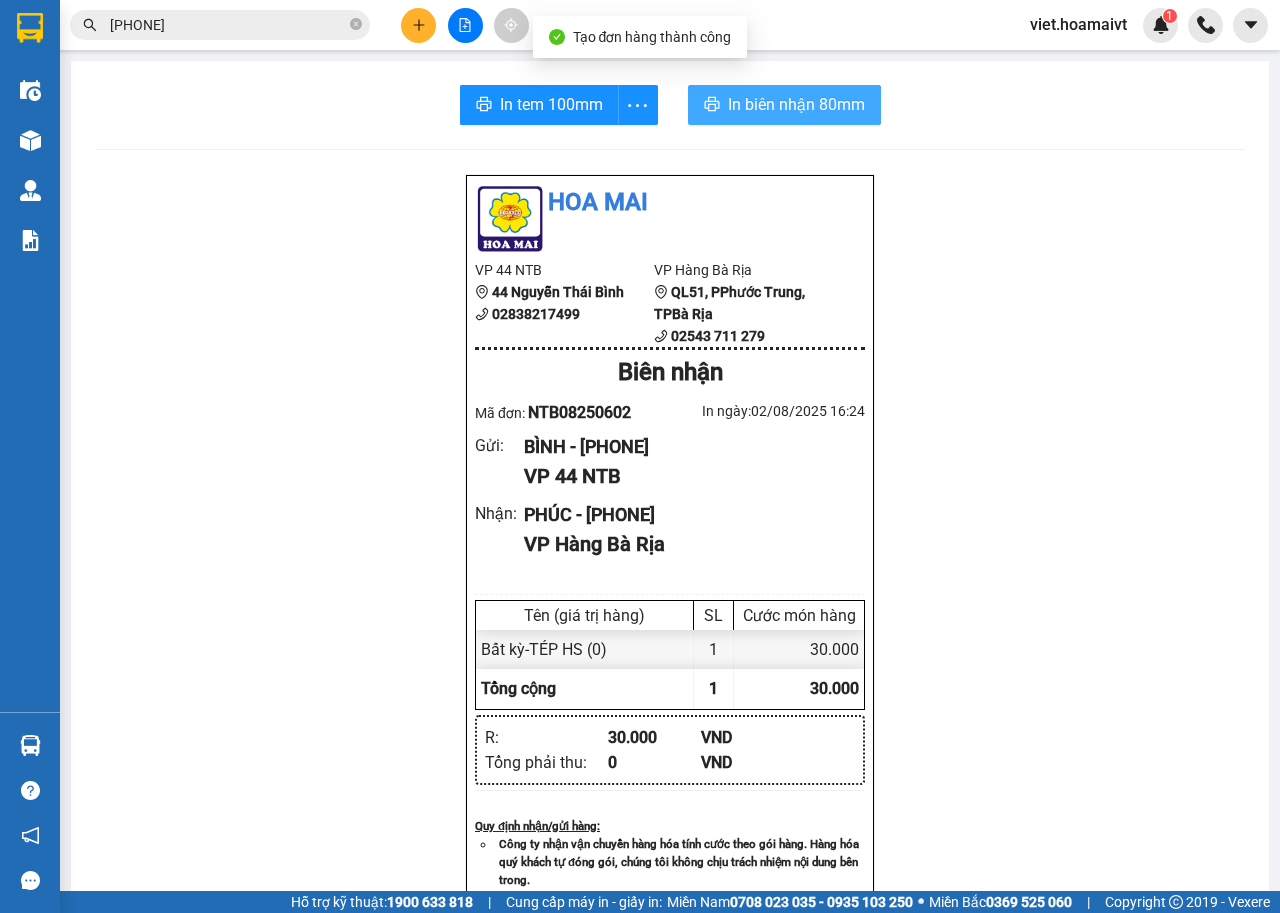 scroll, scrollTop: 0, scrollLeft: 0, axis: both 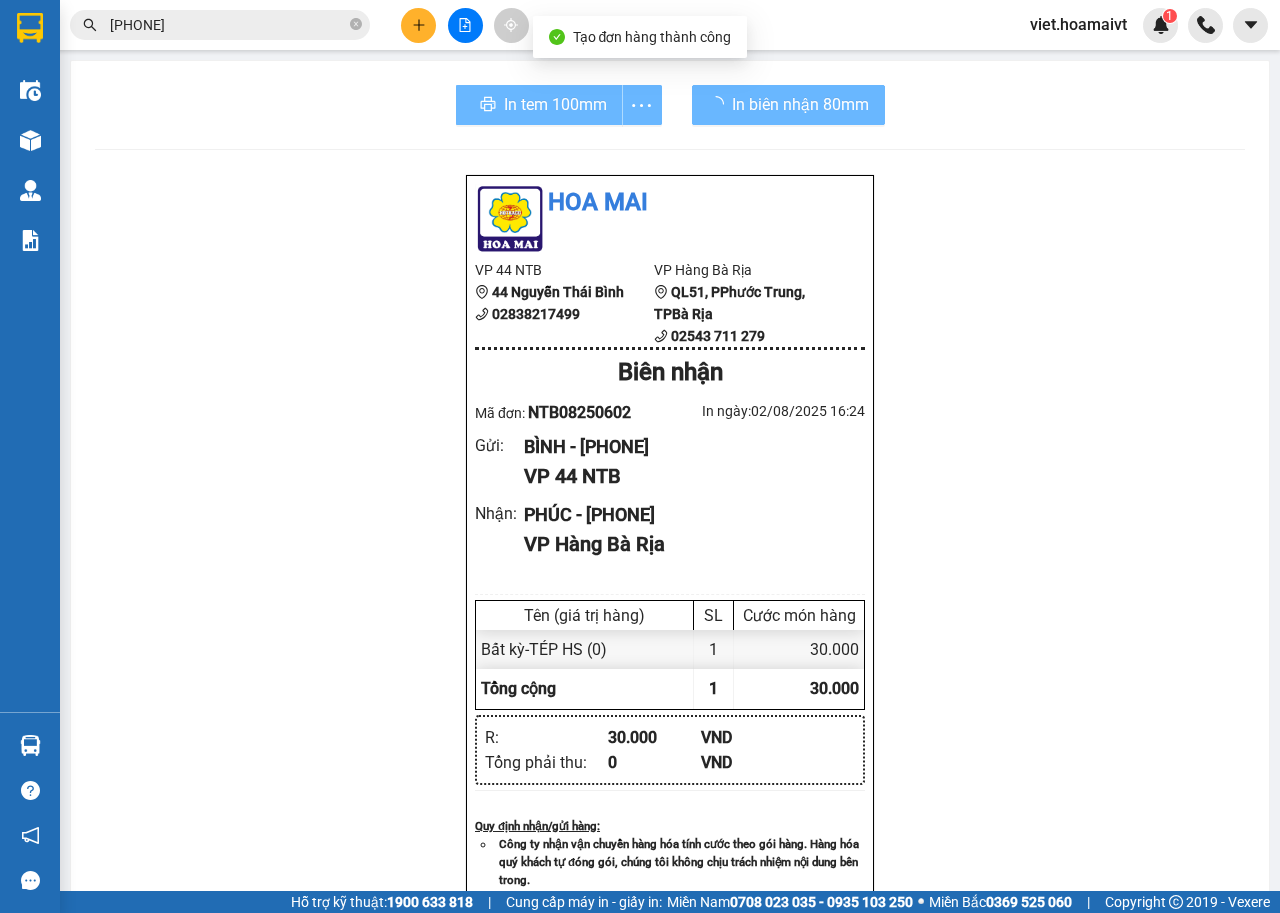 click on "Hoa Mai VP 44 NTB   44 Nguyễn Thái Bình   [PHONE] VP Hàng Bà Rịa   QL51, PPhước Trung, TPBà Rịa   [PHONE] Biên nhận Mã đơn:   NTB08250602 In ngày:  [DATE]   [TIME] Gửi :   BÌNH - [PHONE] VP 44 NTB Nhận :   PHÚC - [PHONE] VP Hàng Bà Rịa Tên (giá trị hàng) SL Cước món hàng Bất kỳ - TÉP HS   (0) 1 30.000 Tổng cộng 1 30.000 Loading... R : 30.000 VND Tổng phải thu : 0 VND Quy định nhận/gửi hàng : Công ty nhận vận chuyển hàng hóa tính cước theo gói hàng. Hàng hóa quý khách tự đóng gói, chúng tôi không chịu trách nhiệm nội dung bên trong.  Công ty không nhận vận chuyển hàng quốc cấm, ngoại tệ, vàng bạc đá quý.  Khách hàng thông tin cho người nhà ra nhận hàng sau 03 tiếng.  Hàng gửi phải nhận trong vòng 7 ngày kể từ ngày gửi. Quá thời hạn trên, Công ty không giải quyết. Gửi:    44 NTB BÌNH [PHONE] Nhận:    PHÚC R :" at bounding box center [670, 818] 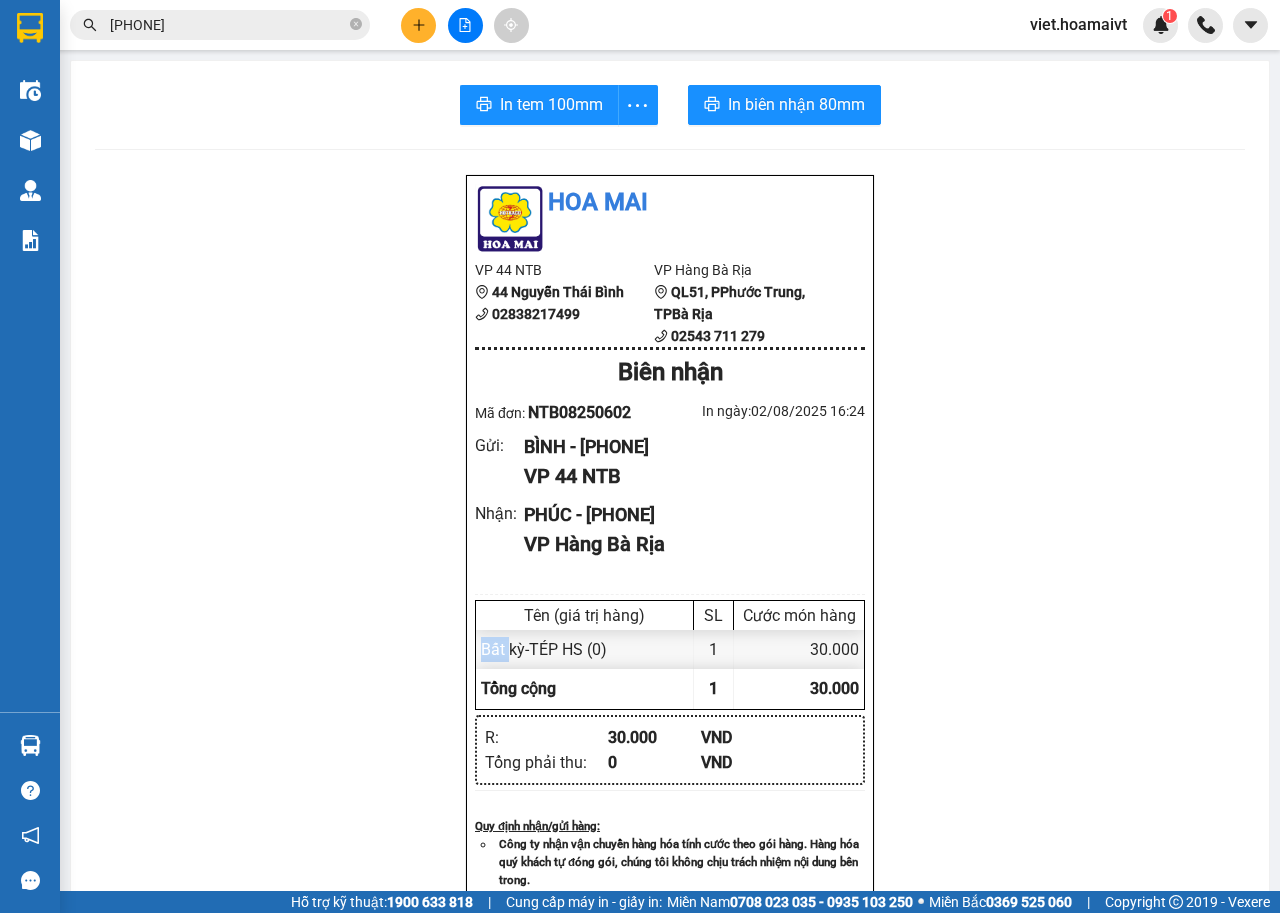 click on "Hoa Mai VP 44 NTB   44 Nguyễn Thái Bình   [PHONE] VP Hàng Bà Rịa   QL51, PPhước Trung, TPBà Rịa   [PHONE] Biên nhận Mã đơn:   NTB08250602 In ngày:  [DATE]   [TIME] Gửi :   BÌNH - [PHONE] VP 44 NTB Nhận :   PHÚC - [PHONE] VP Hàng Bà Rịa Tên (giá trị hàng) SL Cước món hàng Bất kỳ - TÉP HS   (0) 1 30.000 Tổng cộng 1 30.000 Loading... R : 30.000 VND Tổng phải thu : 0 VND Quy định nhận/gửi hàng : Công ty nhận vận chuyển hàng hóa tính cước theo gói hàng. Hàng hóa quý khách tự đóng gói, chúng tôi không chịu trách nhiệm nội dung bên trong.  Công ty không nhận vận chuyển hàng quốc cấm, ngoại tệ, vàng bạc đá quý.  Khách hàng thông tin cho người nhà ra nhận hàng sau 03 tiếng.  Hàng gửi phải nhận trong vòng 7 ngày kể từ ngày gửi. Quá thời hạn trên, Công ty không giải quyết. Gửi:    44 NTB BÌNH [PHONE] Nhận:    PHÚC R :" at bounding box center (670, 818) 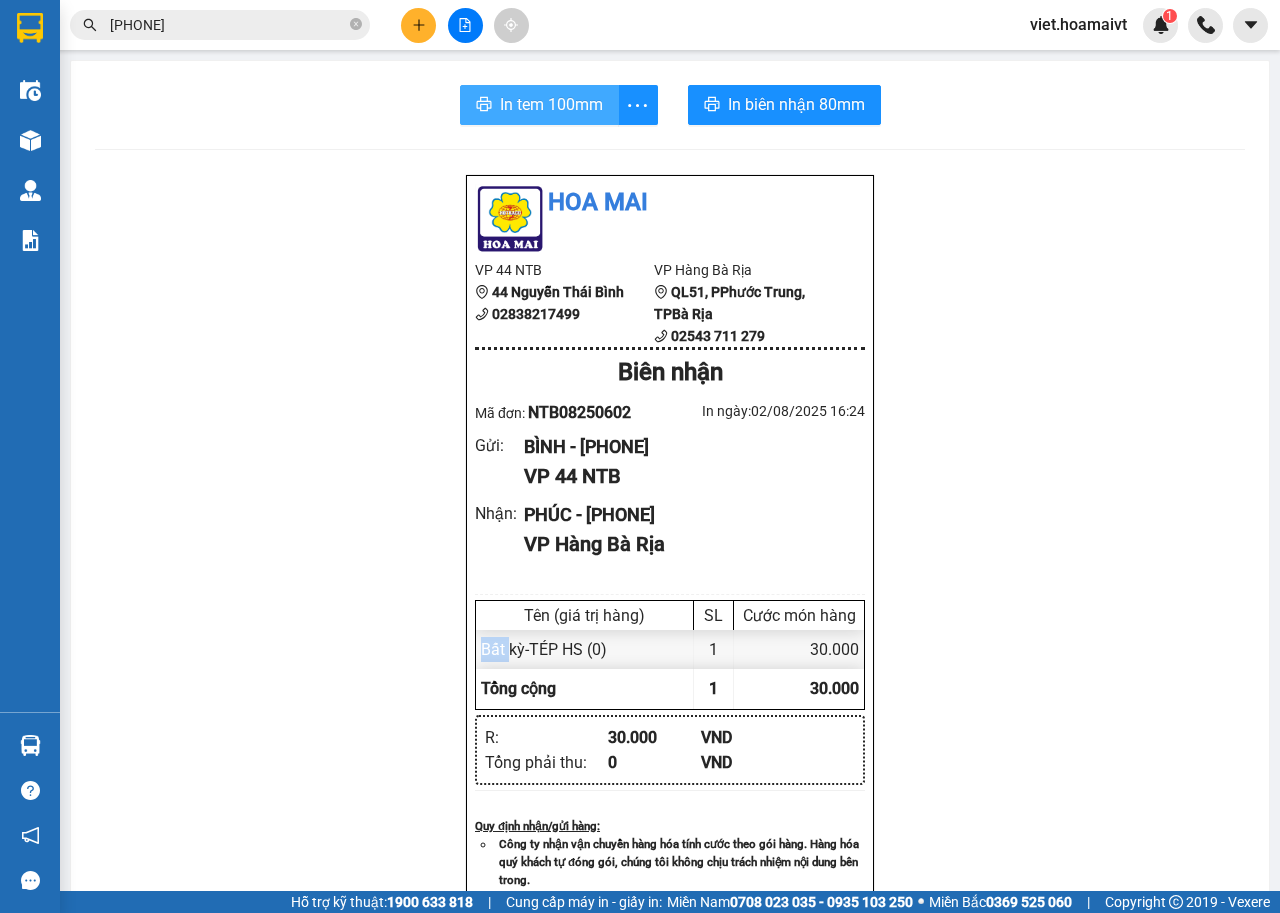 click on "In tem 100mm" at bounding box center (551, 104) 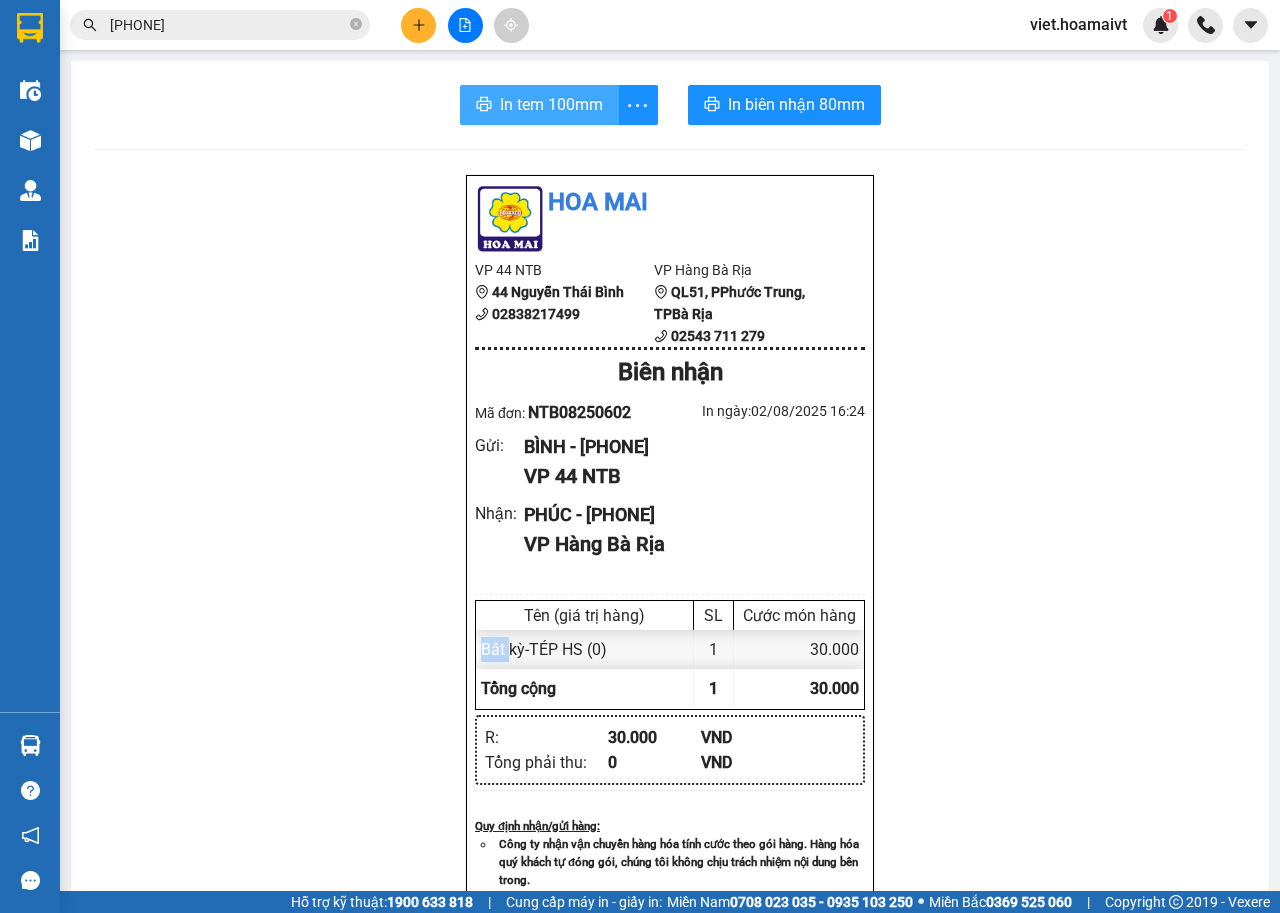 scroll, scrollTop: 0, scrollLeft: 0, axis: both 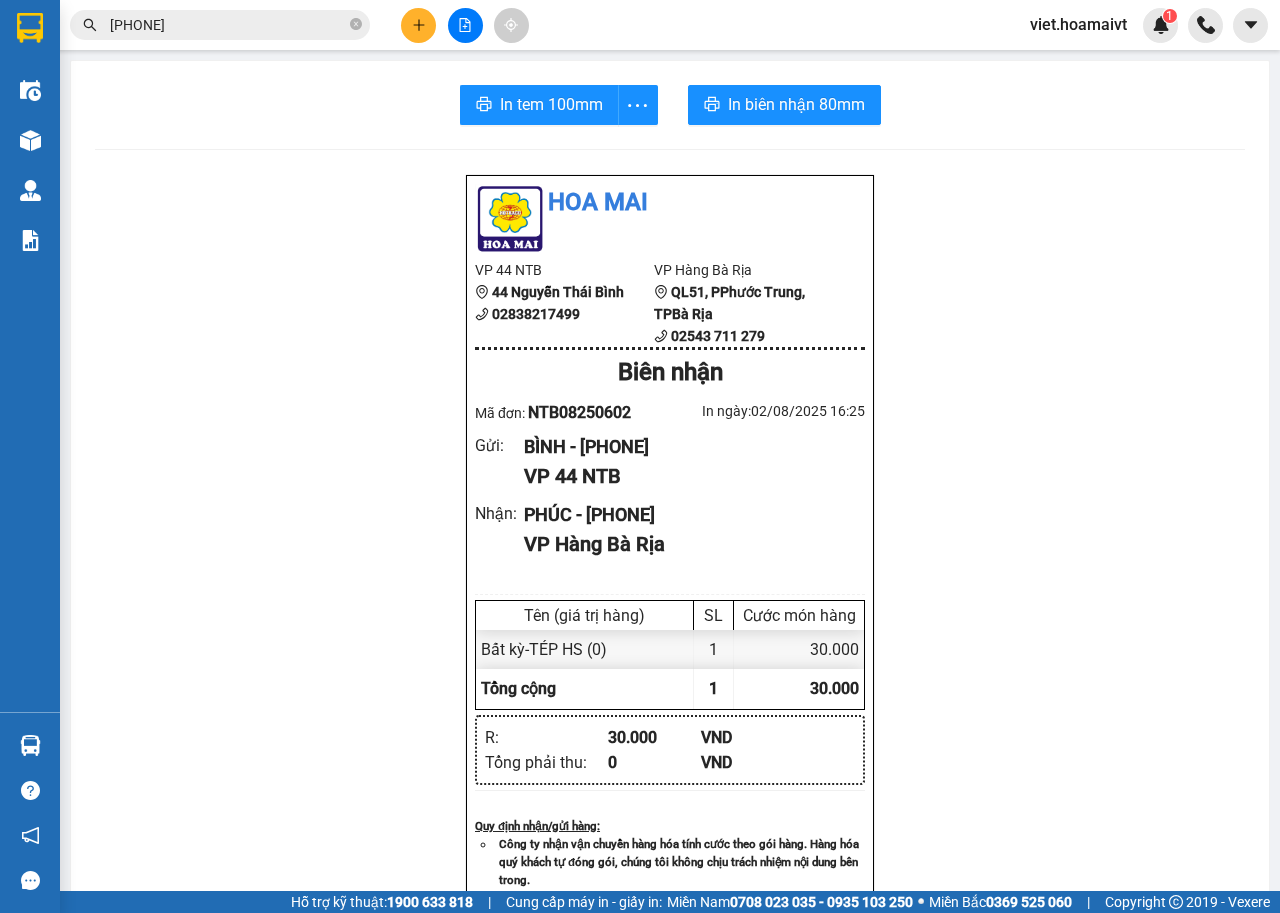 click on "Hoa Mai VP 44 NTB   44 Nguyễn Thái Bình   [PHONE] VP Hàng Bà Rịa   QL51, PPhước Trung, TPBà Rịa   [PHONE] Biên nhận Mã đơn:   NTB08250602 In ngày:  [DATE]   [TIME] Gửi :   BÌNH - [PHONE] VP 44 NTB Nhận :   PHÚC - [PHONE] VP Hàng Bà Rịa Tên (giá trị hàng) SL Cước món hàng Bất kỳ - TÉP HS   (0) 1 30.000 Tổng cộng 1 30.000 Loading... R : 30.000 VND Tổng phải thu : 0 VND Quy định nhận/gửi hàng : Công ty nhận vận chuyển hàng hóa tính cước theo gói hàng. Hàng hóa quý khách tự đóng gói, chúng tôi không chịu trách nhiệm nội dung bên trong.  Công ty không nhận vận chuyển hàng quốc cấm, ngoại tệ, vàng bạc đá quý.  Khách hàng thông tin cho người nhà ra nhận hàng sau 03 tiếng.  Hàng gửi phải nhận trong vòng 7 ngày kể từ ngày gửi. Quá thời hạn trên, Công ty không giải quyết. Gửi:    44 NTB BÌNH [PHONE] Nhận:    PHÚC R :" at bounding box center [670, 818] 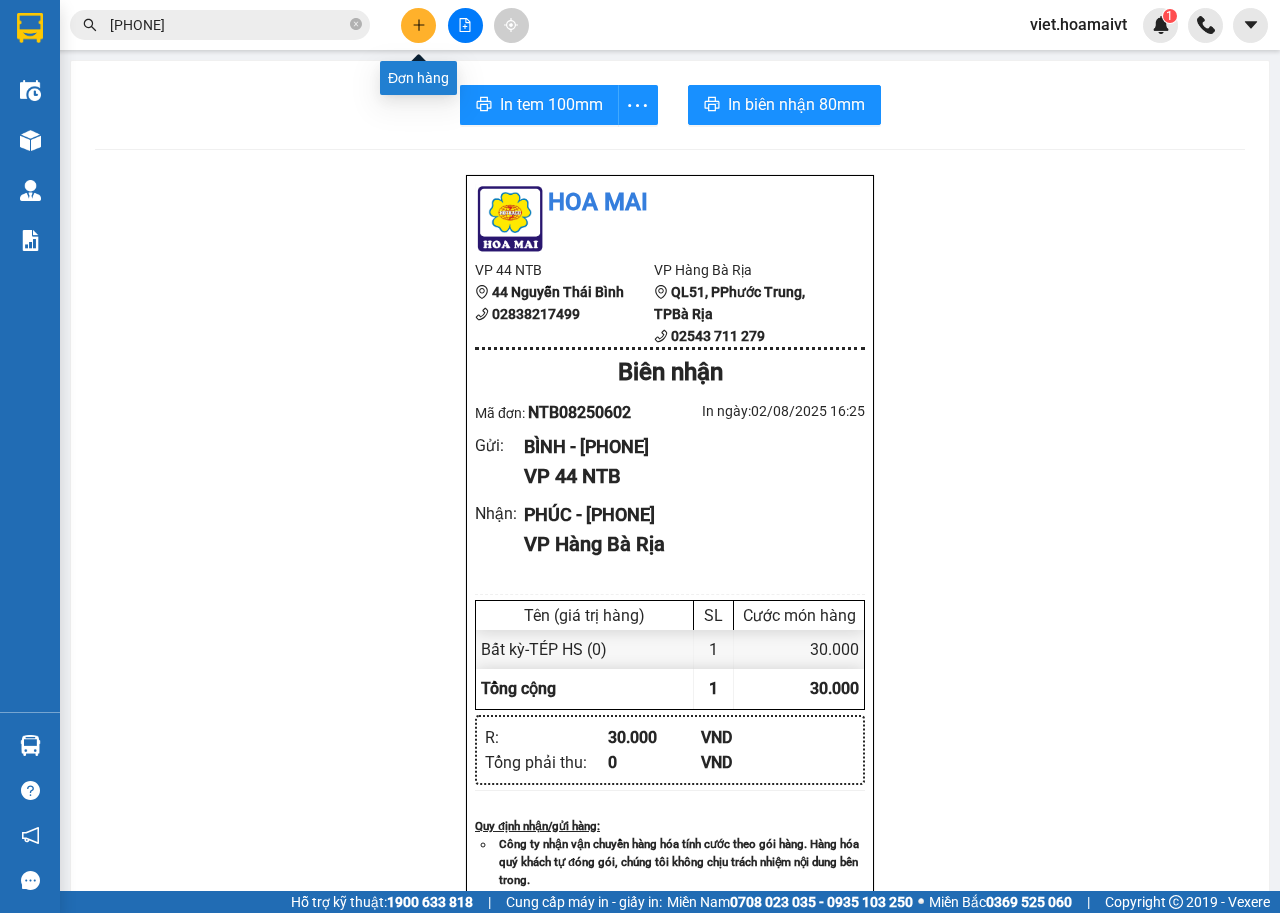 click 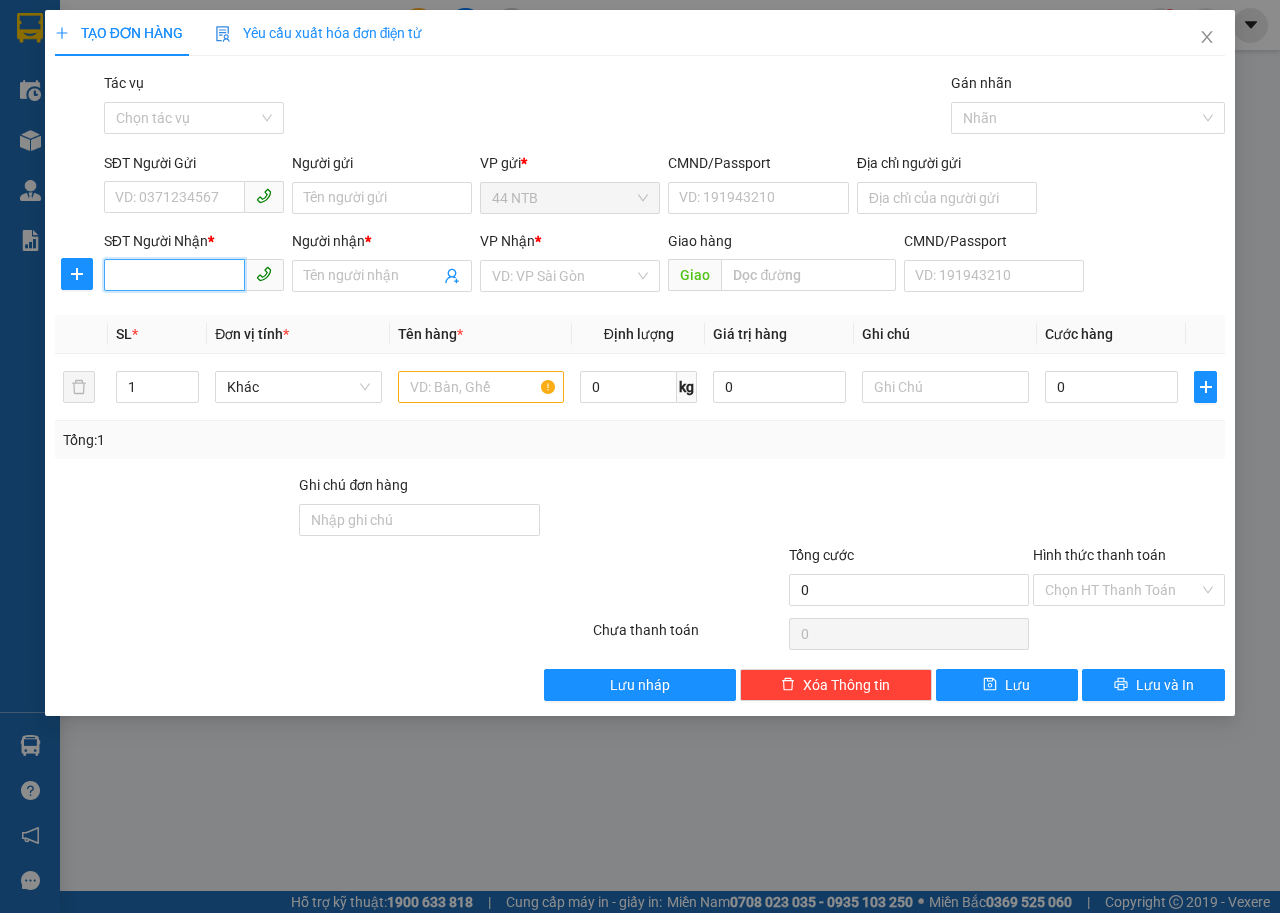 click on "SĐT Người Nhận  *" at bounding box center (174, 275) 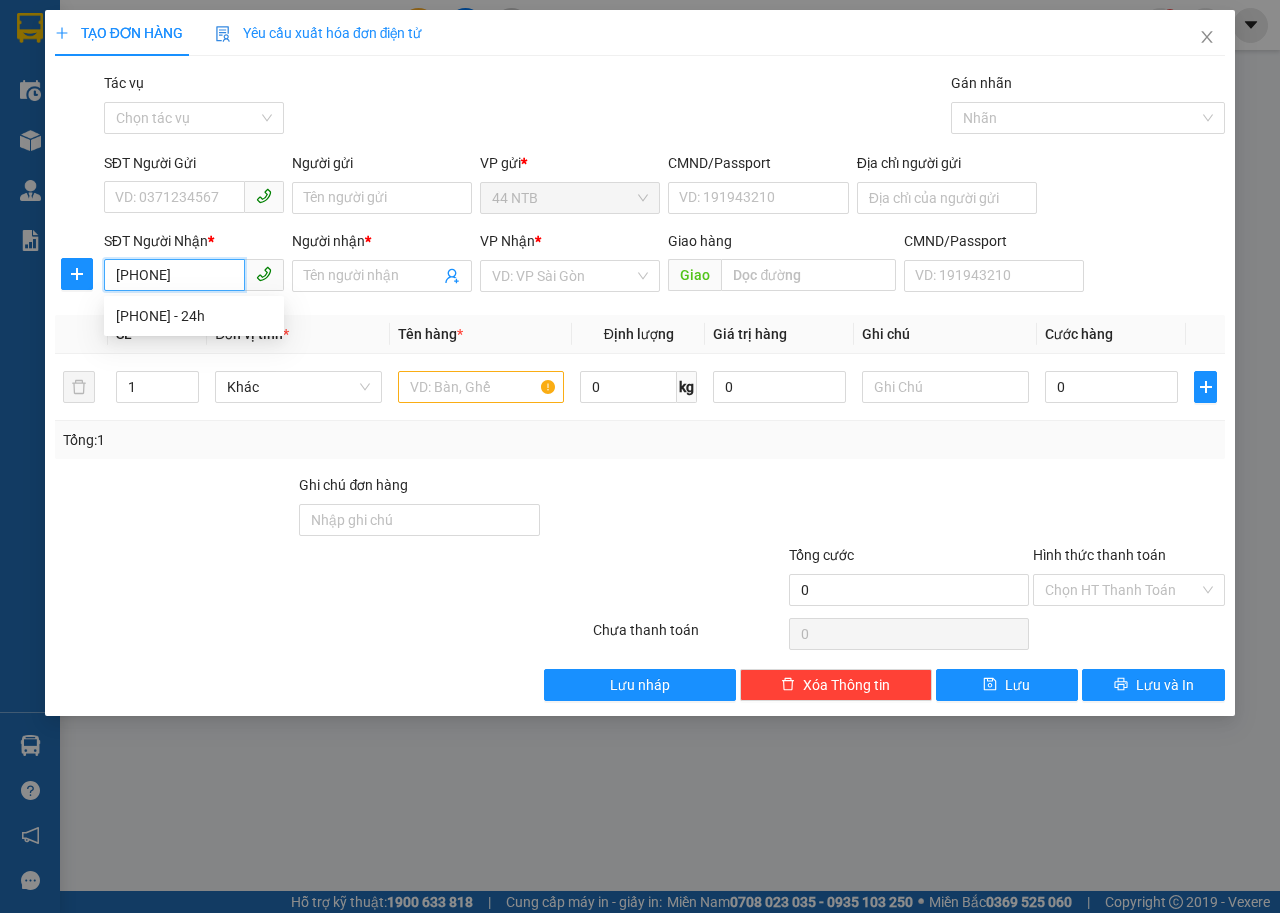 type on "0904072072" 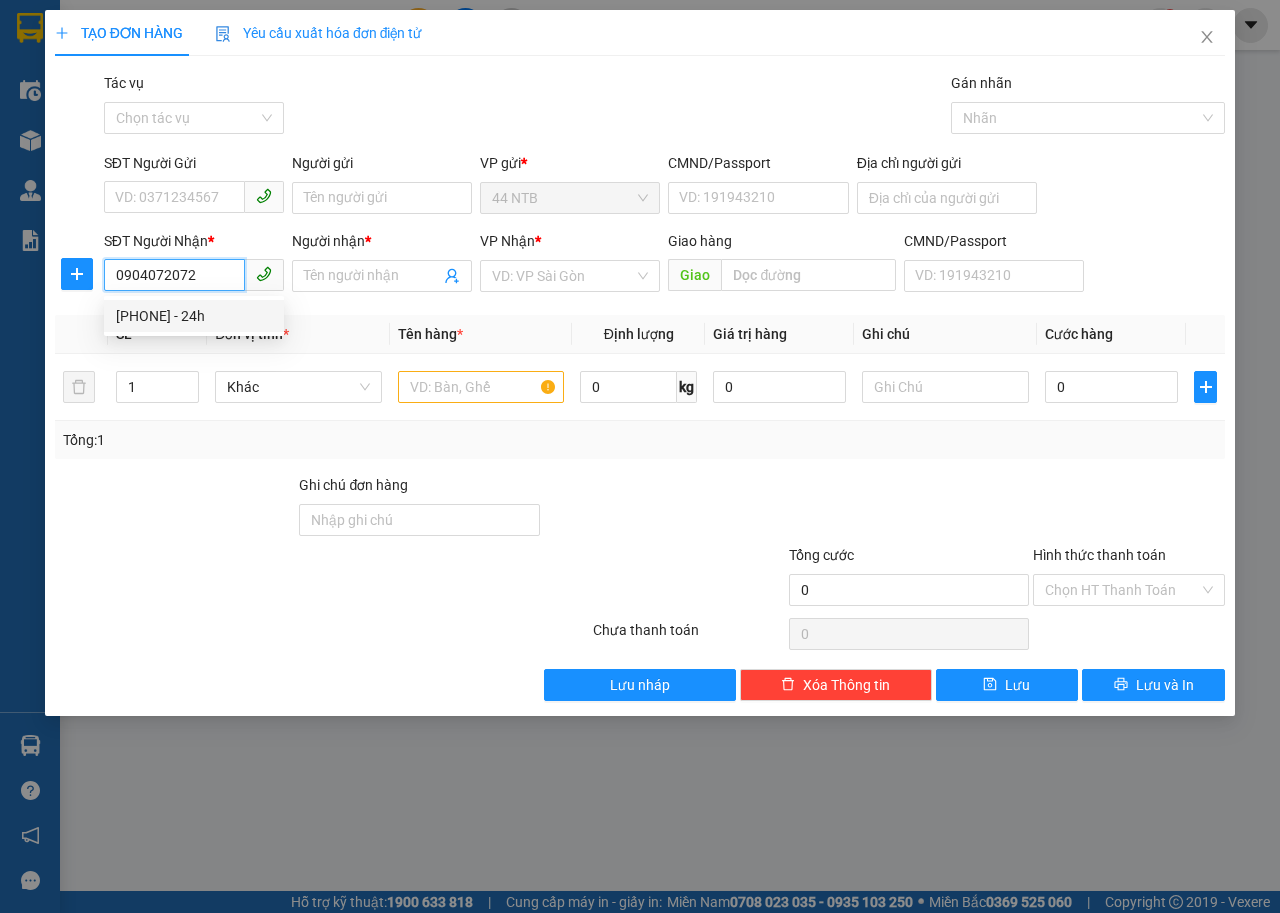 click on "[PHONE] - 24h" at bounding box center [194, 316] 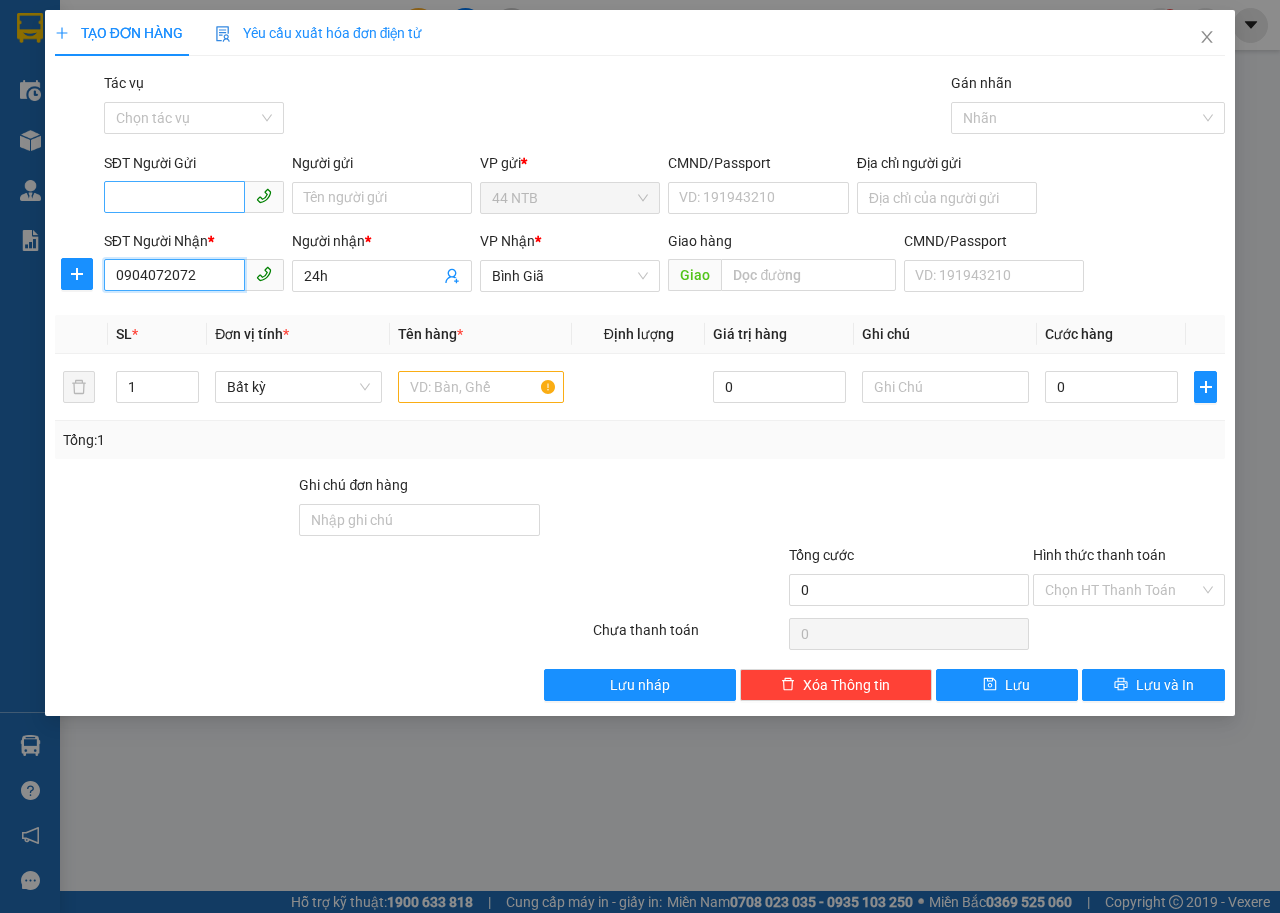 type on "0904072072" 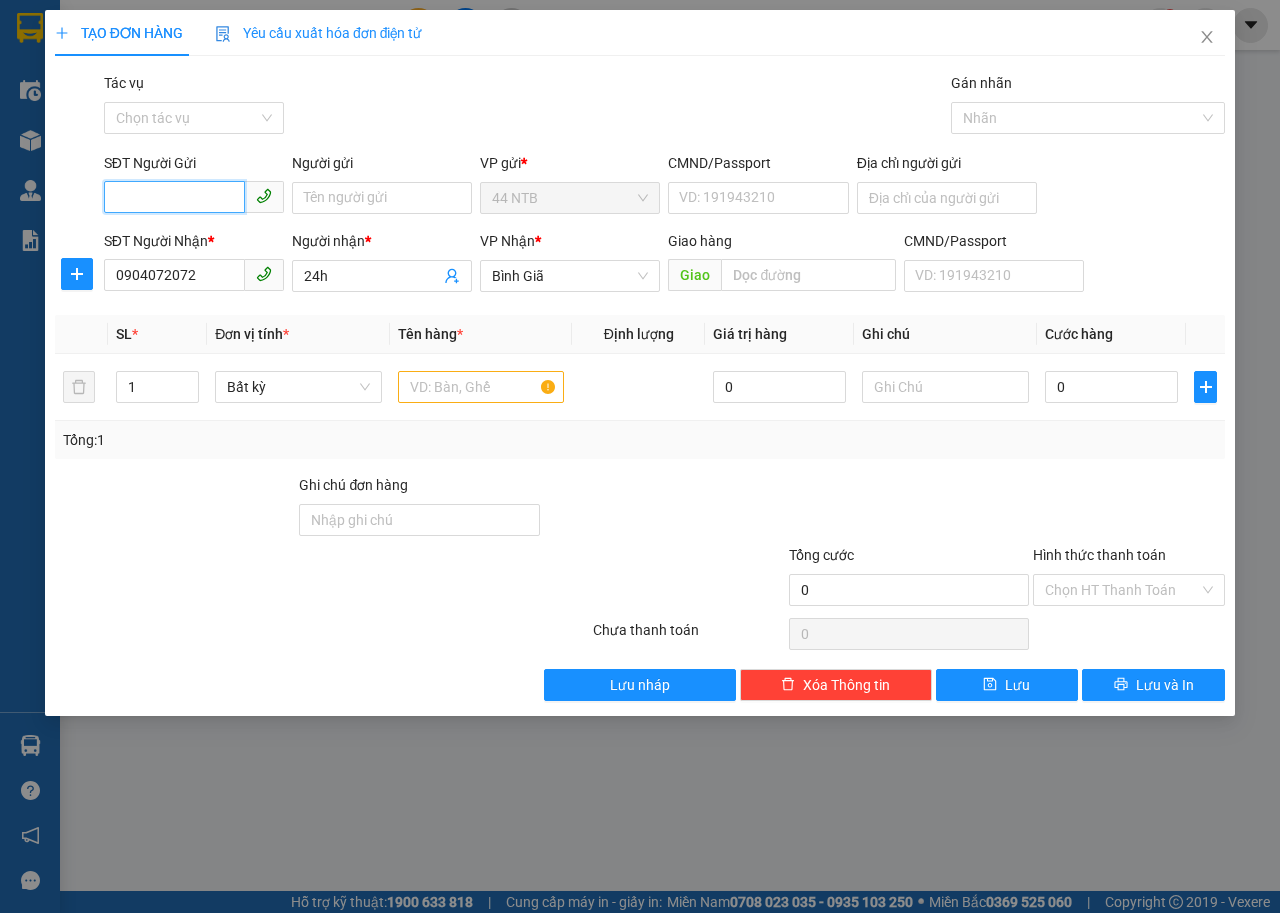 click on "SĐT Người Gửi" at bounding box center (174, 197) 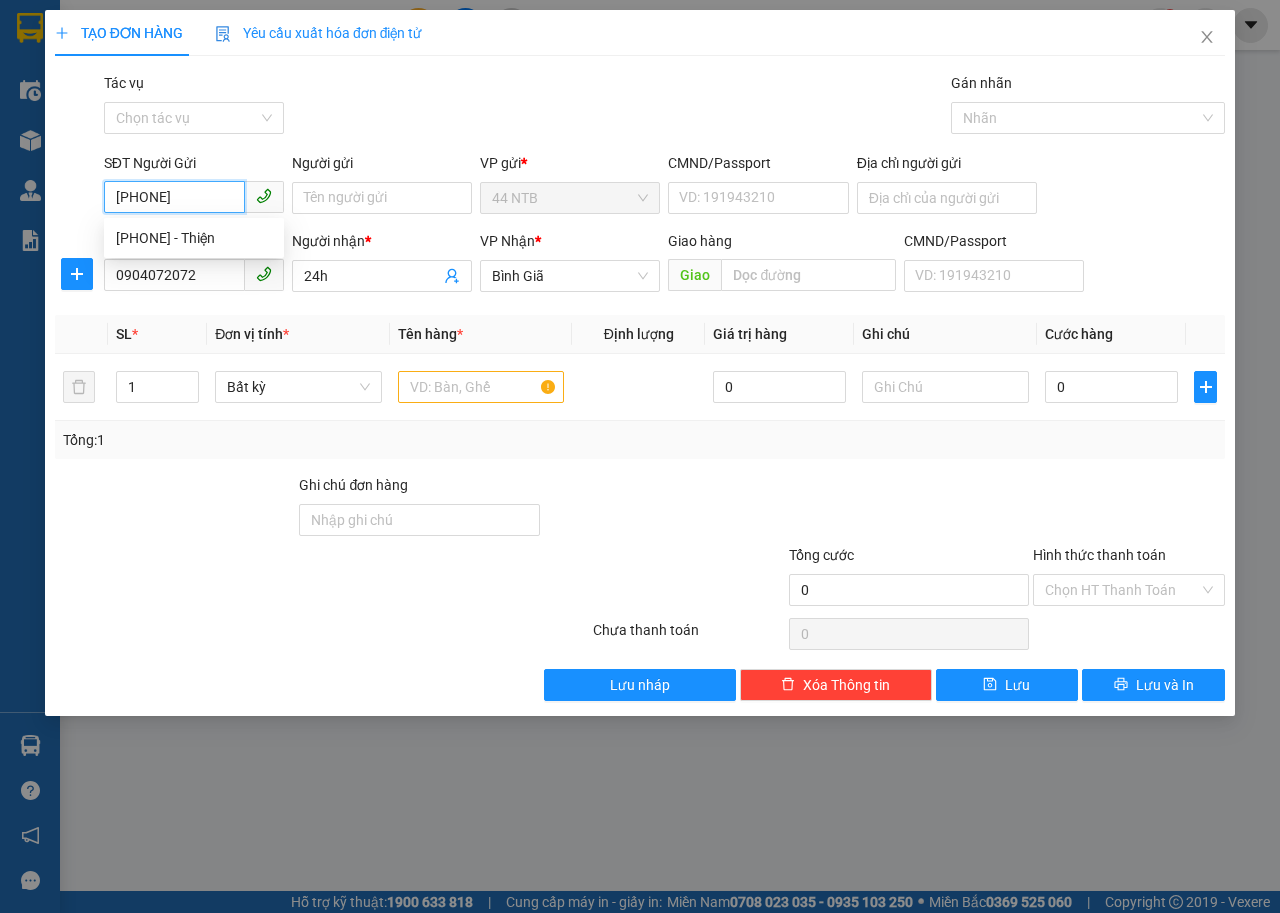 type on "[PHONE]" 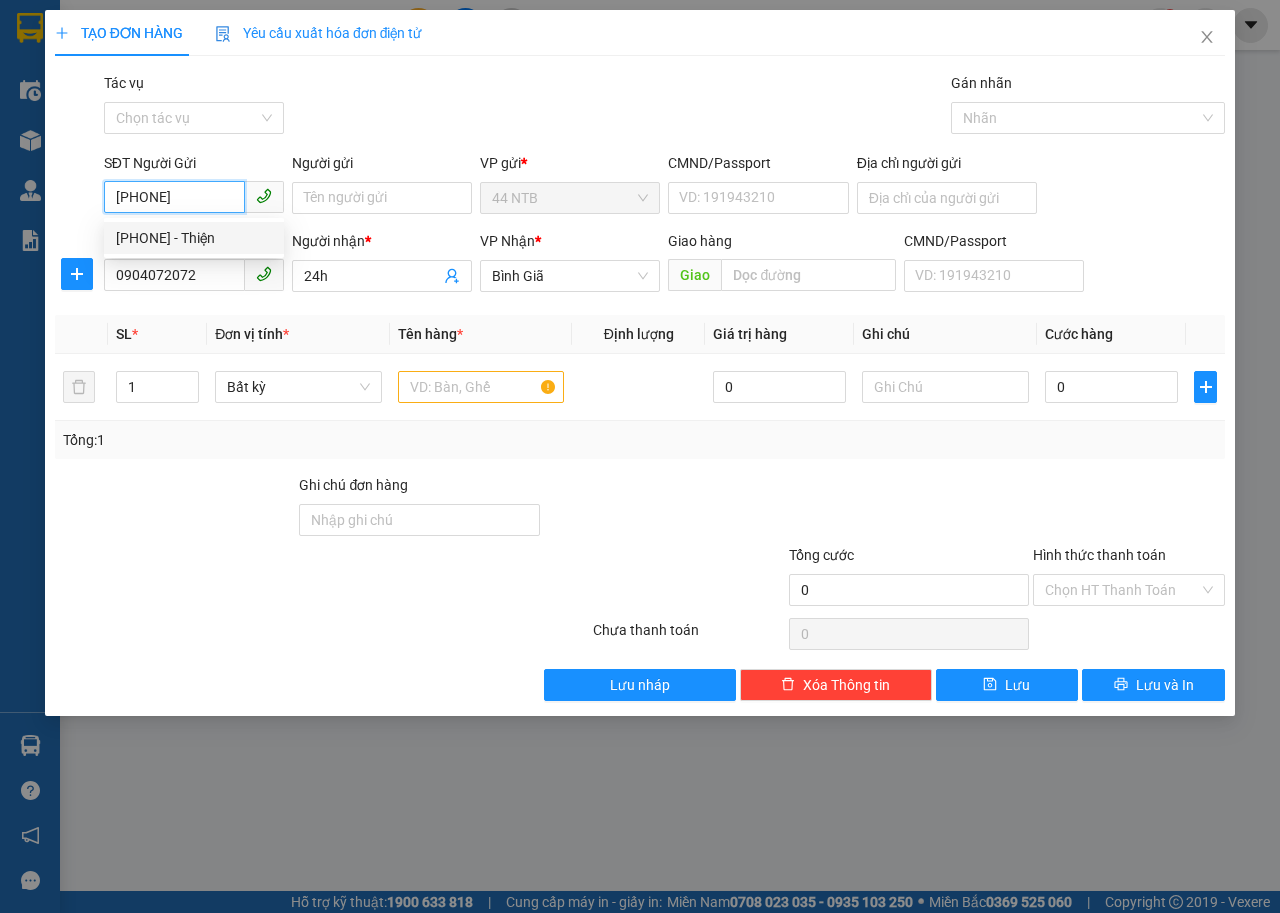 click on "[PHONE] - Thiện" at bounding box center [194, 238] 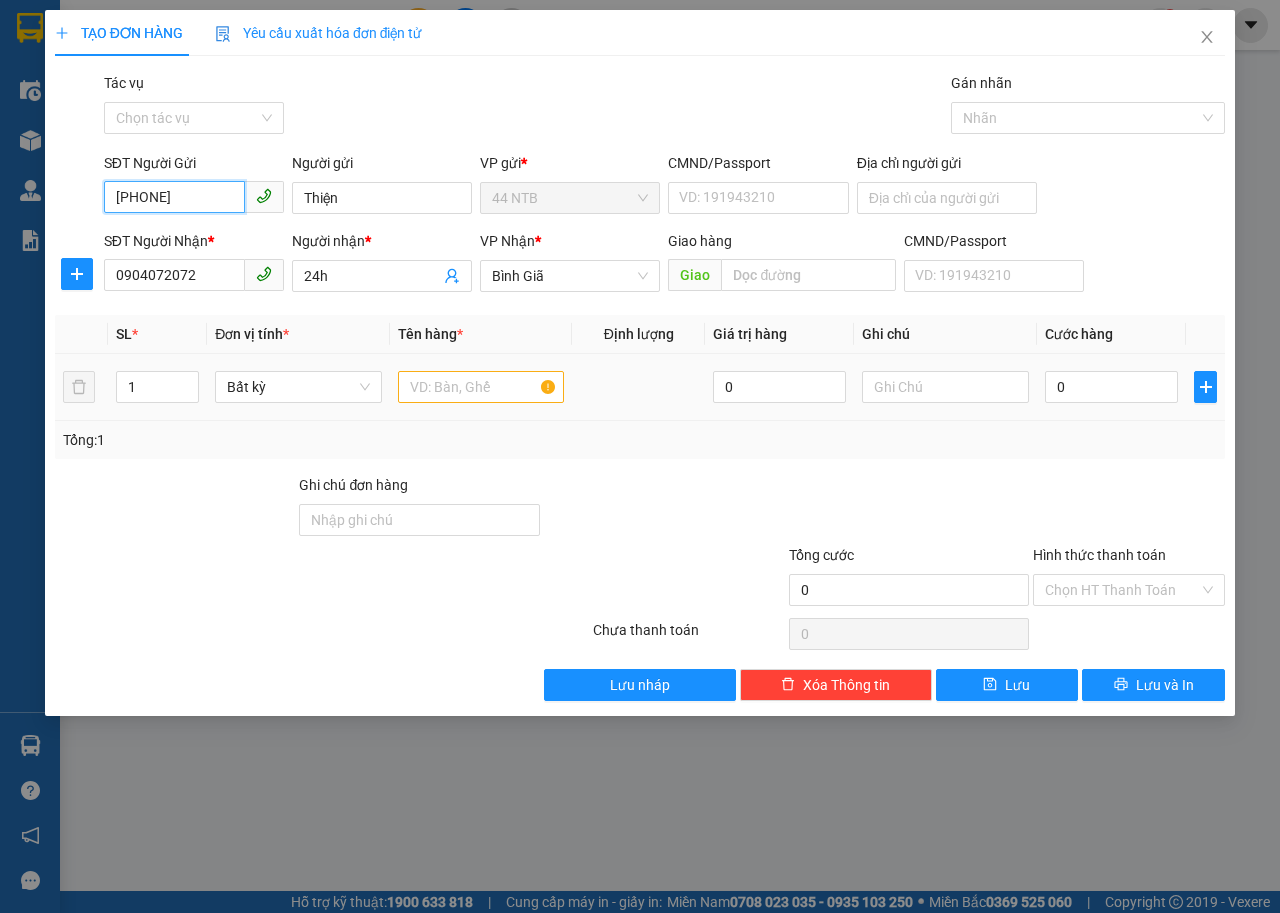 type on "[PHONE]" 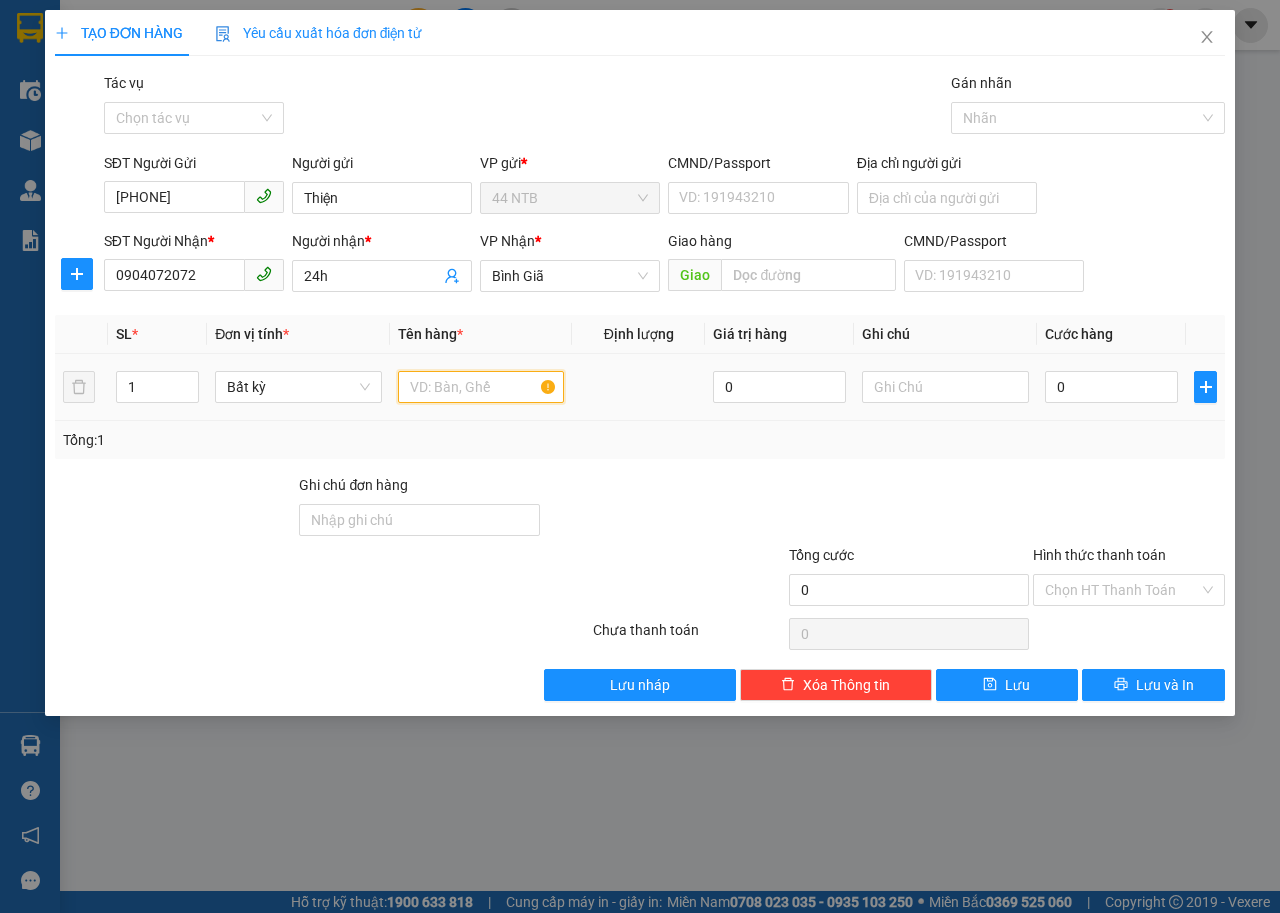 click at bounding box center [481, 387] 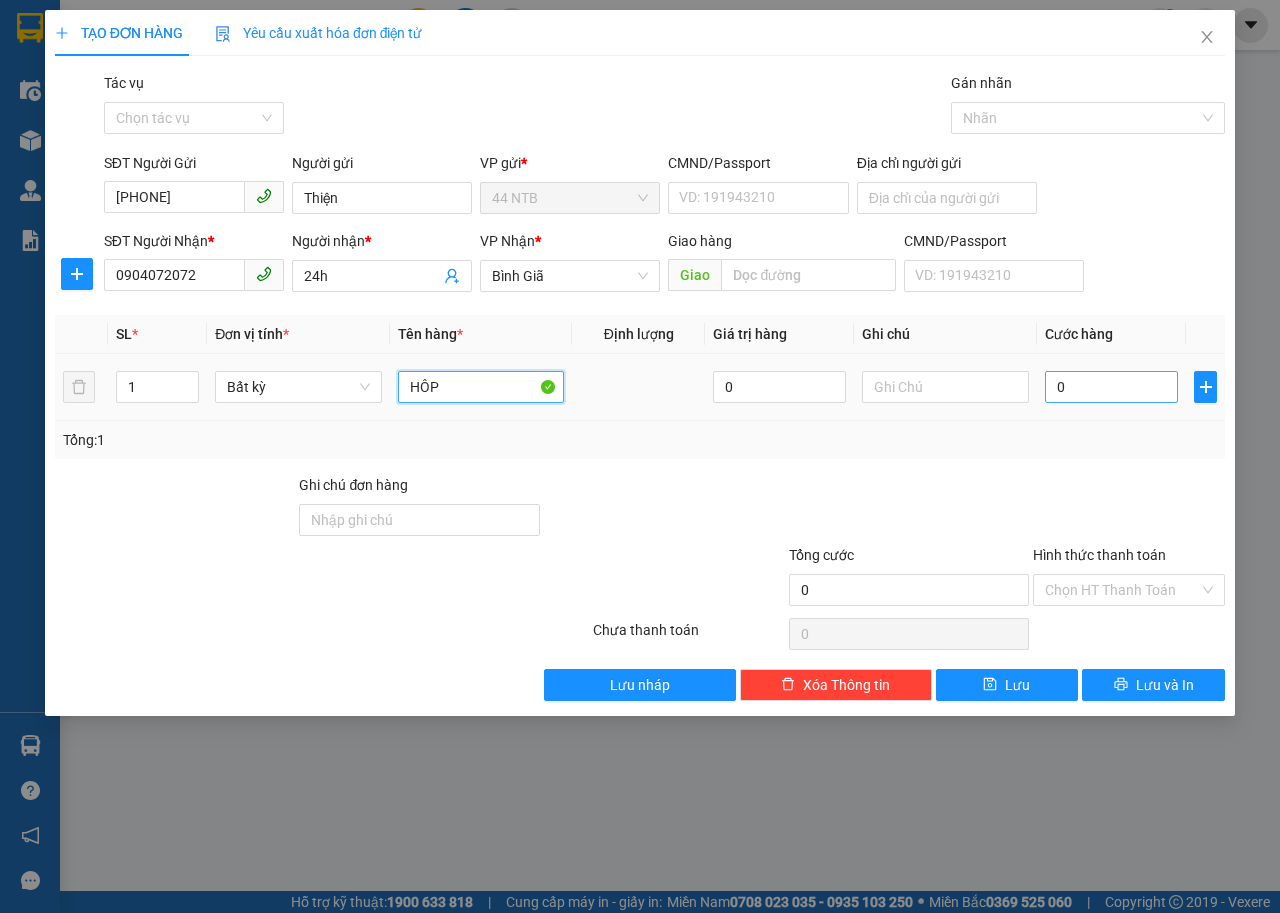 type on "HÔP" 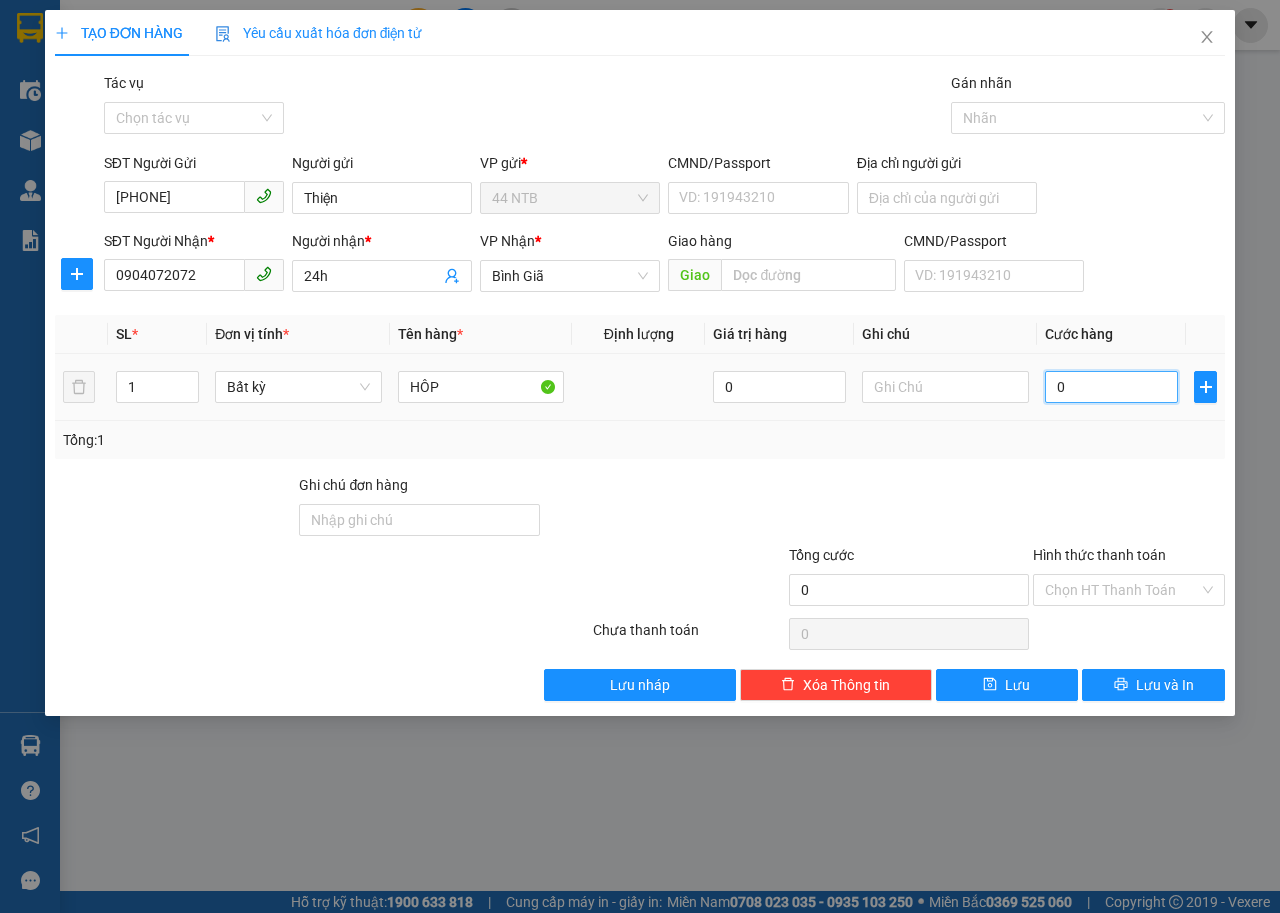 click on "0" at bounding box center [1111, 387] 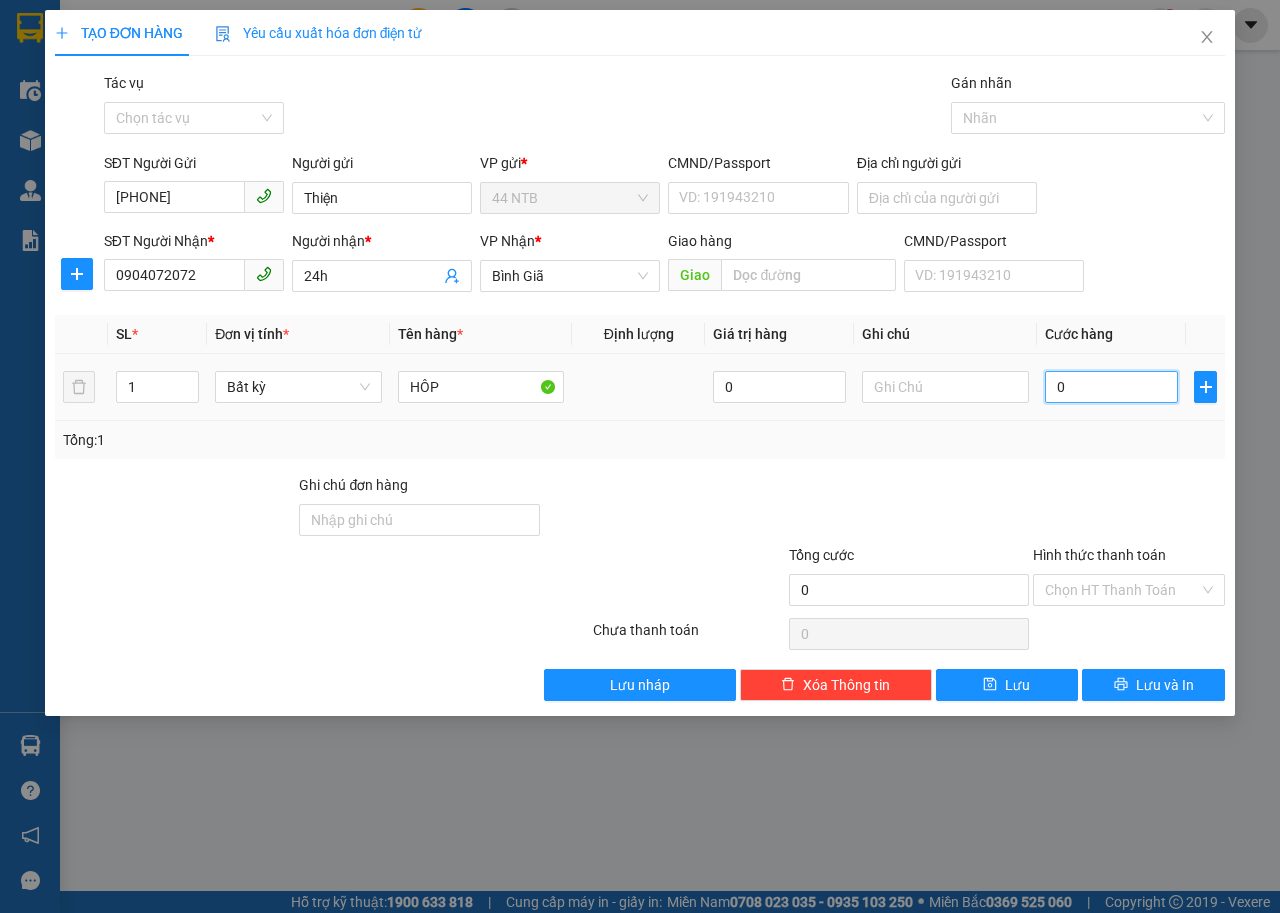 type on "3" 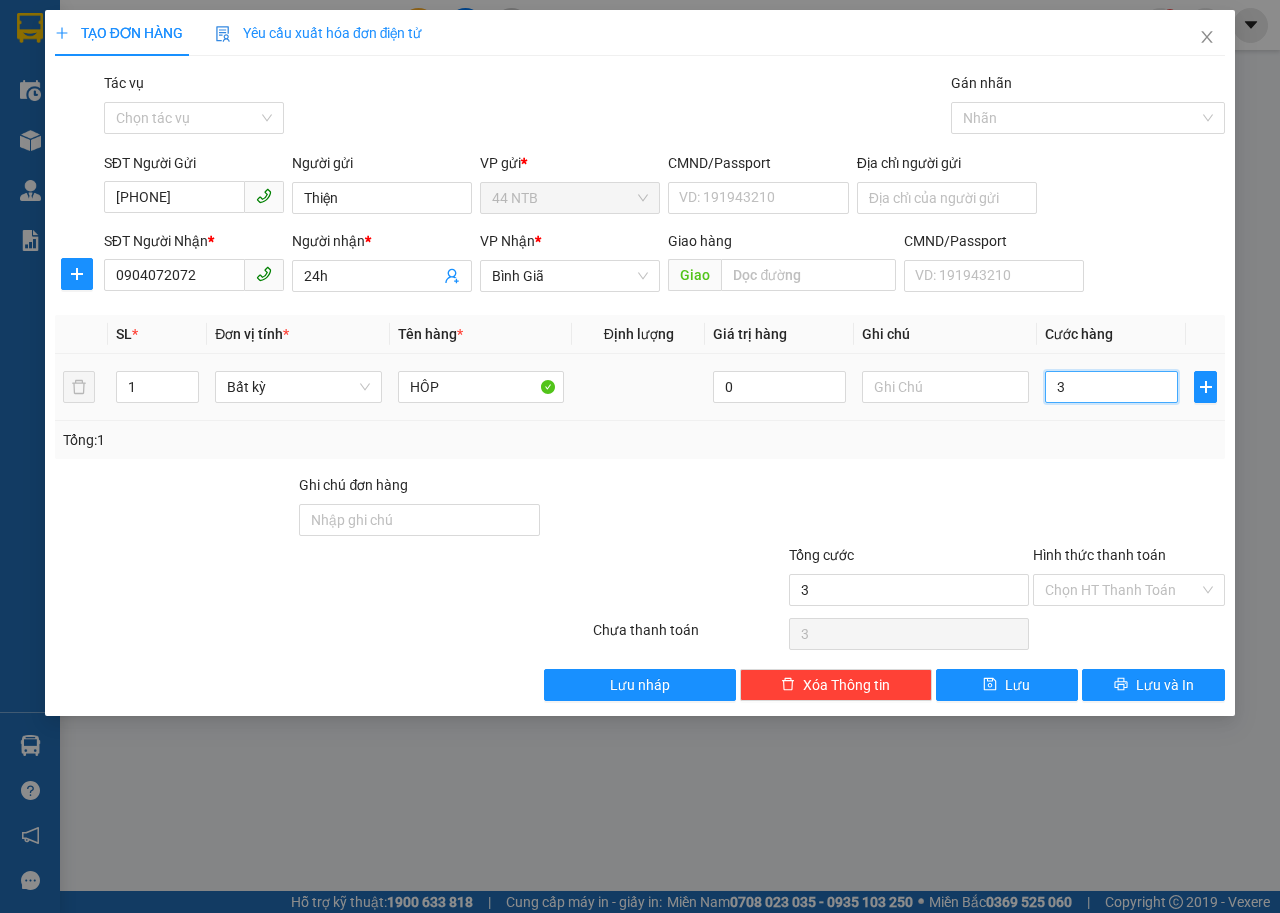 type on "30" 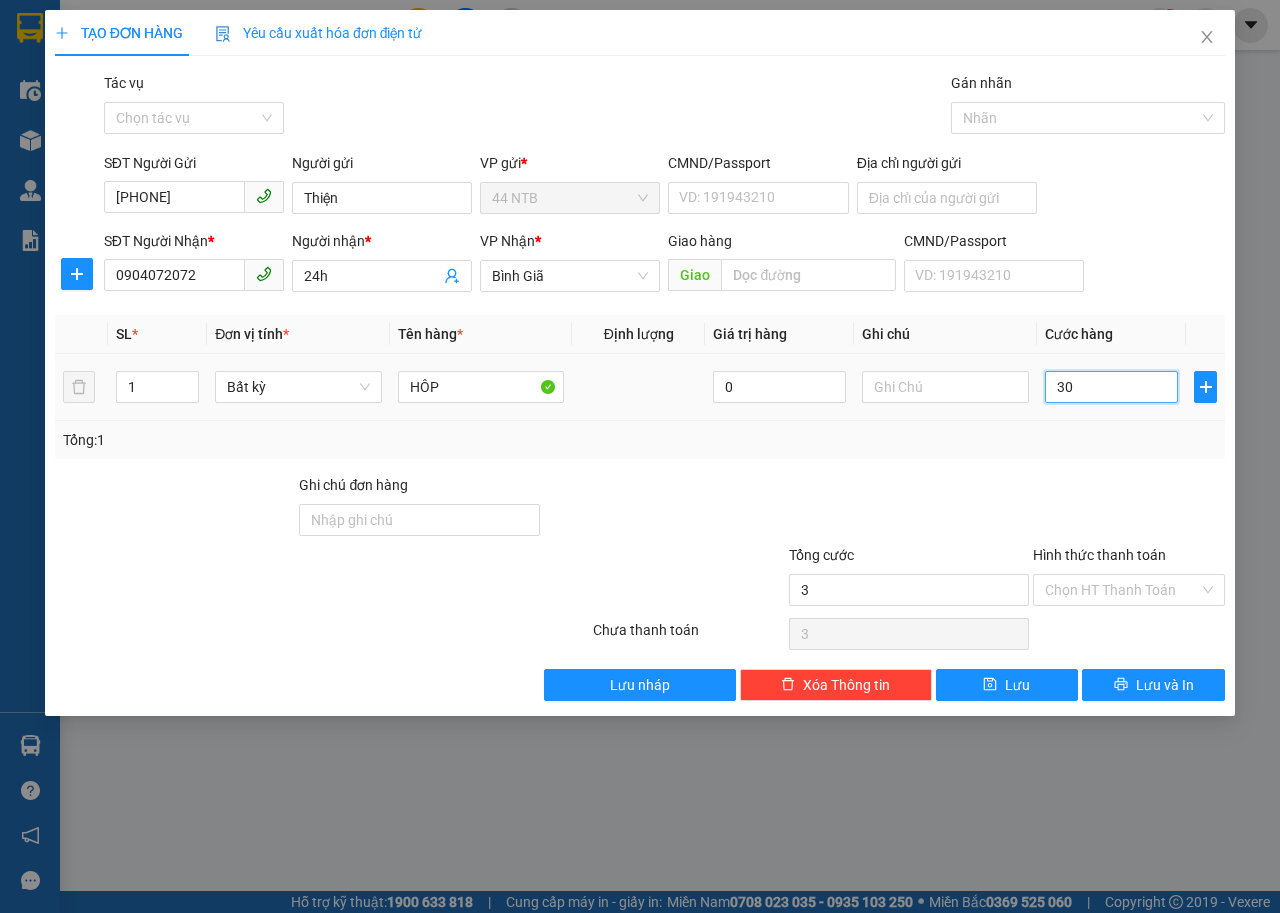 type on "30" 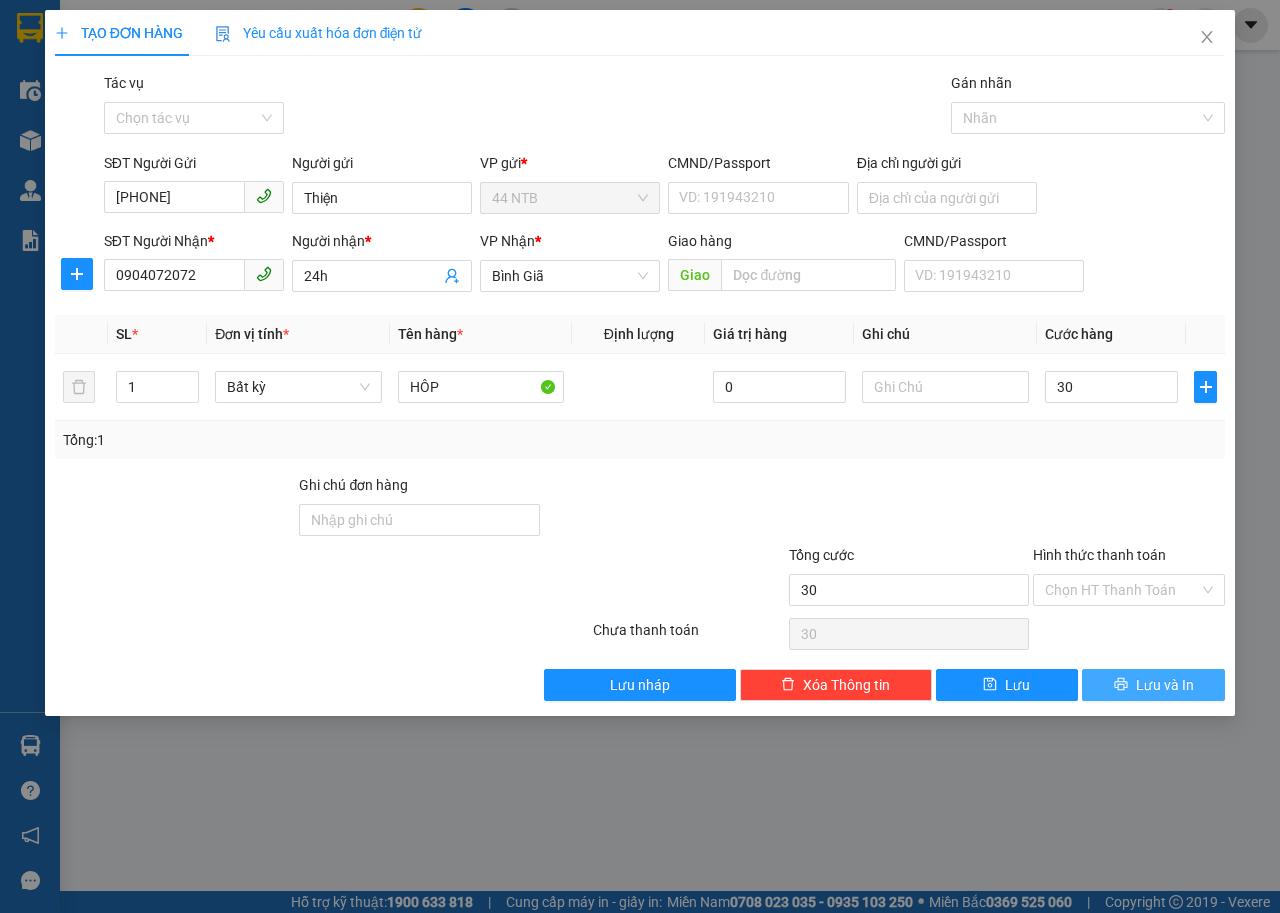 type on "30.000" 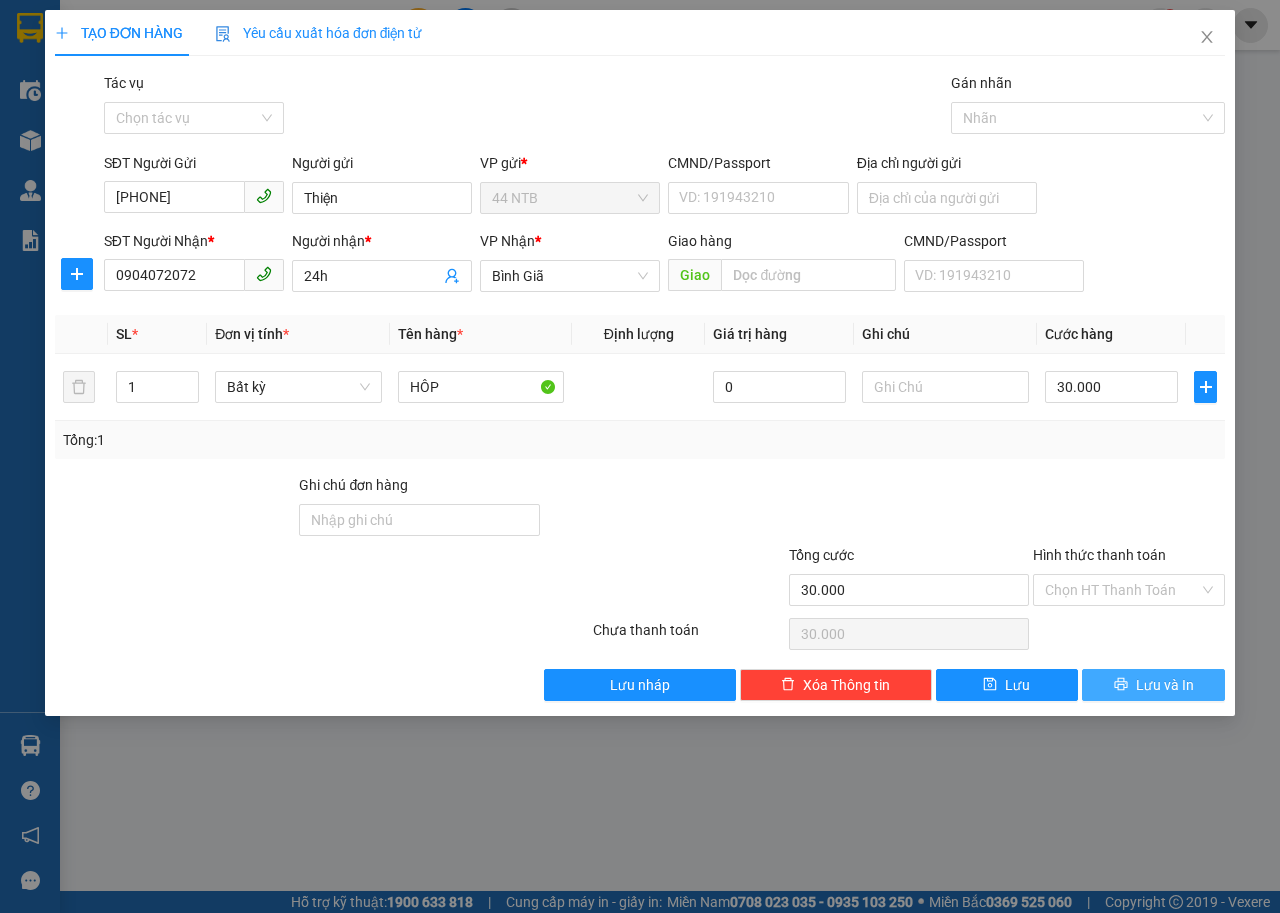 click on "Lưu và In" at bounding box center (1165, 685) 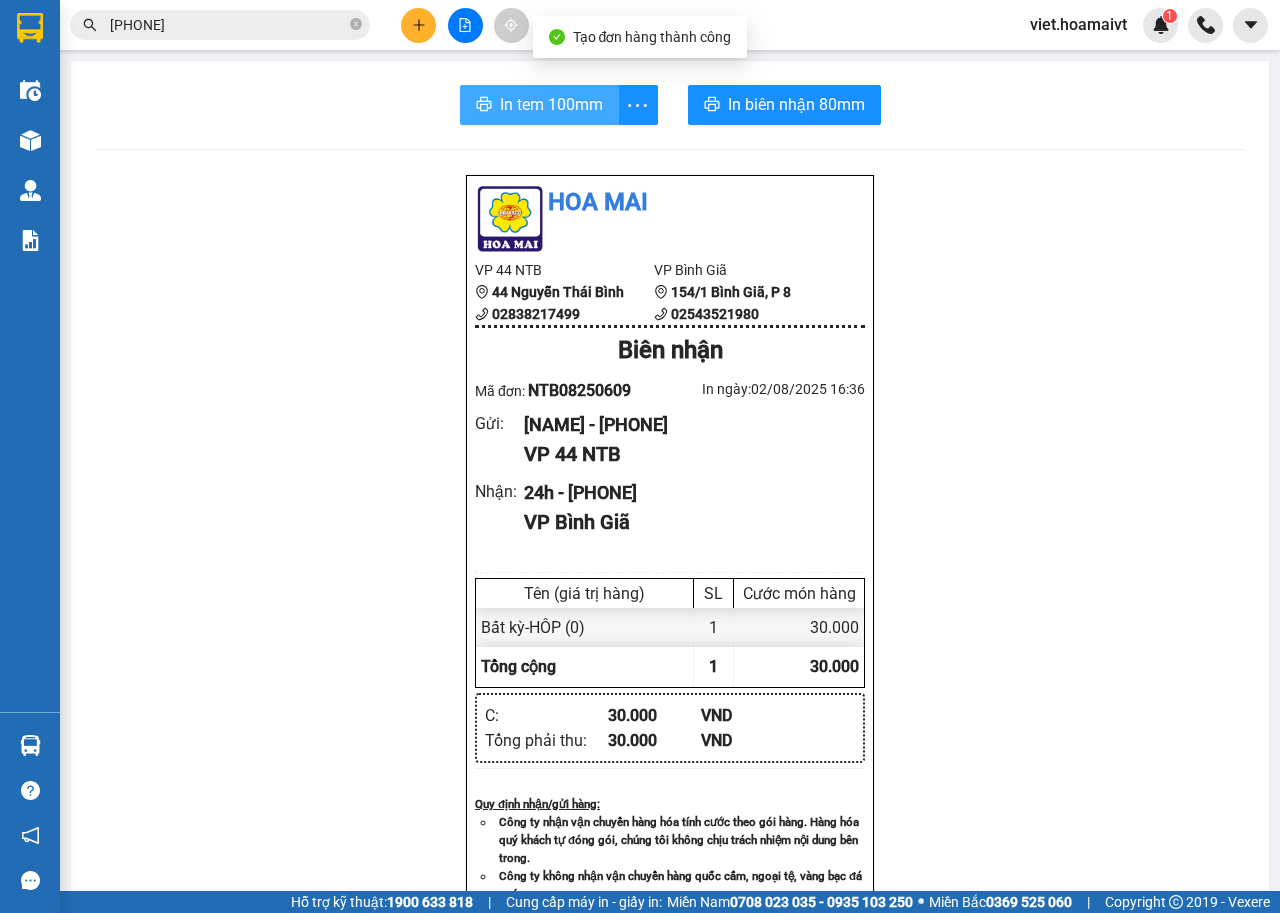 click on "In tem 100mm" at bounding box center (551, 104) 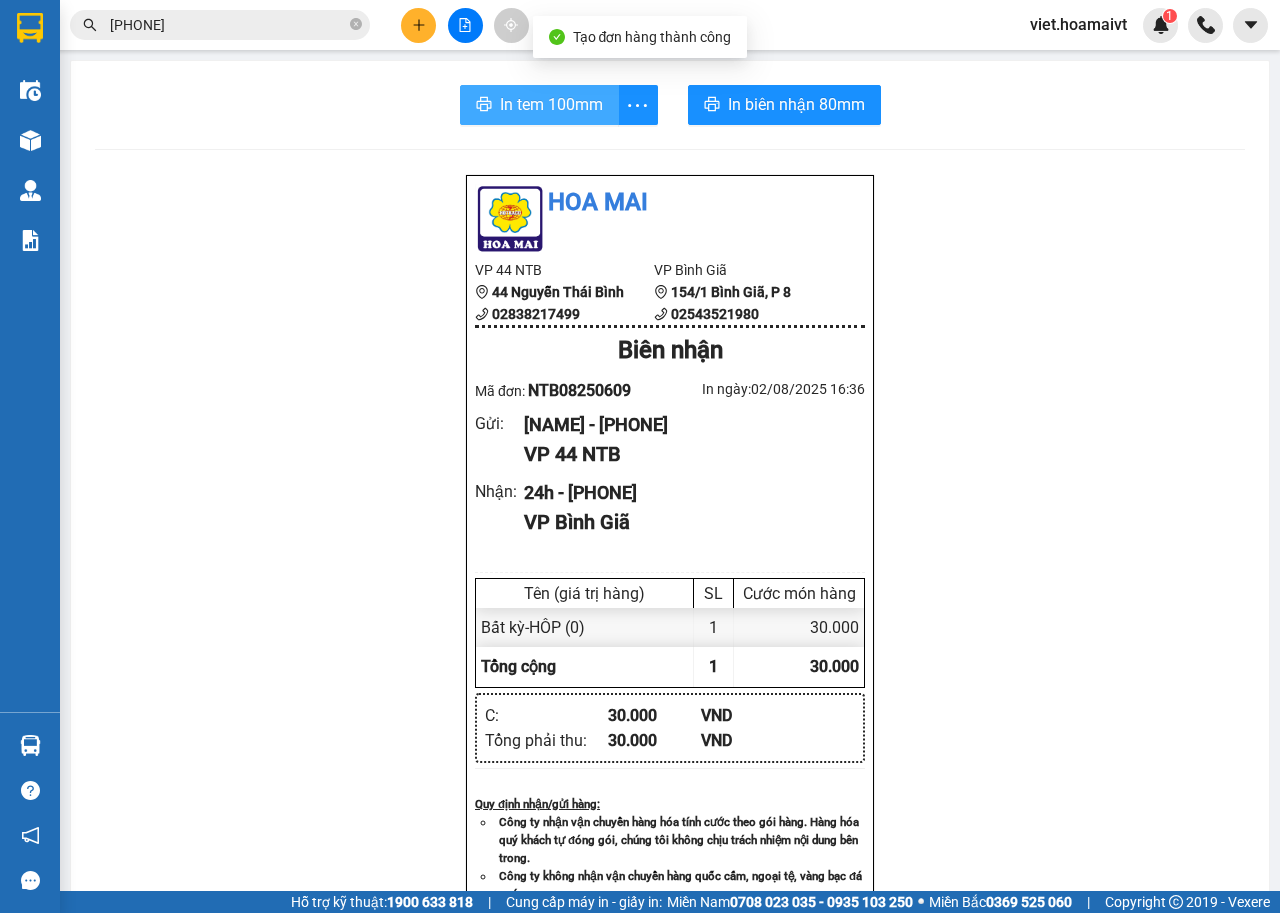 scroll, scrollTop: 0, scrollLeft: 0, axis: both 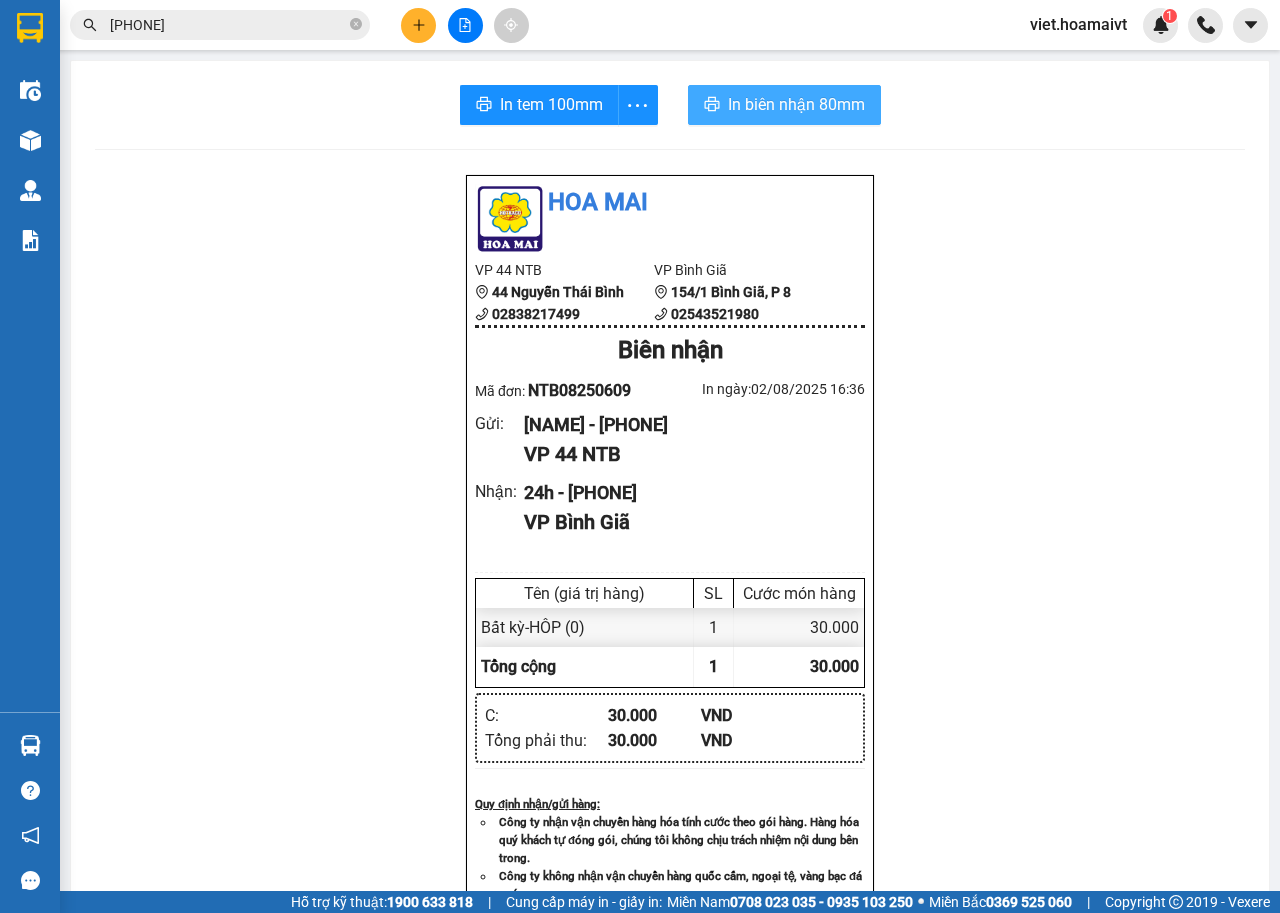 click on "In biên nhận 80mm" at bounding box center [796, 104] 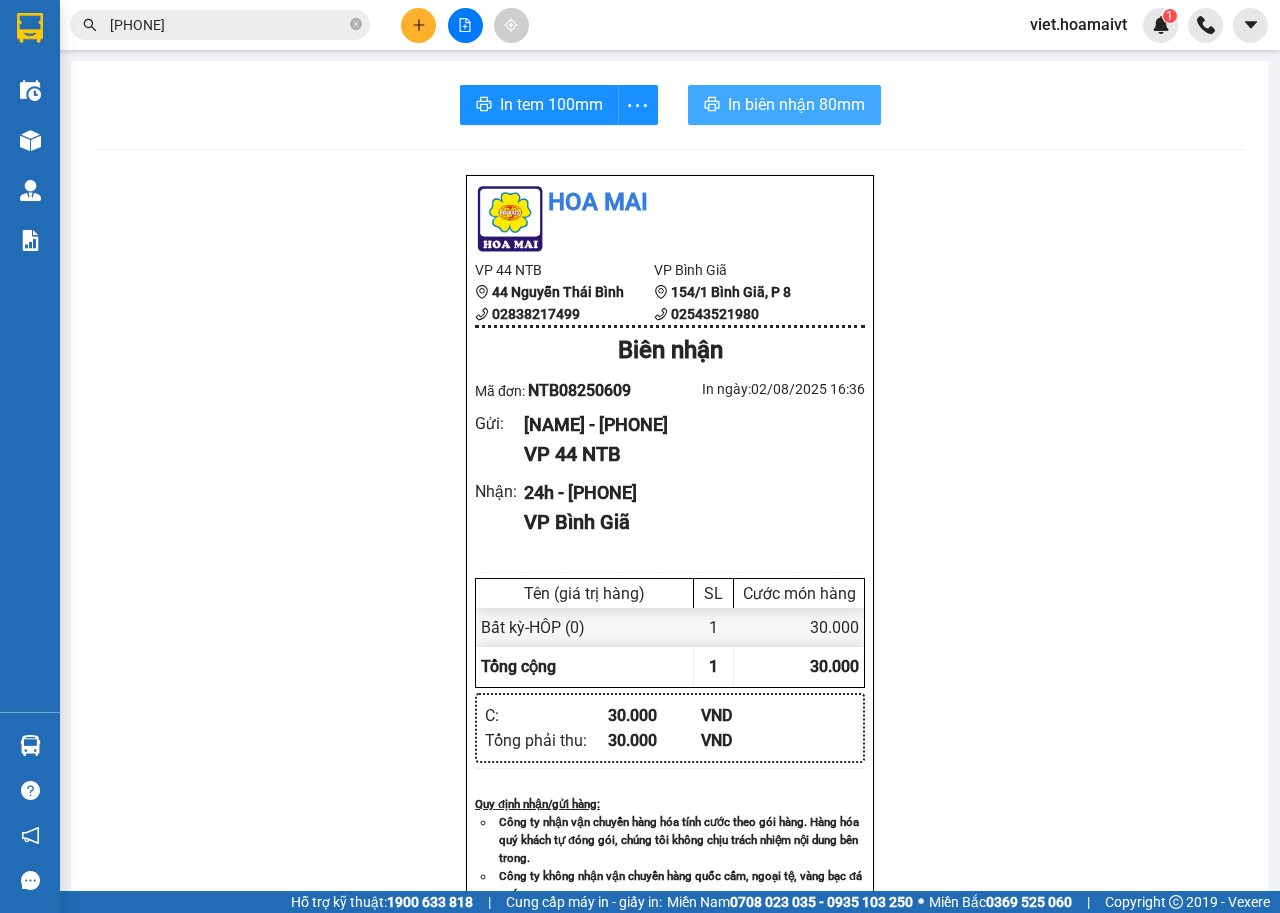 scroll, scrollTop: 0, scrollLeft: 0, axis: both 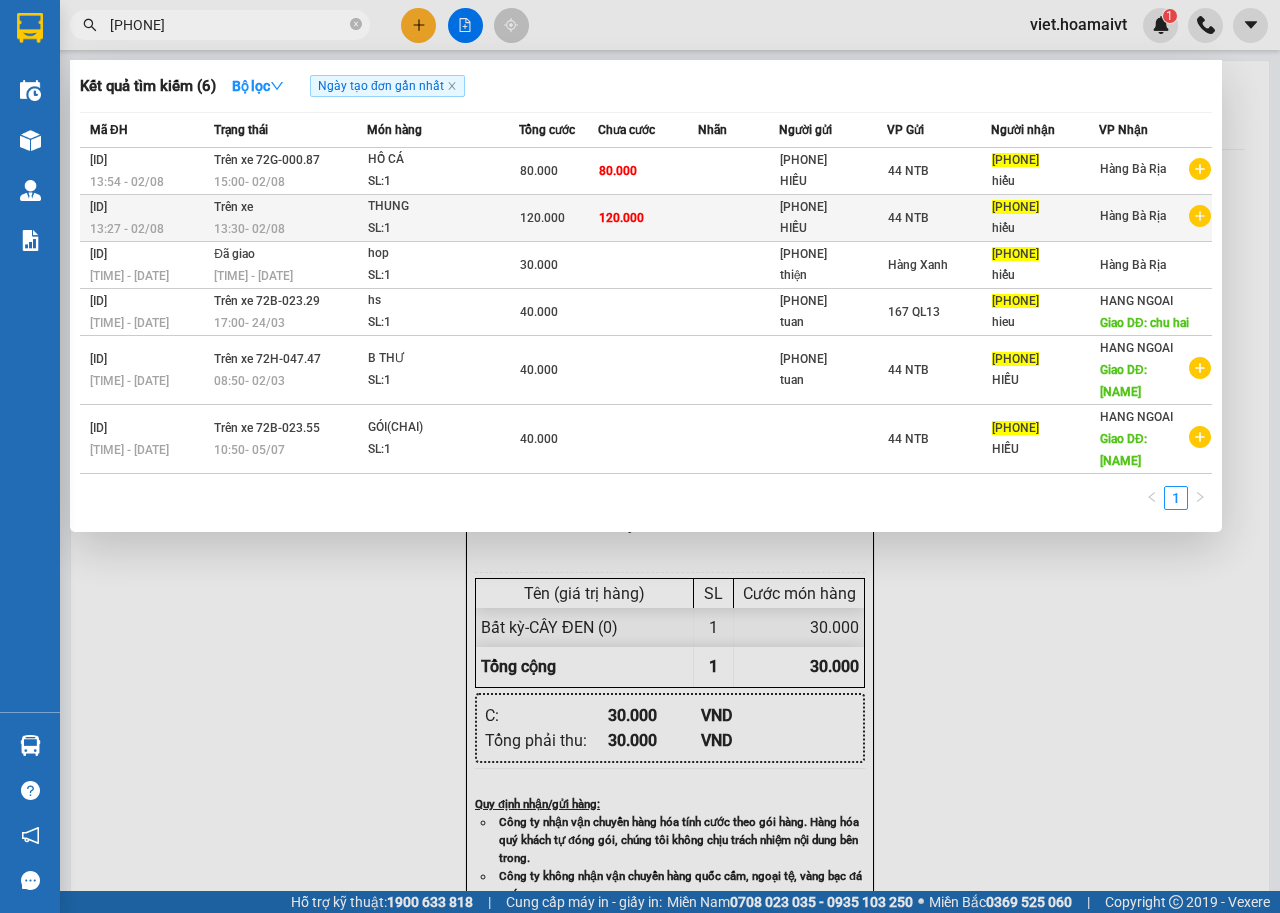 type on "0909876268" 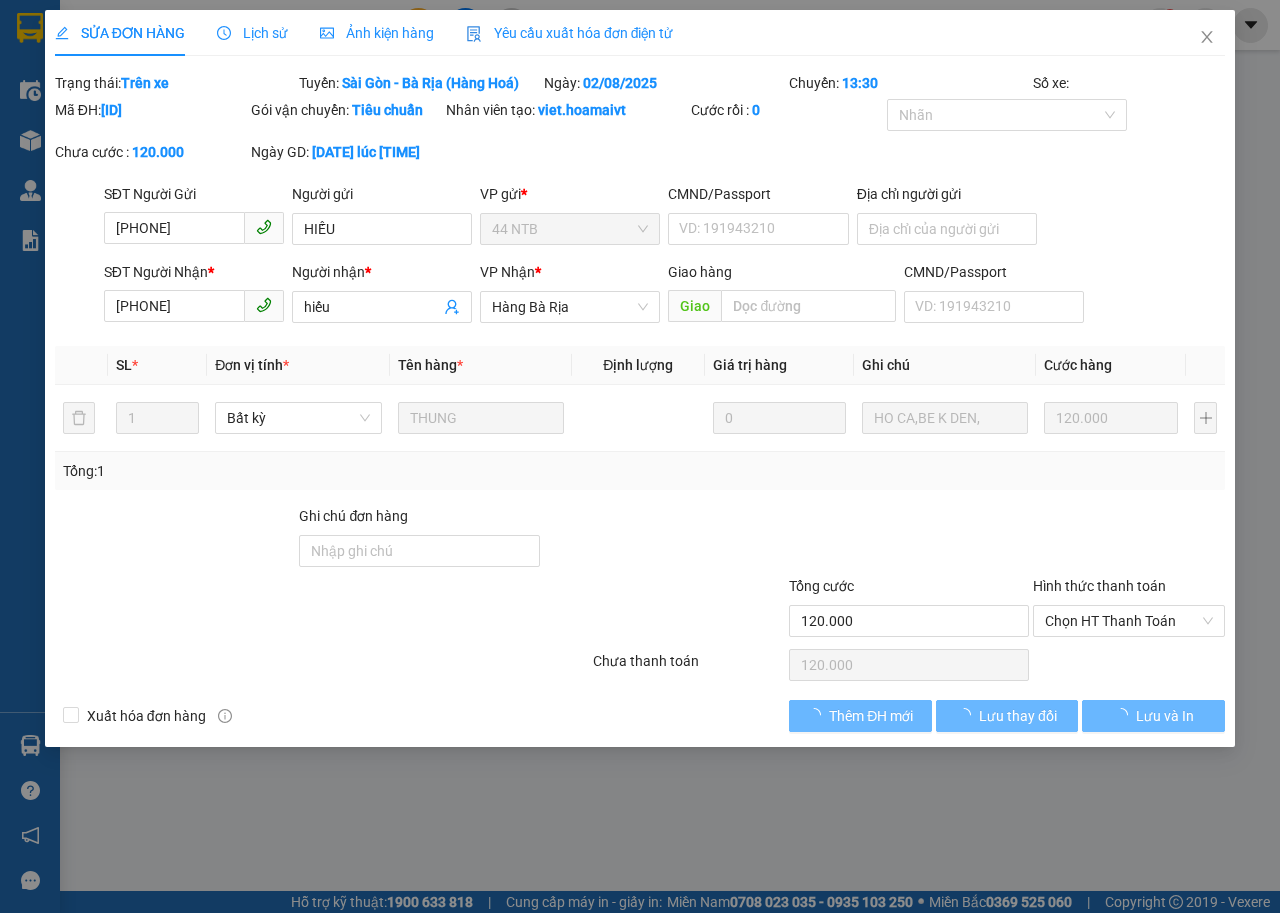 type on "0949902534" 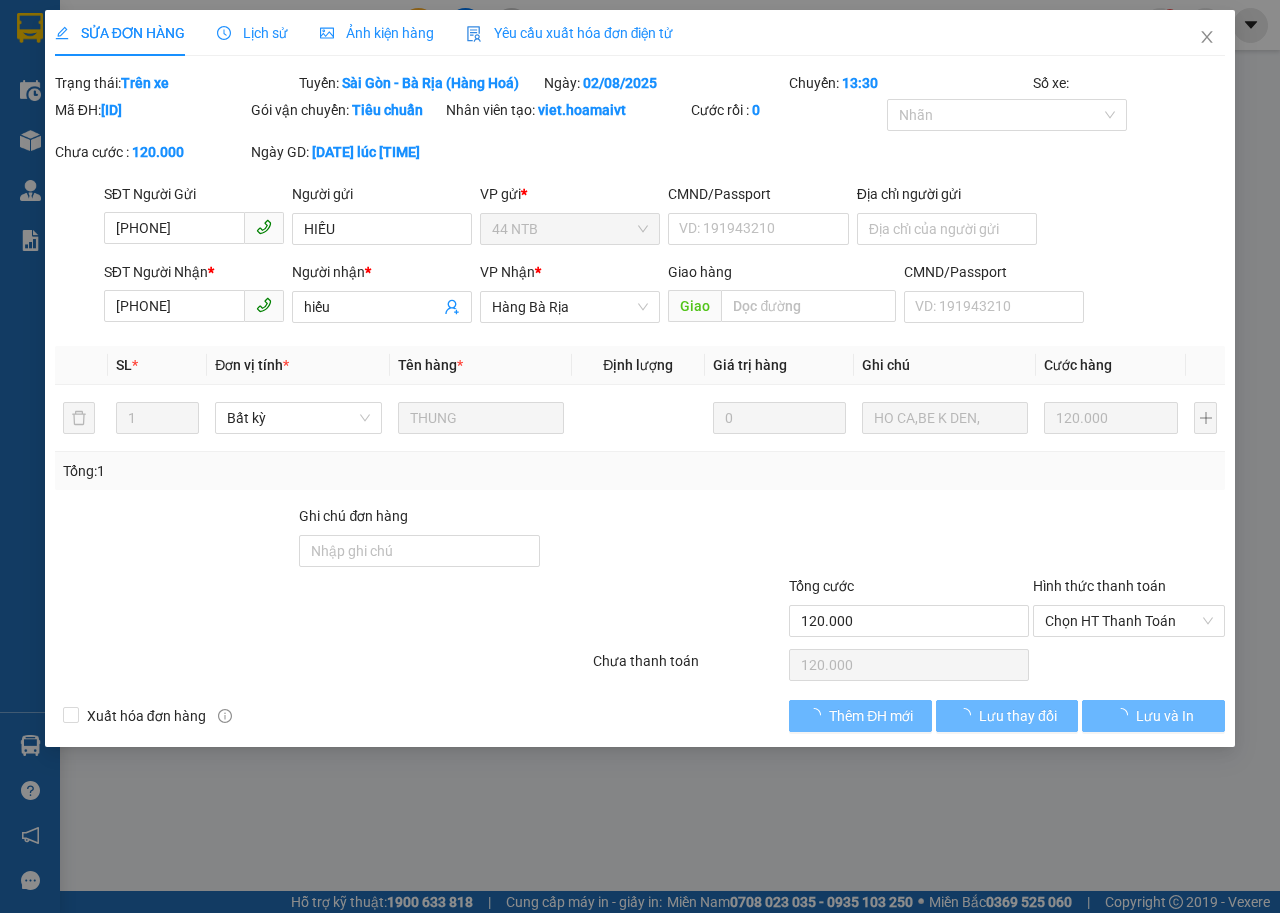 type on "HIẾU" 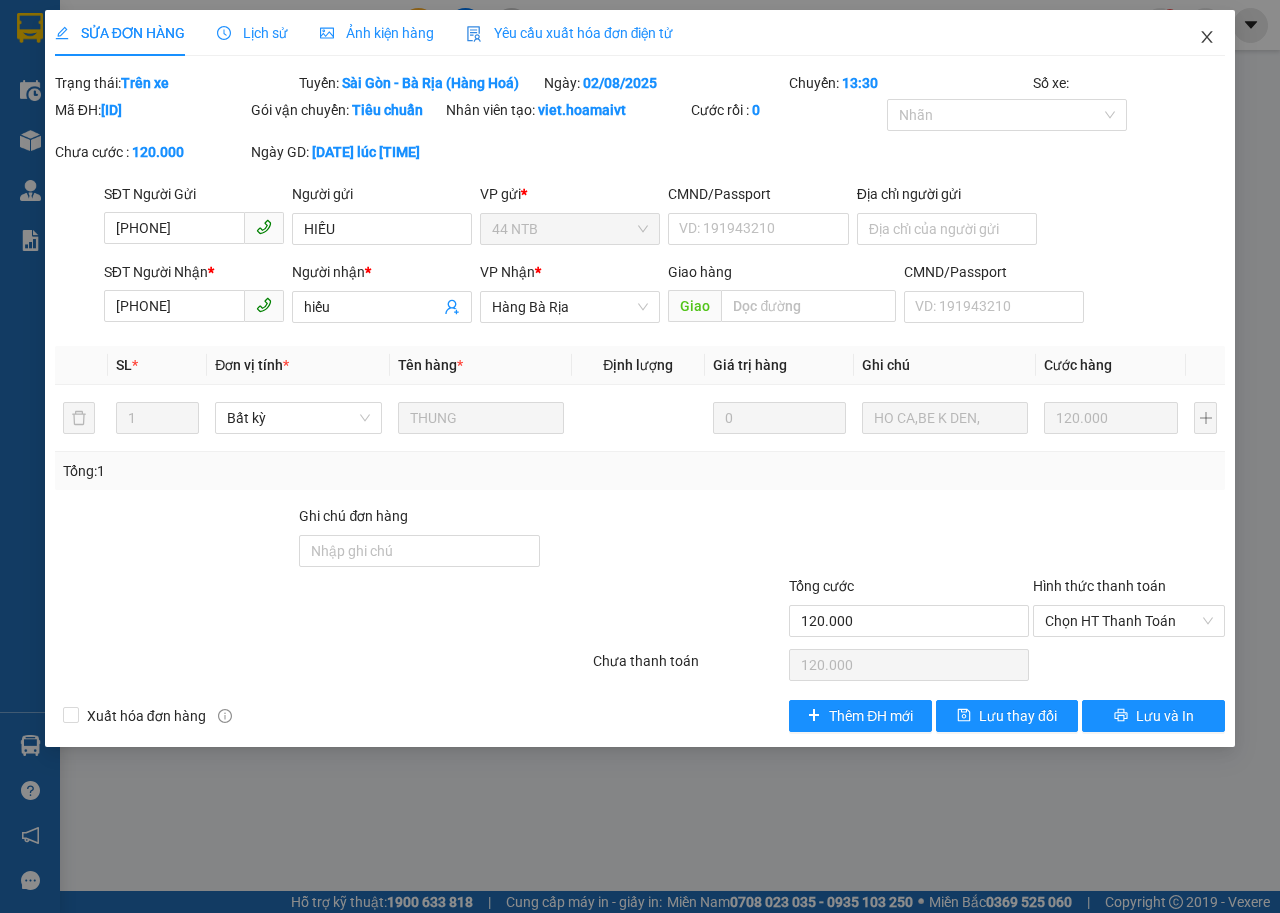 click at bounding box center (1207, 38) 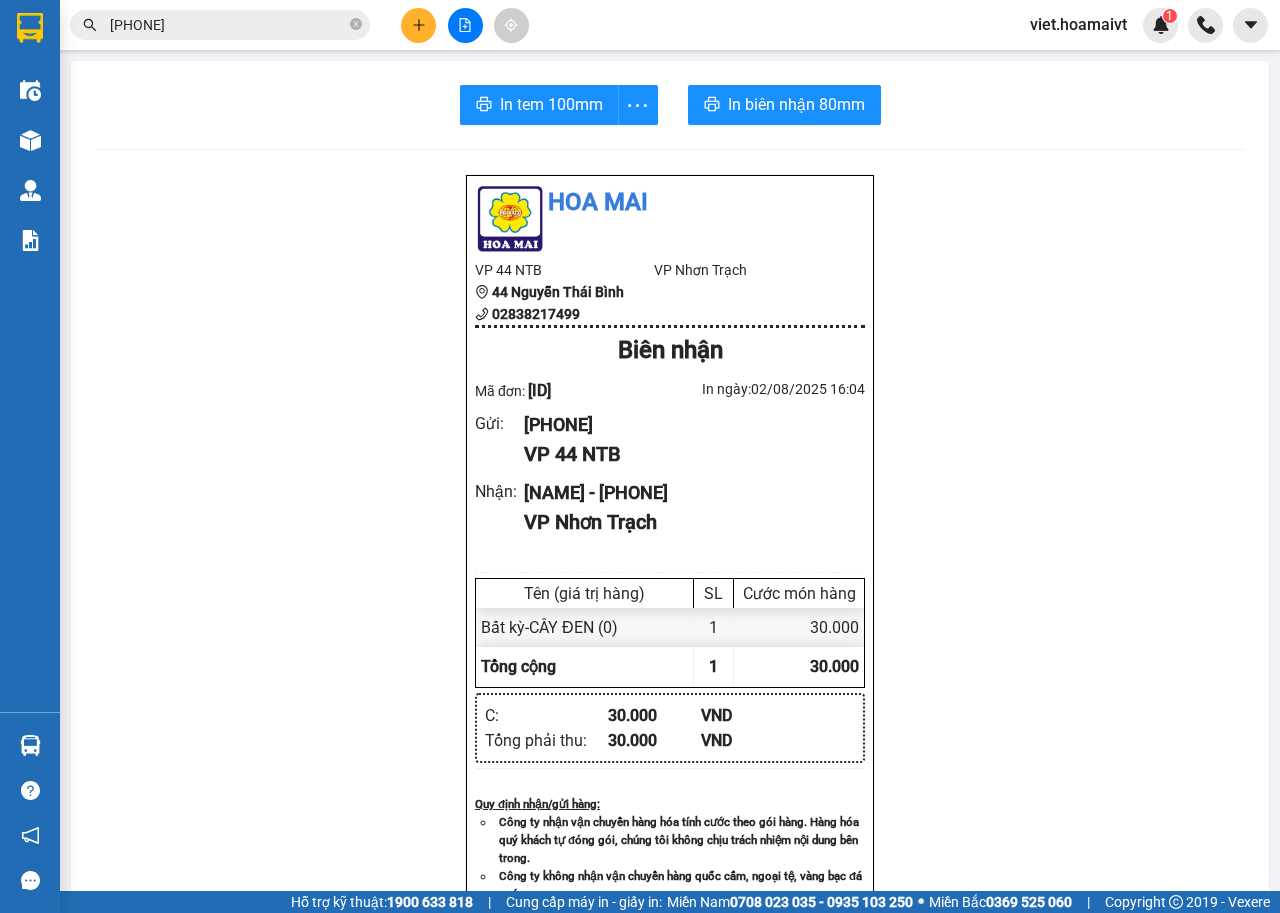 click on "Hoa Mai VP 44 NTB   44 Nguyễn Thái Bình   02838217499 VP Nhơn Trạch Biên nhận Mã đơn:   NTB08250570 In ngày:  02/08/2025   16:04 Gửi :     0916796848 VP 44 NTB Nhận :   PHÁT - 0969593345 VP Nhơn Trạch Tên (giá trị hàng) SL Cước món hàng Bất kỳ - CÂY ĐEN   (0) 1 30.000 Tổng cộng 1 30.000 Loading... C : 30.000 VND Tổng phải thu : 30.000 VND Quy định nhận/gửi hàng : Công ty nhận vận chuyển hàng hóa tính cước theo gói hàng. Hàng hóa quý khách tự đóng gói, chúng tôi không chịu trách nhiệm nội dung bên trong.  Công ty không nhận vận chuyển hàng quốc cấm, ngoại tệ, vàng bạc đá quý.  Khách hàng thông tin cho người nhà ra nhận hàng sau 03 tiếng.  Hàng gửi phải nhận trong vòng 7 ngày kể từ ngày gửi. Quá thời hạn trên, Công ty không giải quyết. Gửi:    44 NTB 0916796848 Nhận:    Nhơn Trạch PHÁT 0969593345 C :  30.000 Tên hàng:  CÂY ĐEN  ( SL :" at bounding box center (670, 809) 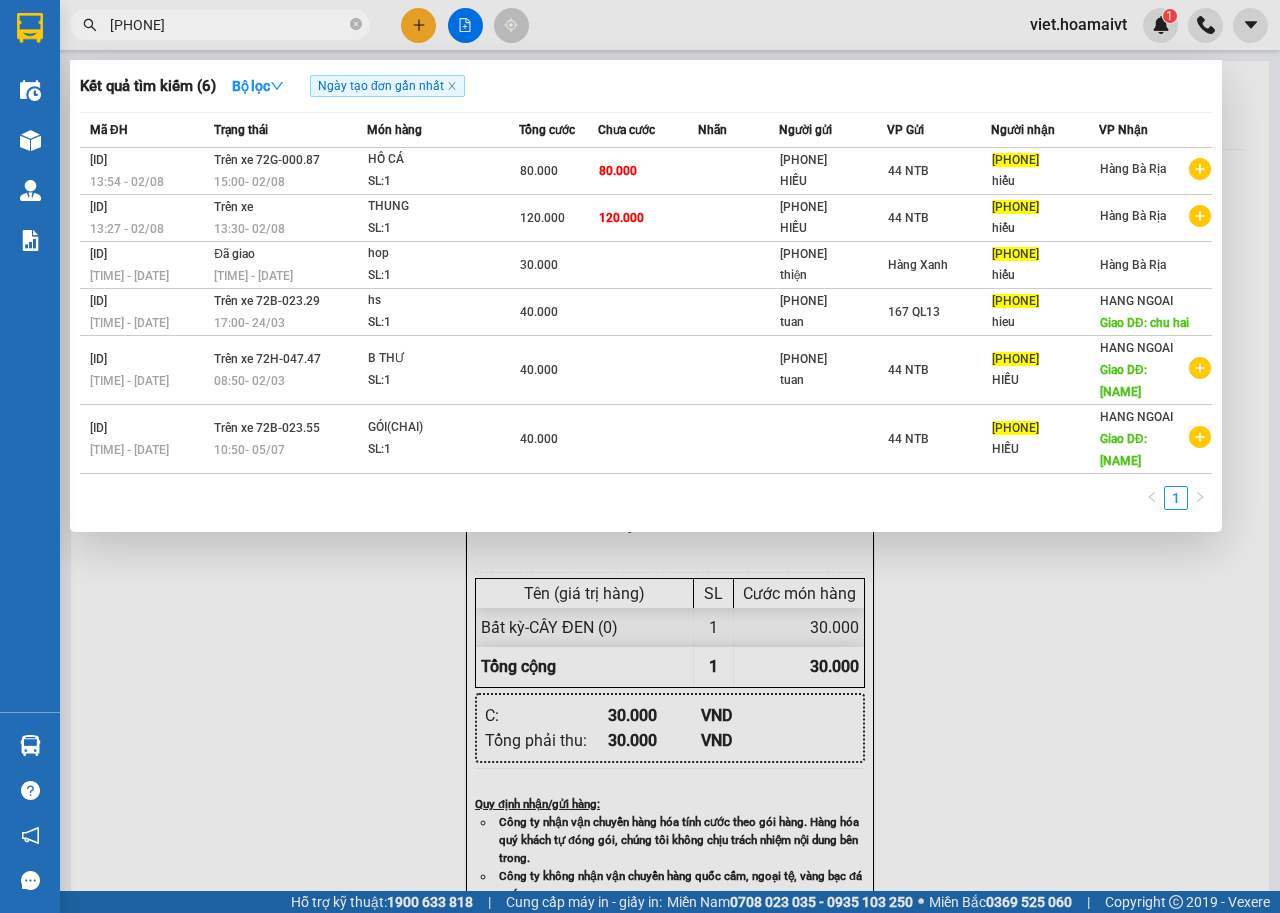 click on "0909876268" at bounding box center [228, 25] 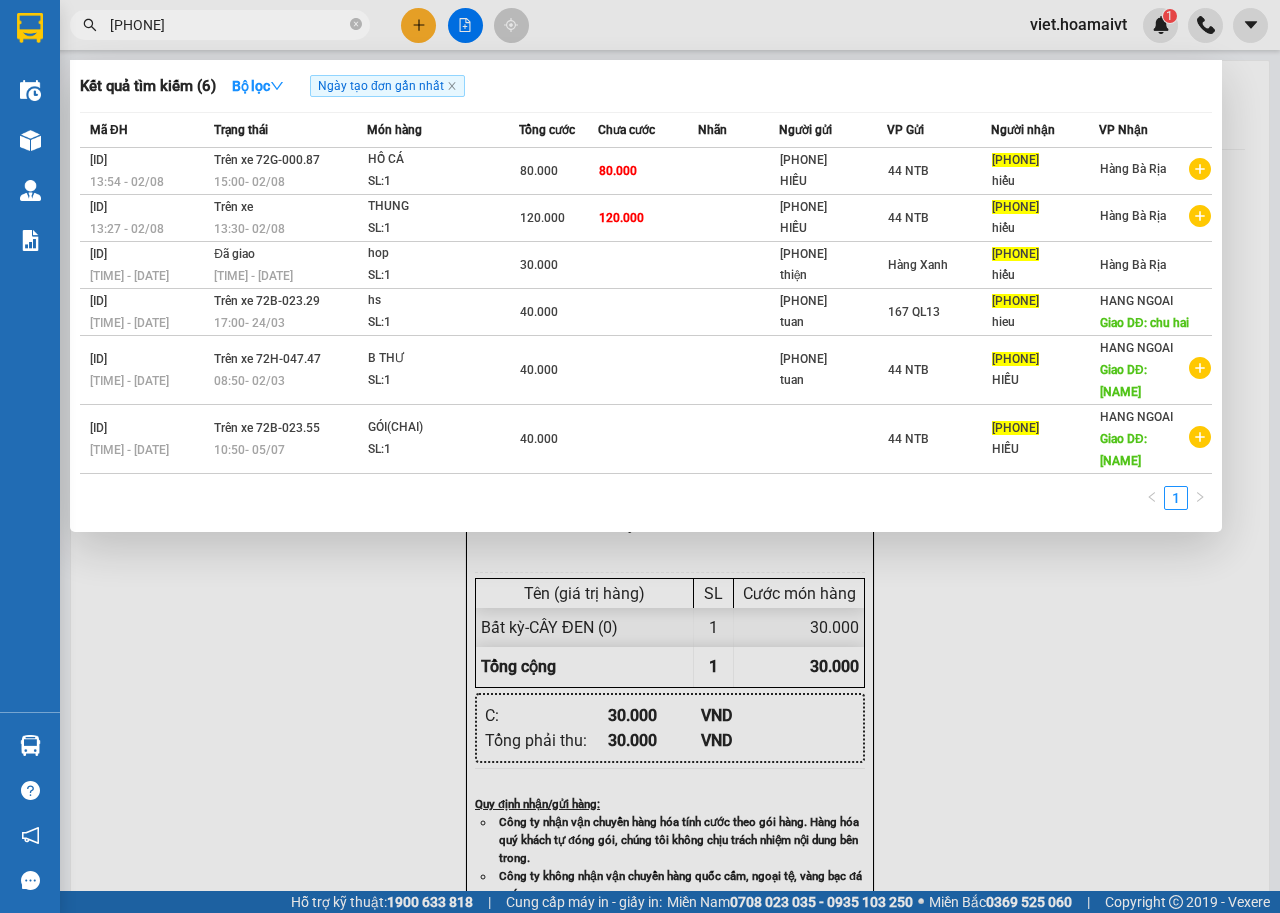 click at bounding box center (640, 456) 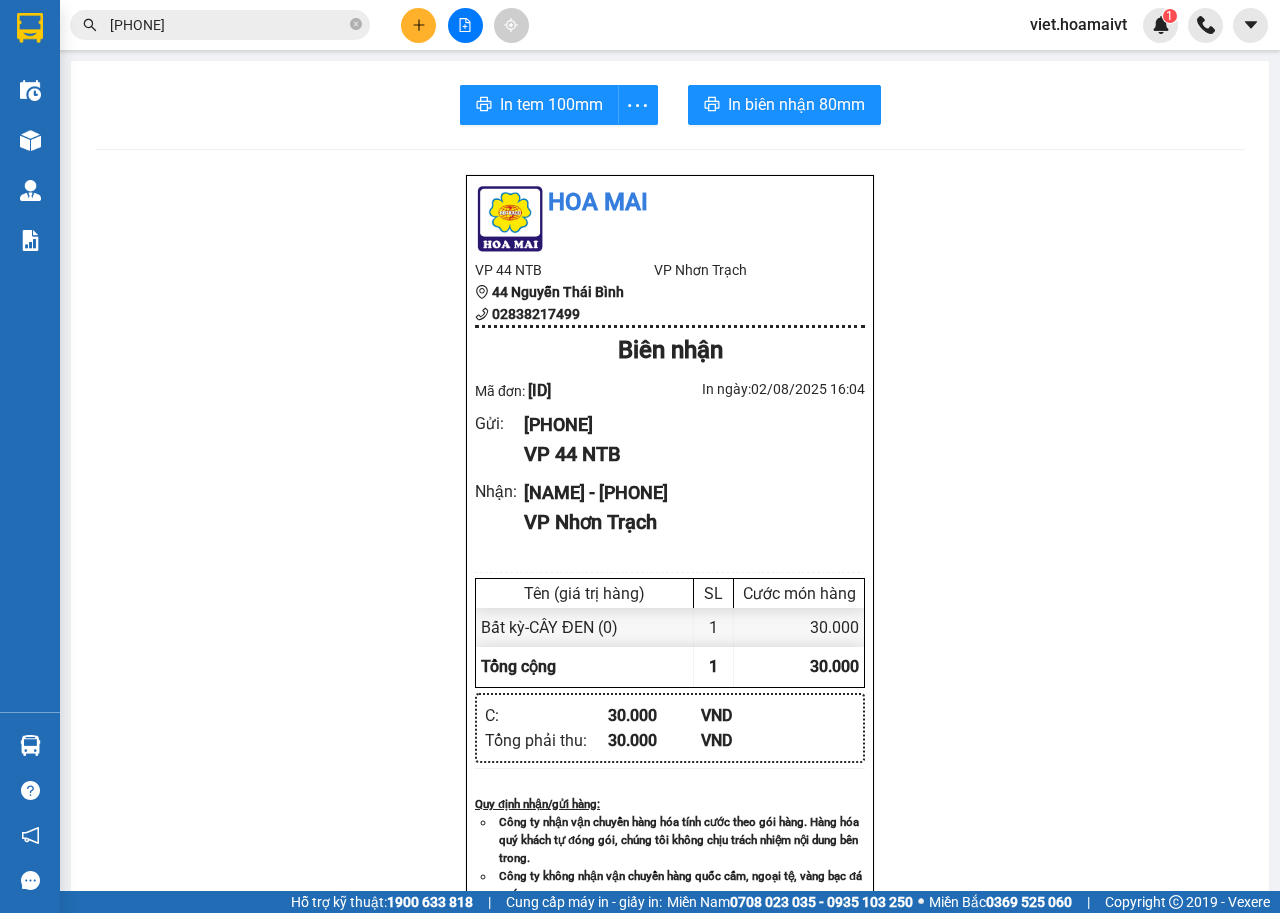 click on "Hoa Mai VP 44 NTB   44 Nguyễn Thái Bình   02838217499 VP Nhơn Trạch Biên nhận Mã đơn:   NTB08250570 In ngày:  02/08/2025   16:04 Gửi :     0916796848 VP 44 NTB Nhận :   PHÁT - 0969593345 VP Nhơn Trạch Tên (giá trị hàng) SL Cước món hàng Bất kỳ - CÂY ĐEN   (0) 1 30.000 Tổng cộng 1 30.000 Loading... C : 30.000 VND Tổng phải thu : 30.000 VND Quy định nhận/gửi hàng : Công ty nhận vận chuyển hàng hóa tính cước theo gói hàng. Hàng hóa quý khách tự đóng gói, chúng tôi không chịu trách nhiệm nội dung bên trong.  Công ty không nhận vận chuyển hàng quốc cấm, ngoại tệ, vàng bạc đá quý.  Khách hàng thông tin cho người nhà ra nhận hàng sau 03 tiếng.  Hàng gửi phải nhận trong vòng 7 ngày kể từ ngày gửi. Quá thời hạn trên, Công ty không giải quyết. Gửi:    44 NTB 0916796848 Nhận:    Nhơn Trạch PHÁT 0969593345 C :  30.000 Tên hàng:  CÂY ĐEN  ( SL :" at bounding box center (670, 809) 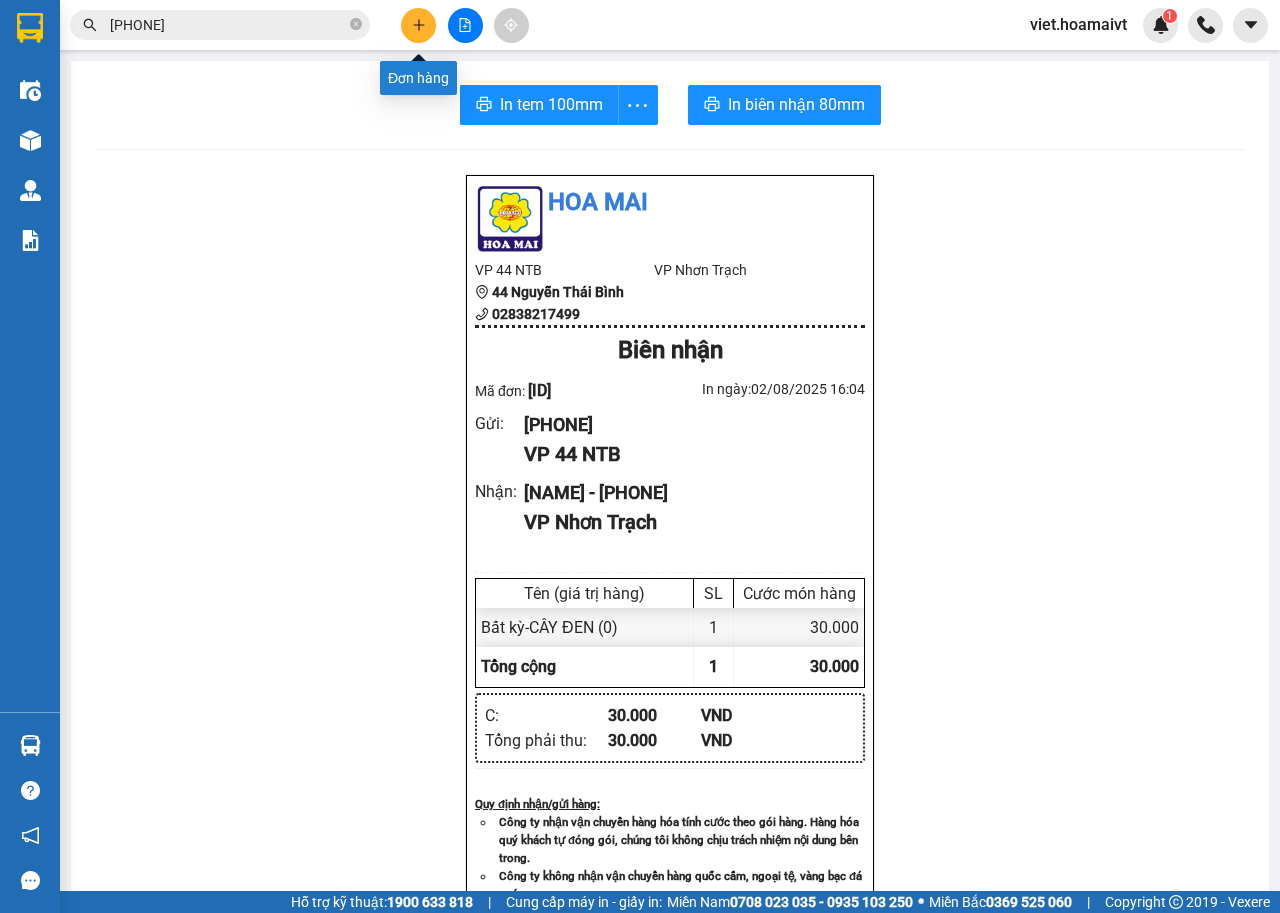click at bounding box center (418, 25) 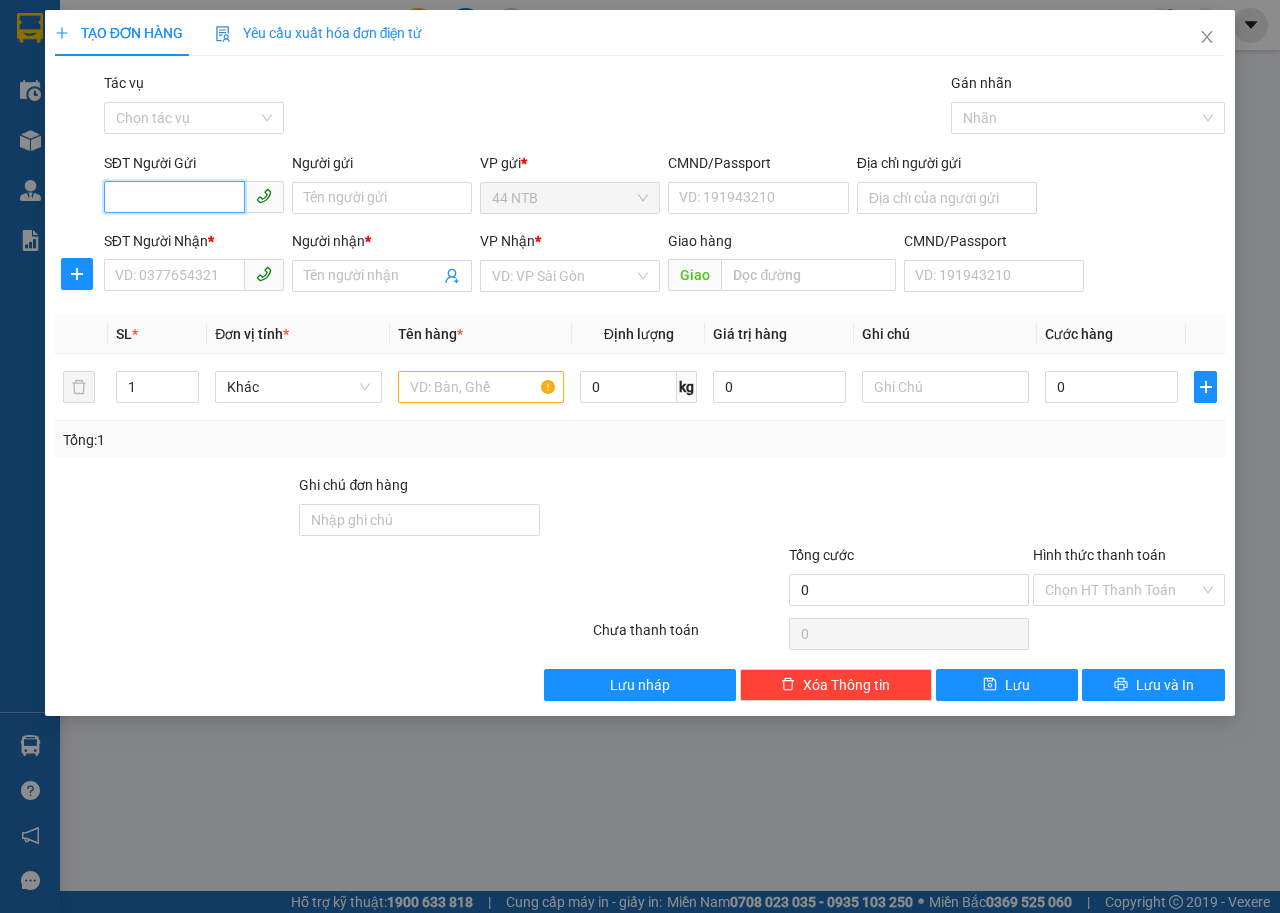 click on "SĐT Người Gửi" at bounding box center [174, 197] 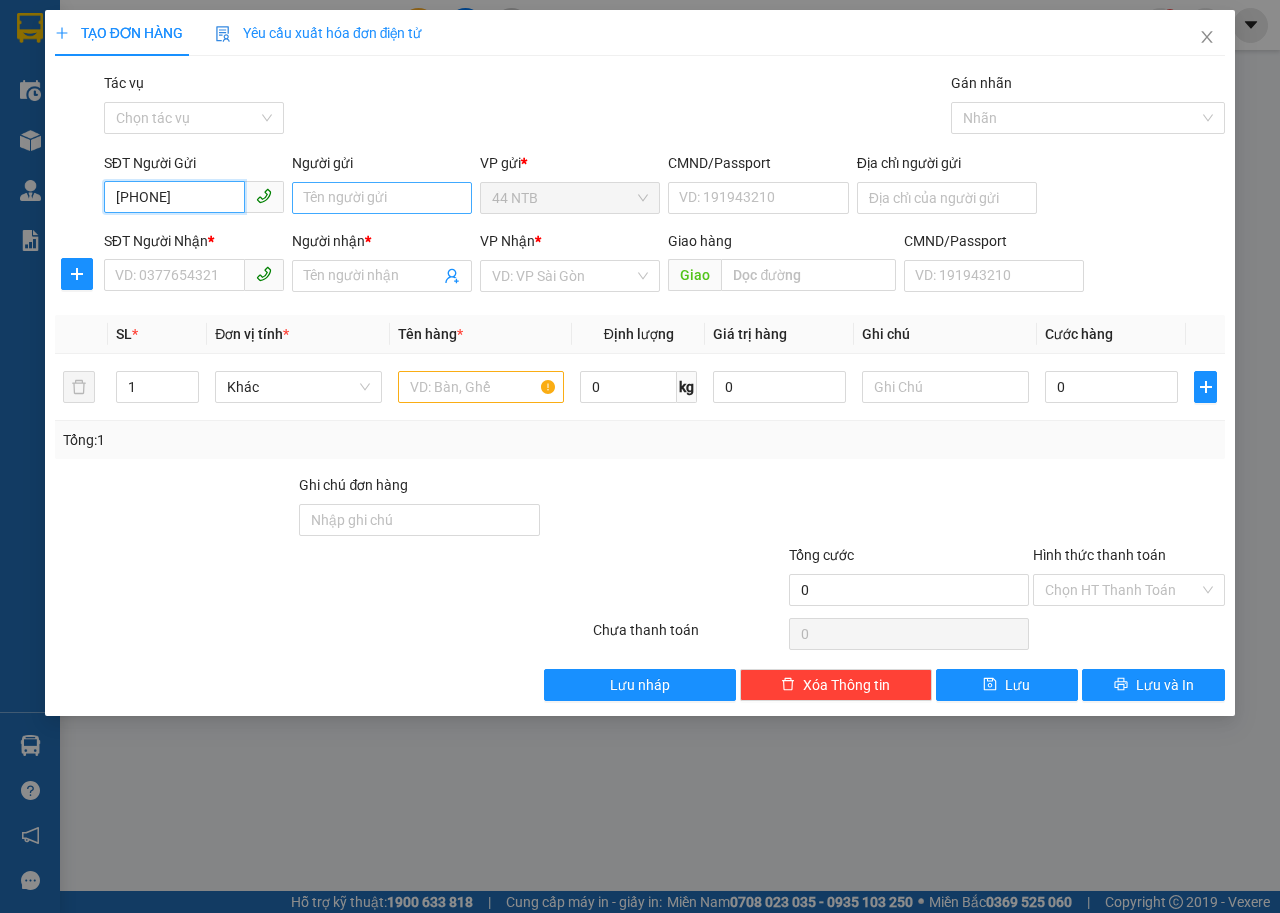 type on "0918428759" 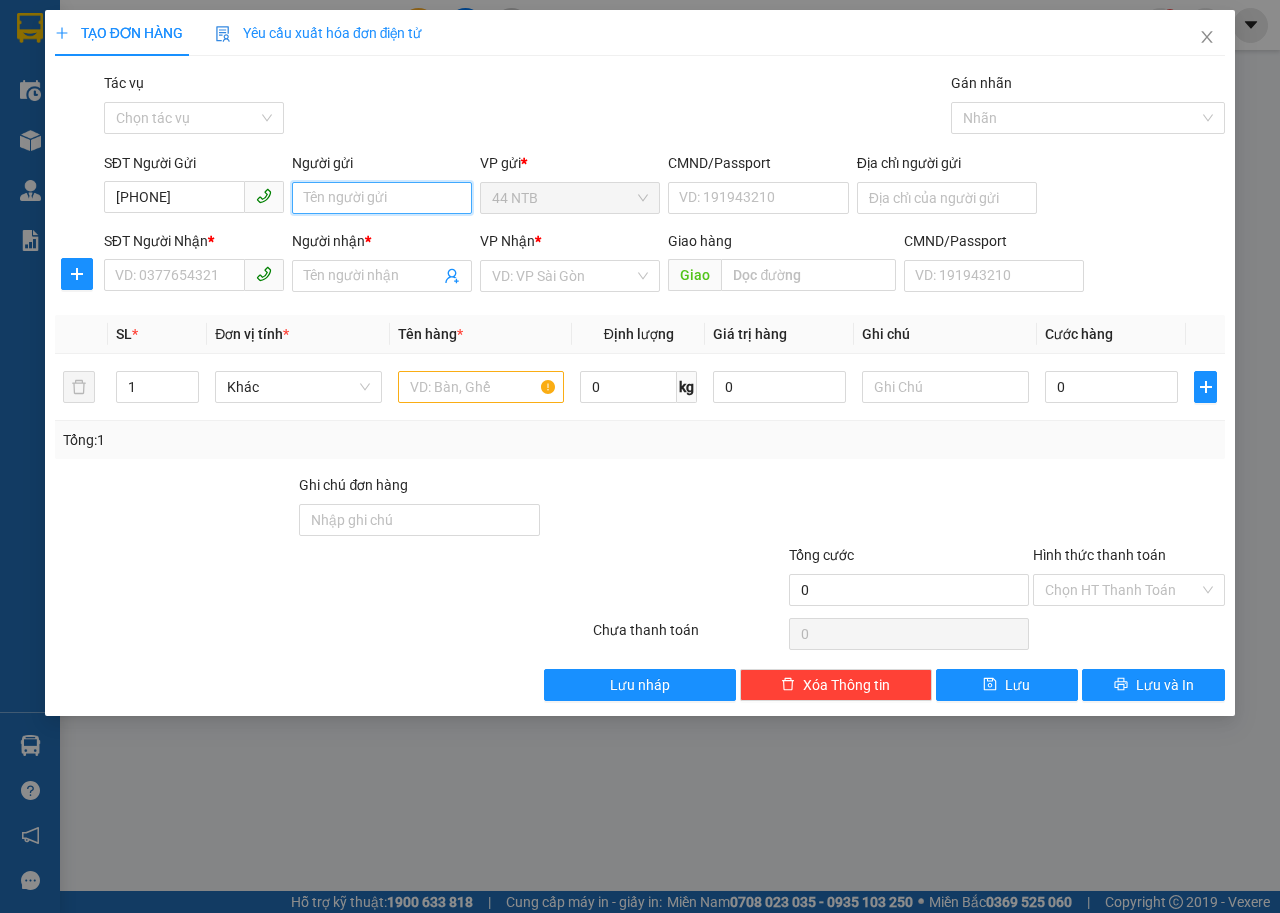 click on "Người gửi" at bounding box center [382, 198] 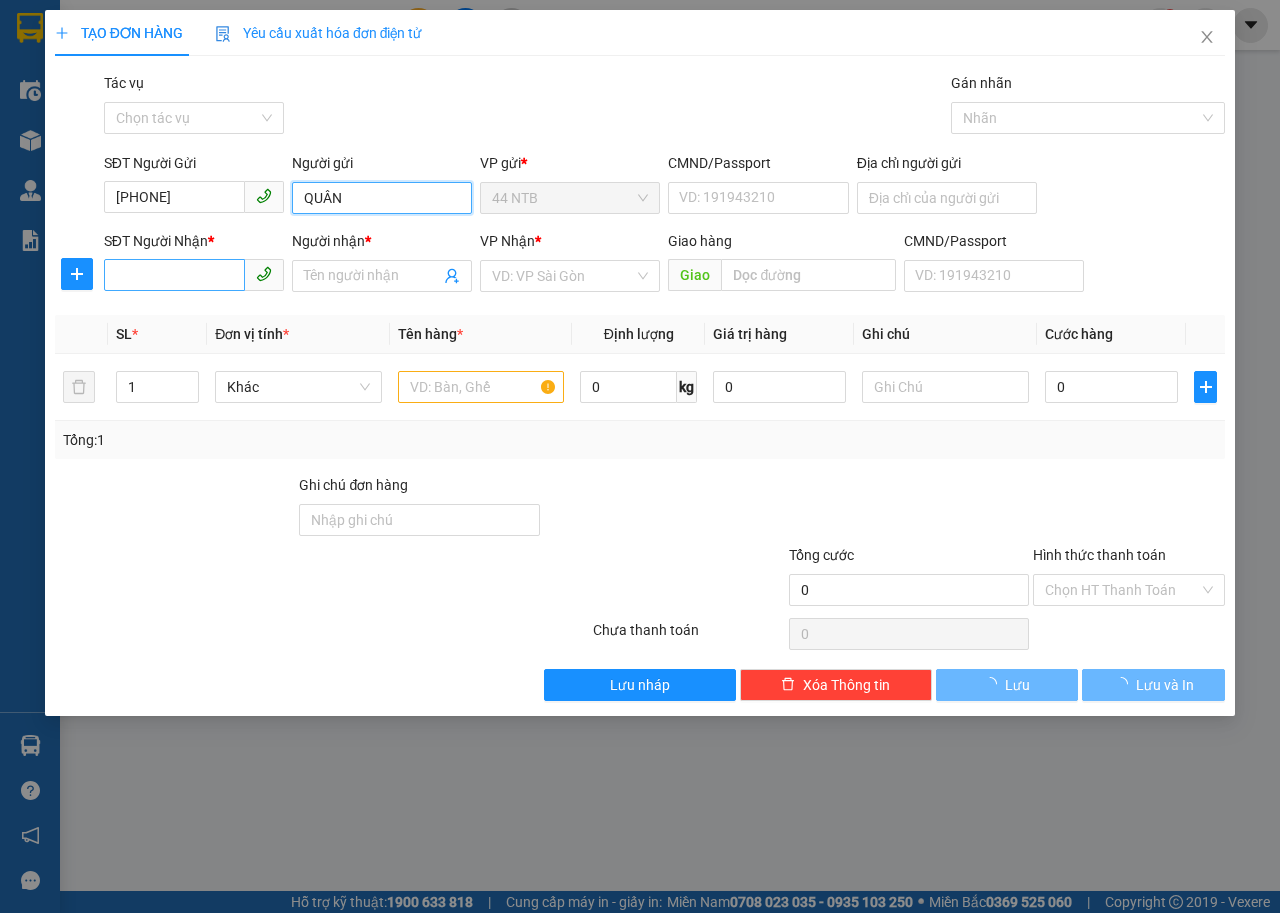 type on "QUÂN" 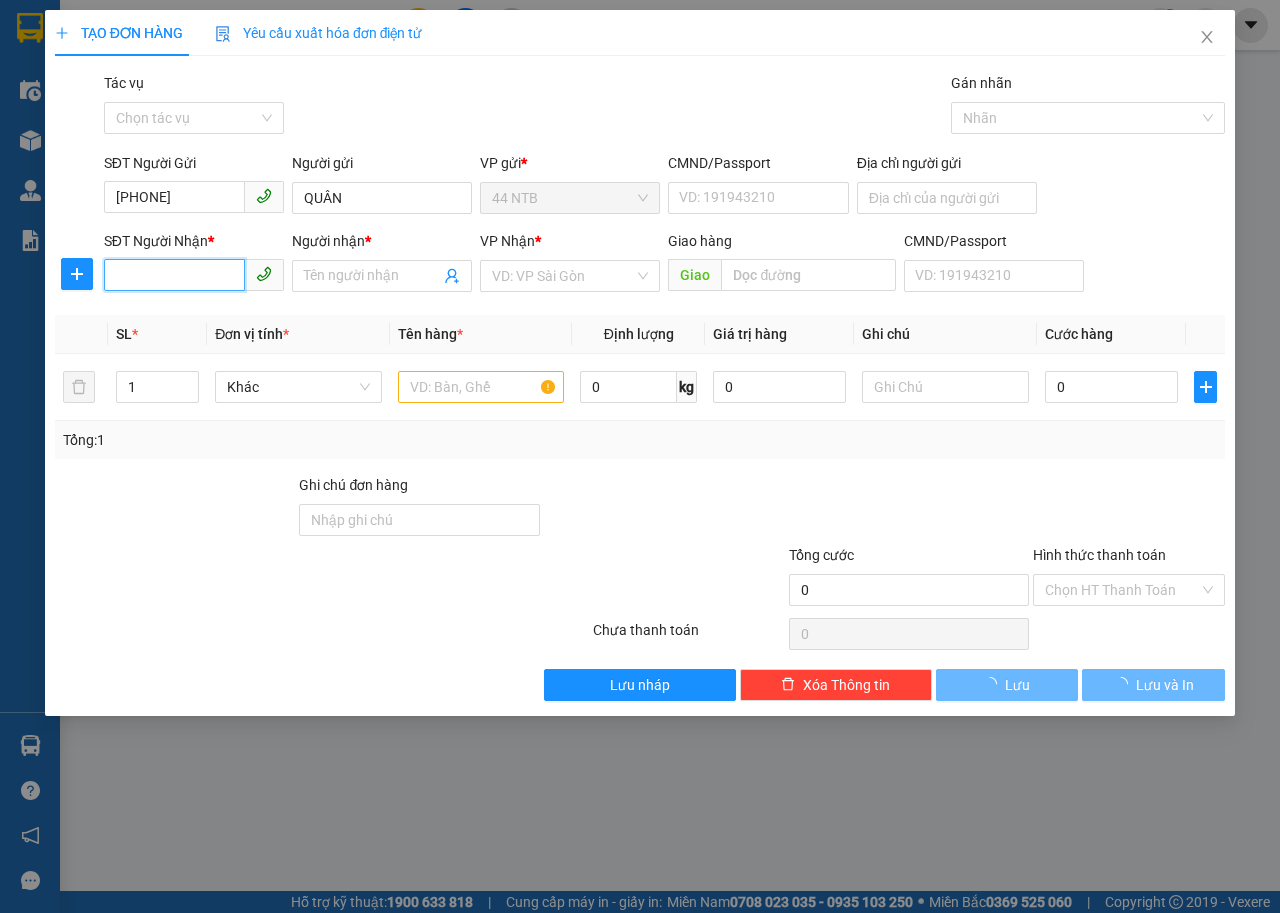 click on "SĐT Người Nhận  *" at bounding box center (174, 275) 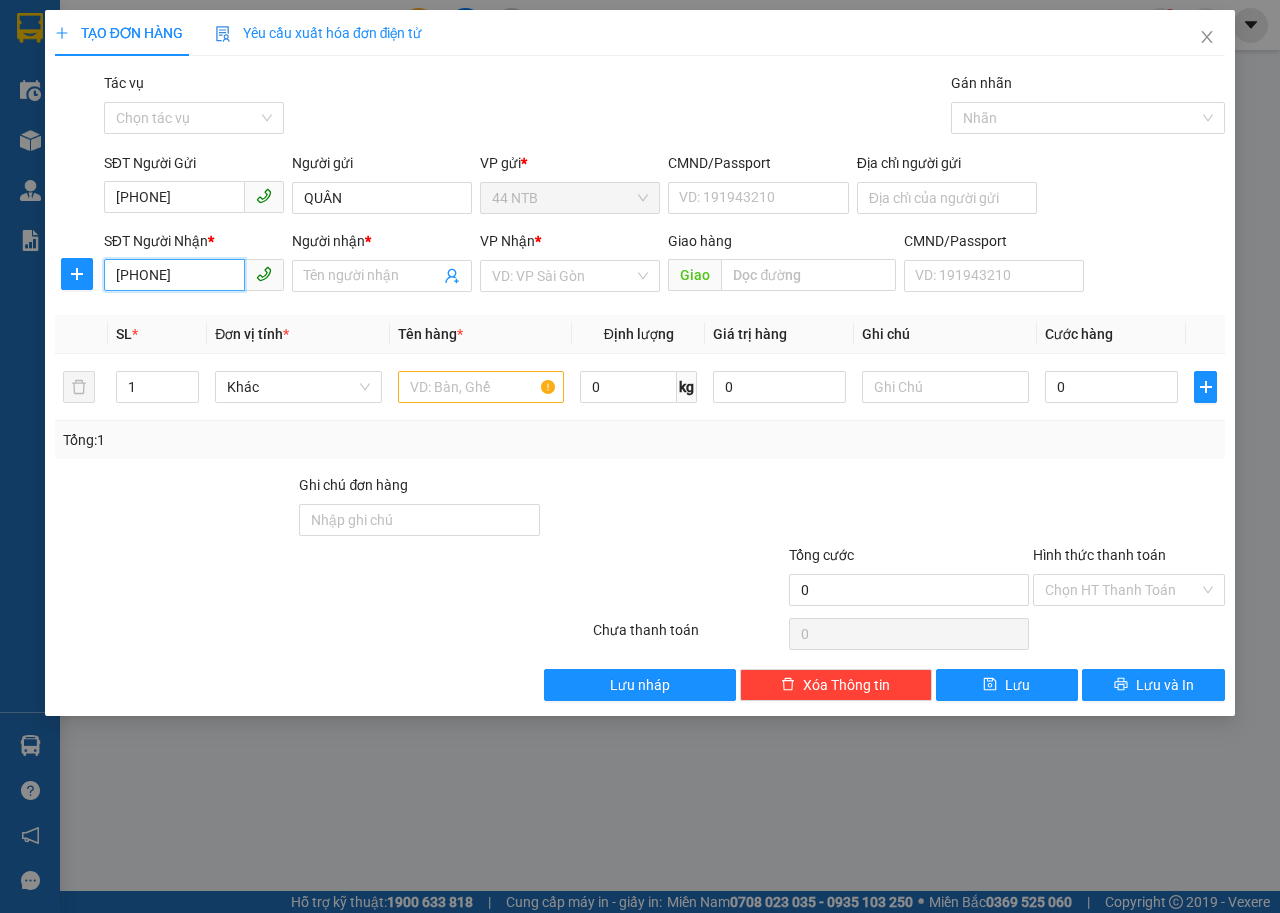 type on "0353855150" 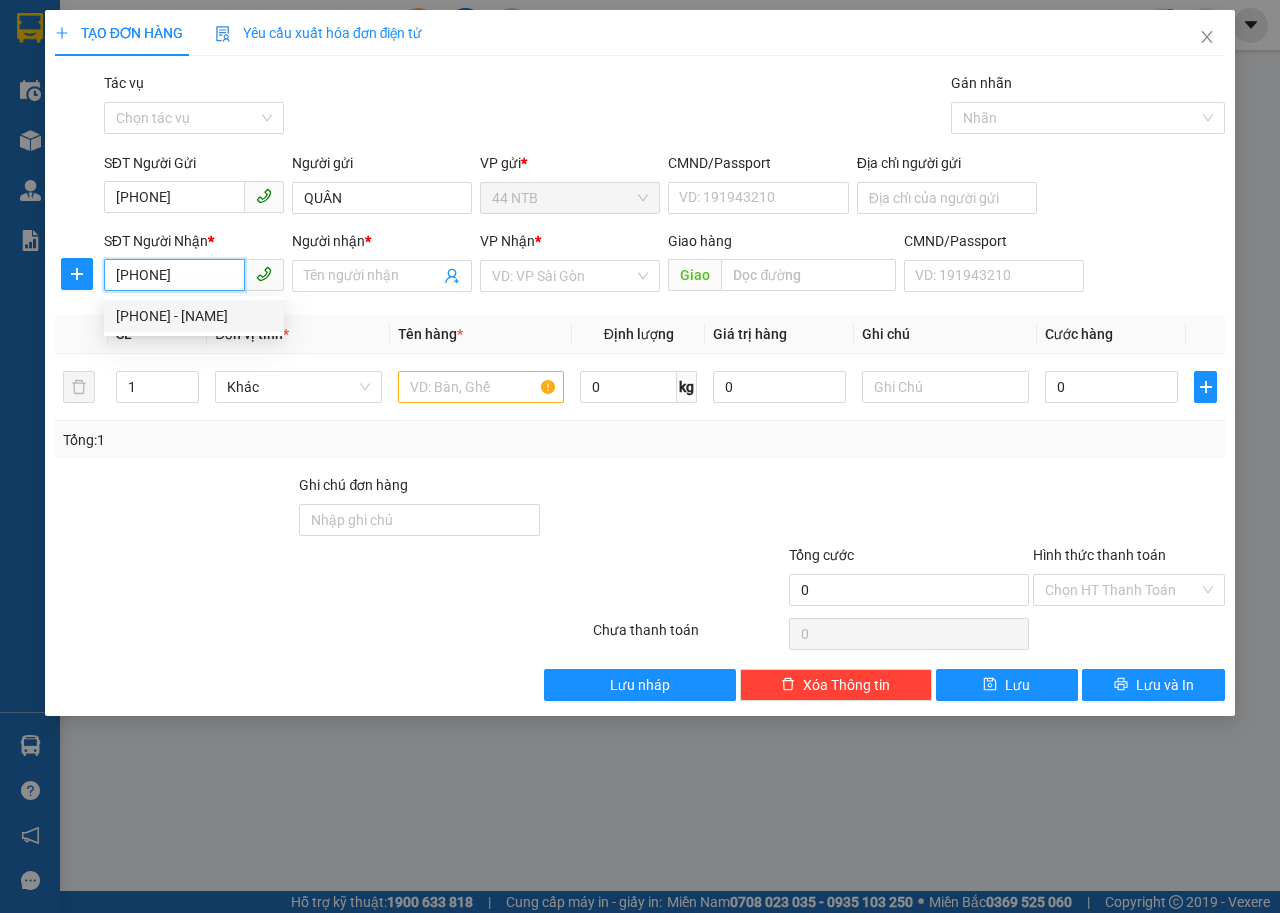 click on "0353855150 - phuong" at bounding box center [194, 316] 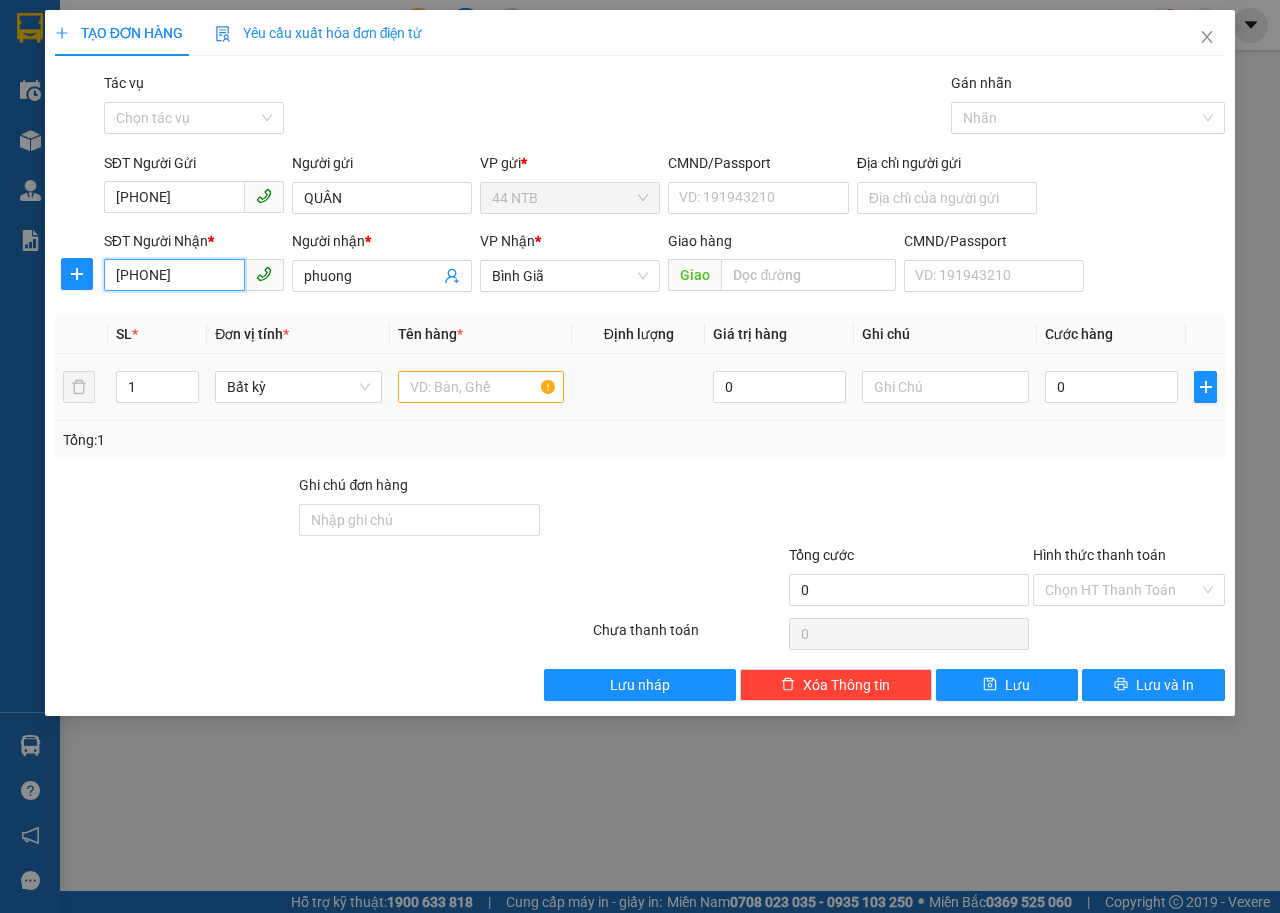 type on "0353855150" 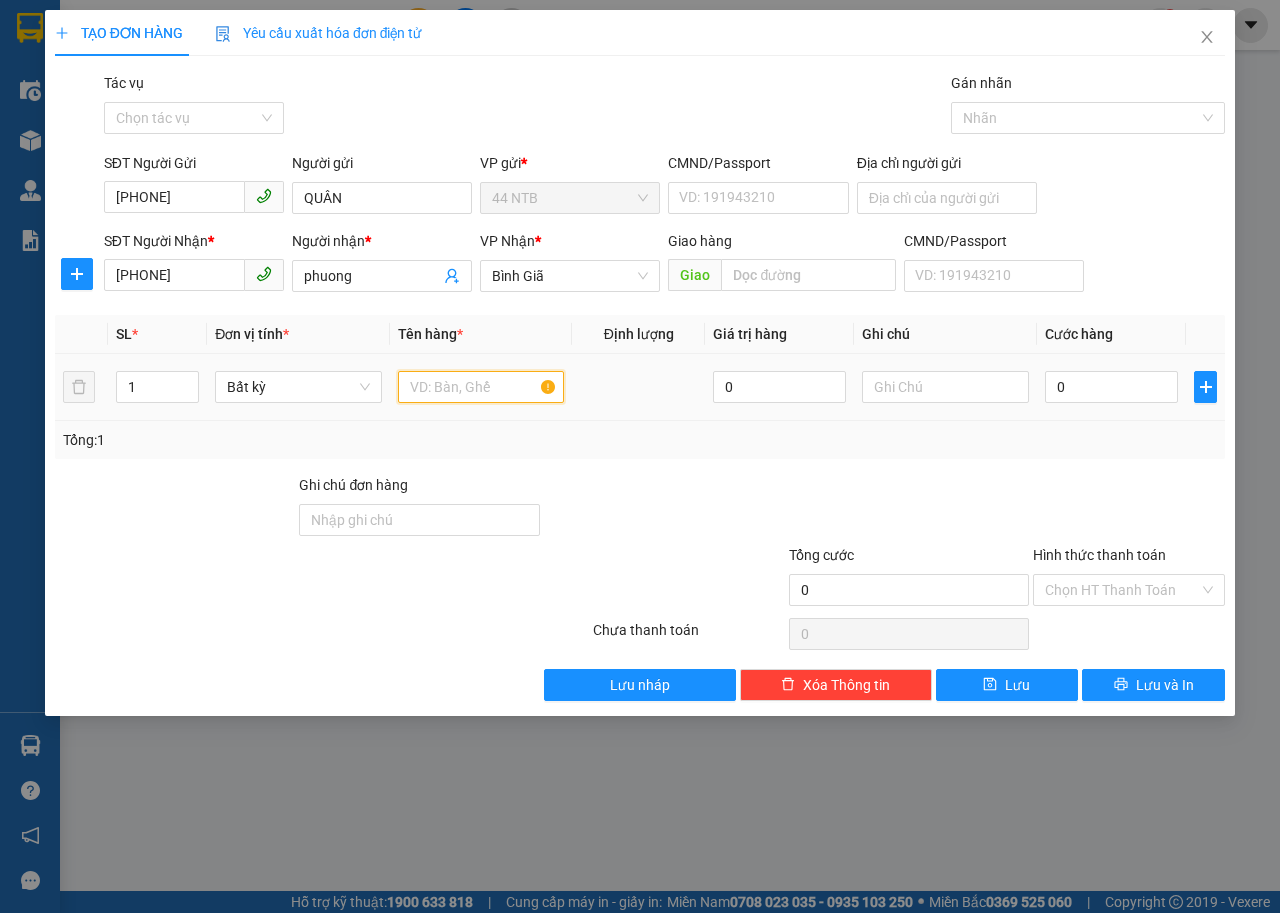 click at bounding box center (481, 387) 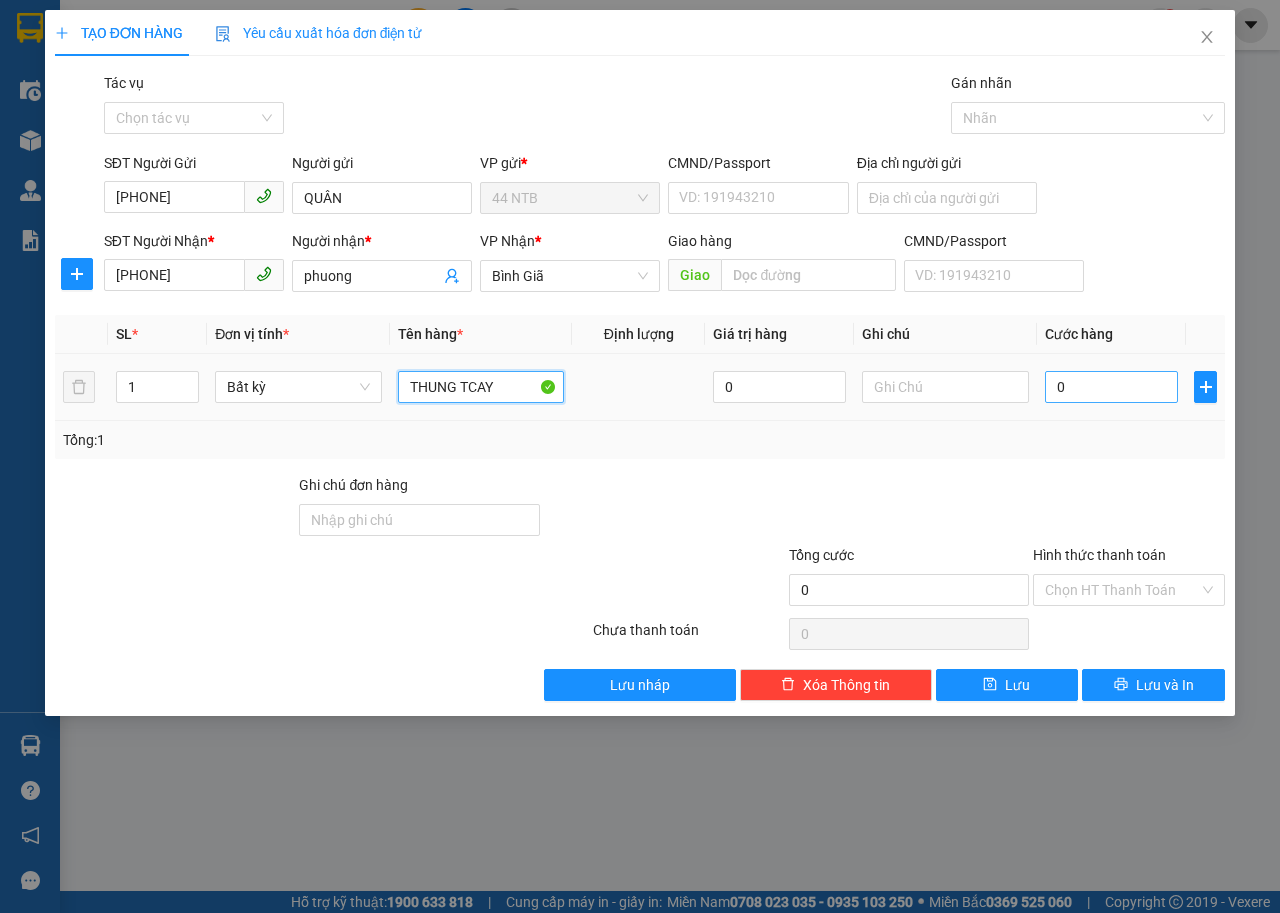 type on "THUNG TCAY" 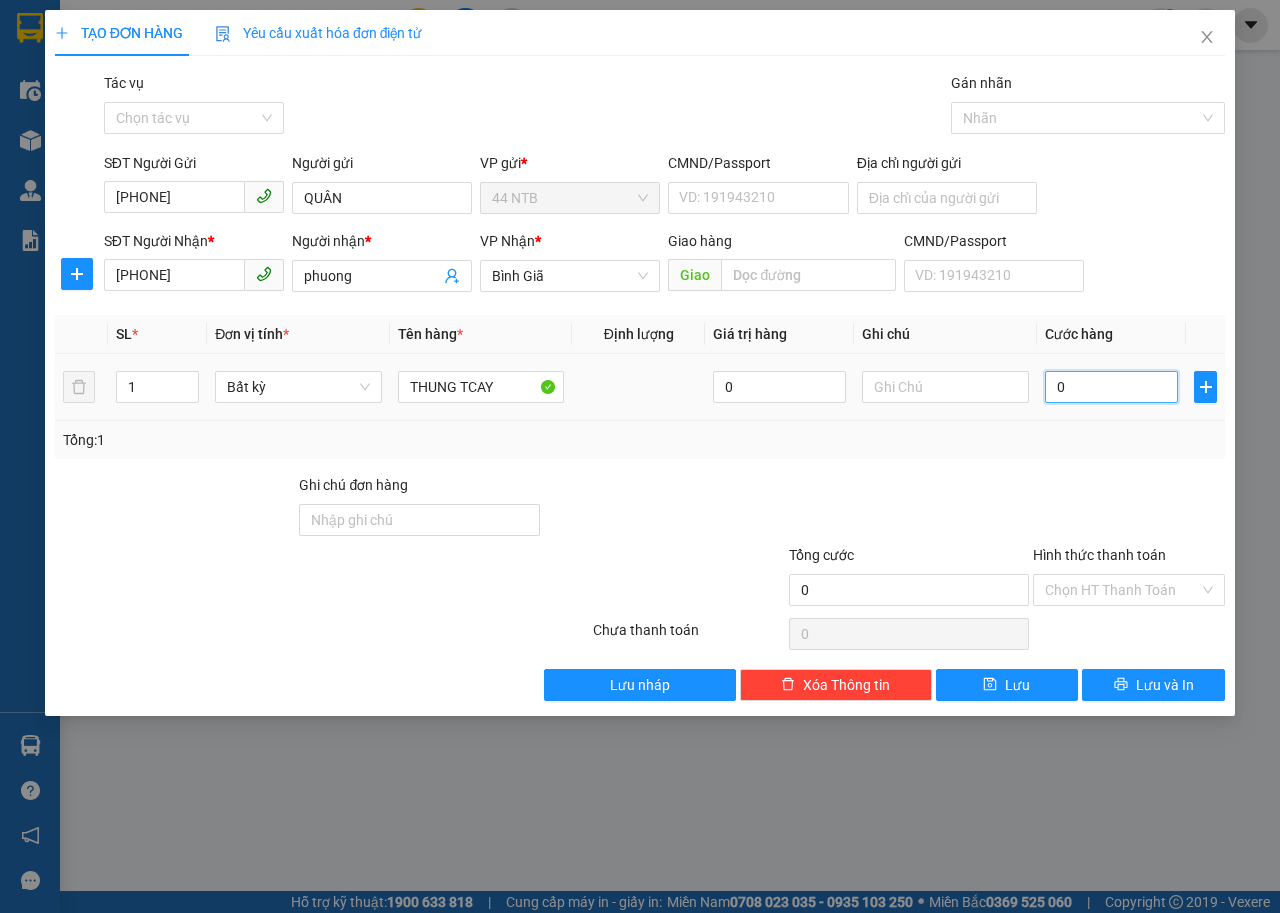 click on "0" at bounding box center [1111, 387] 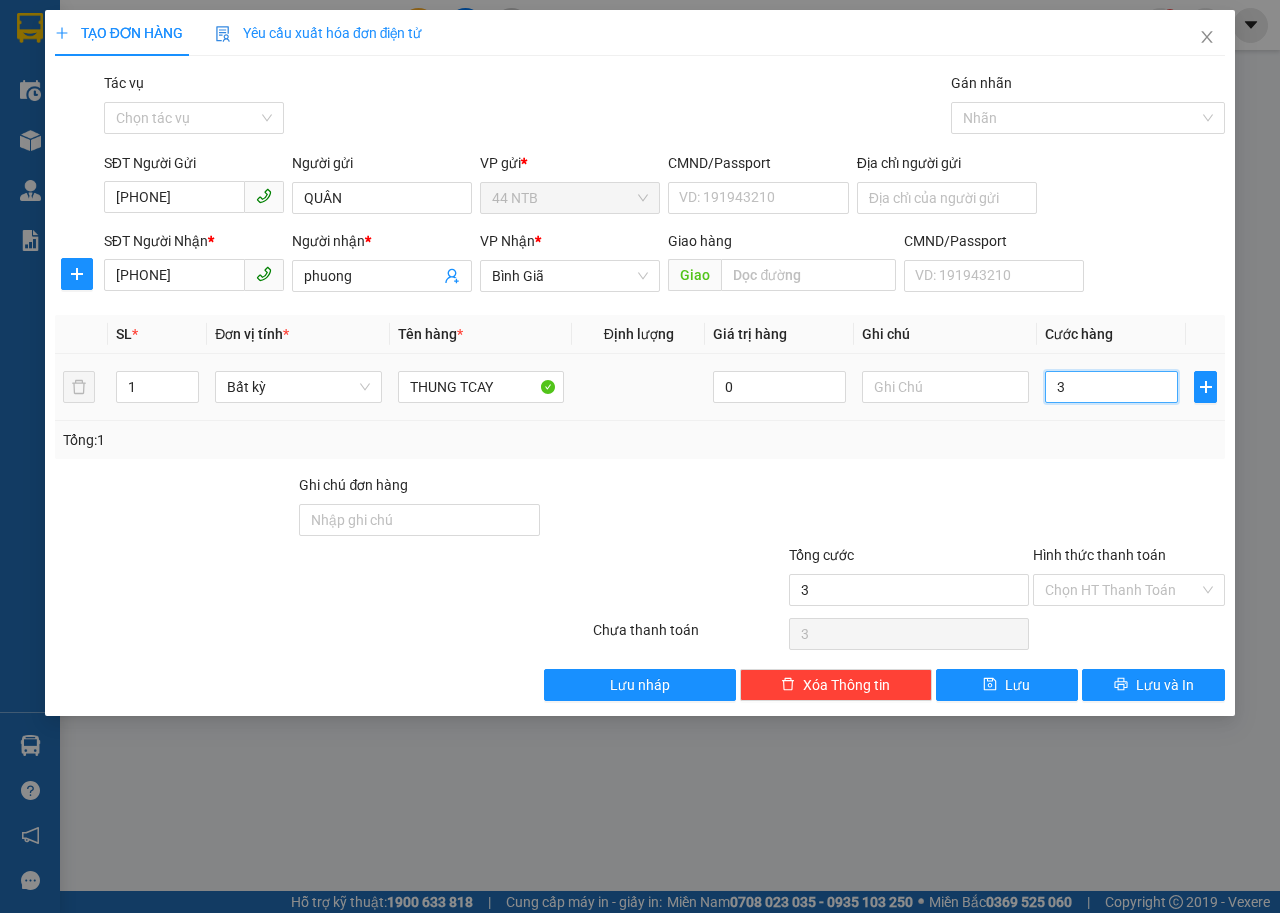 type on "30" 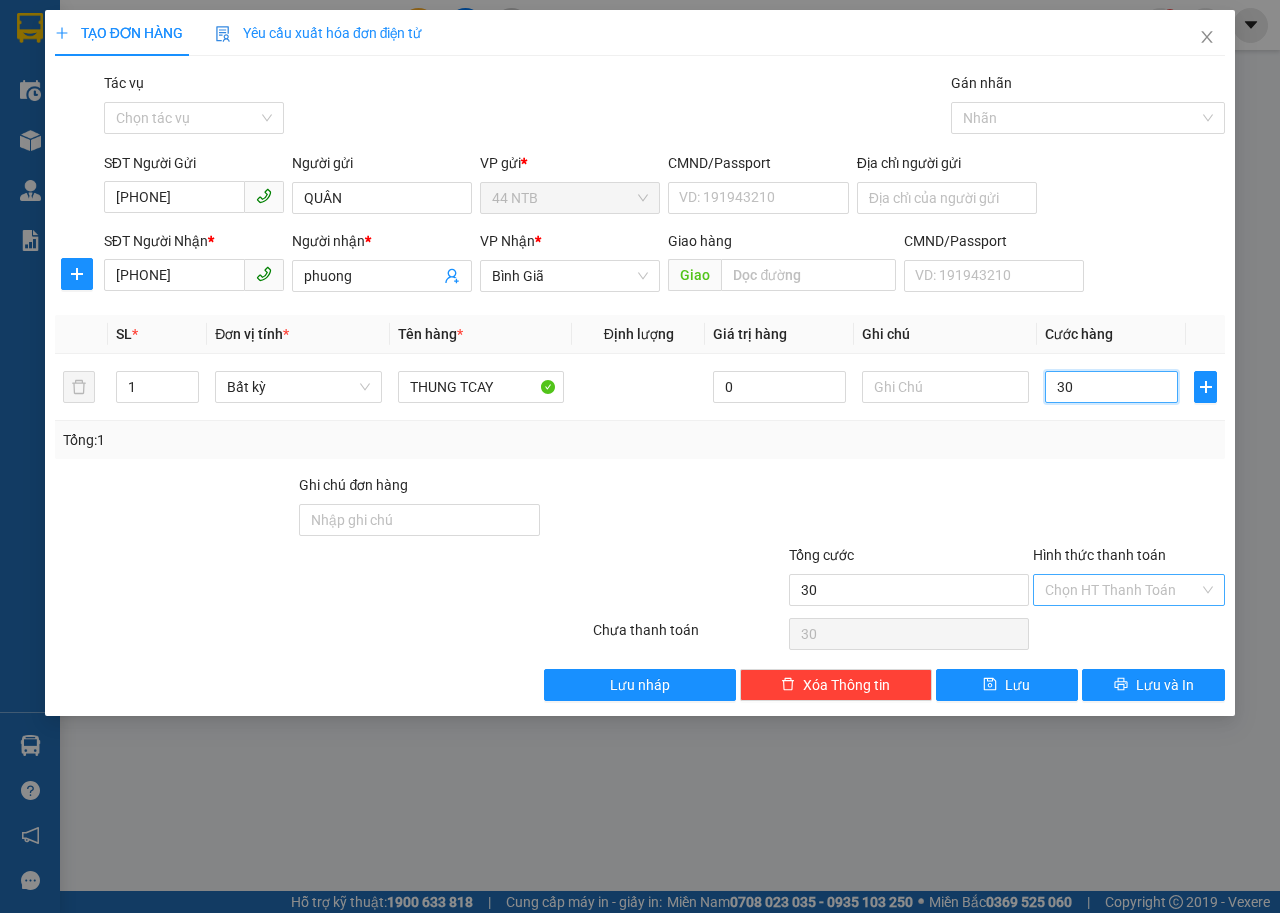 click on "Chọn HT Thanh Toán" at bounding box center [1129, 590] 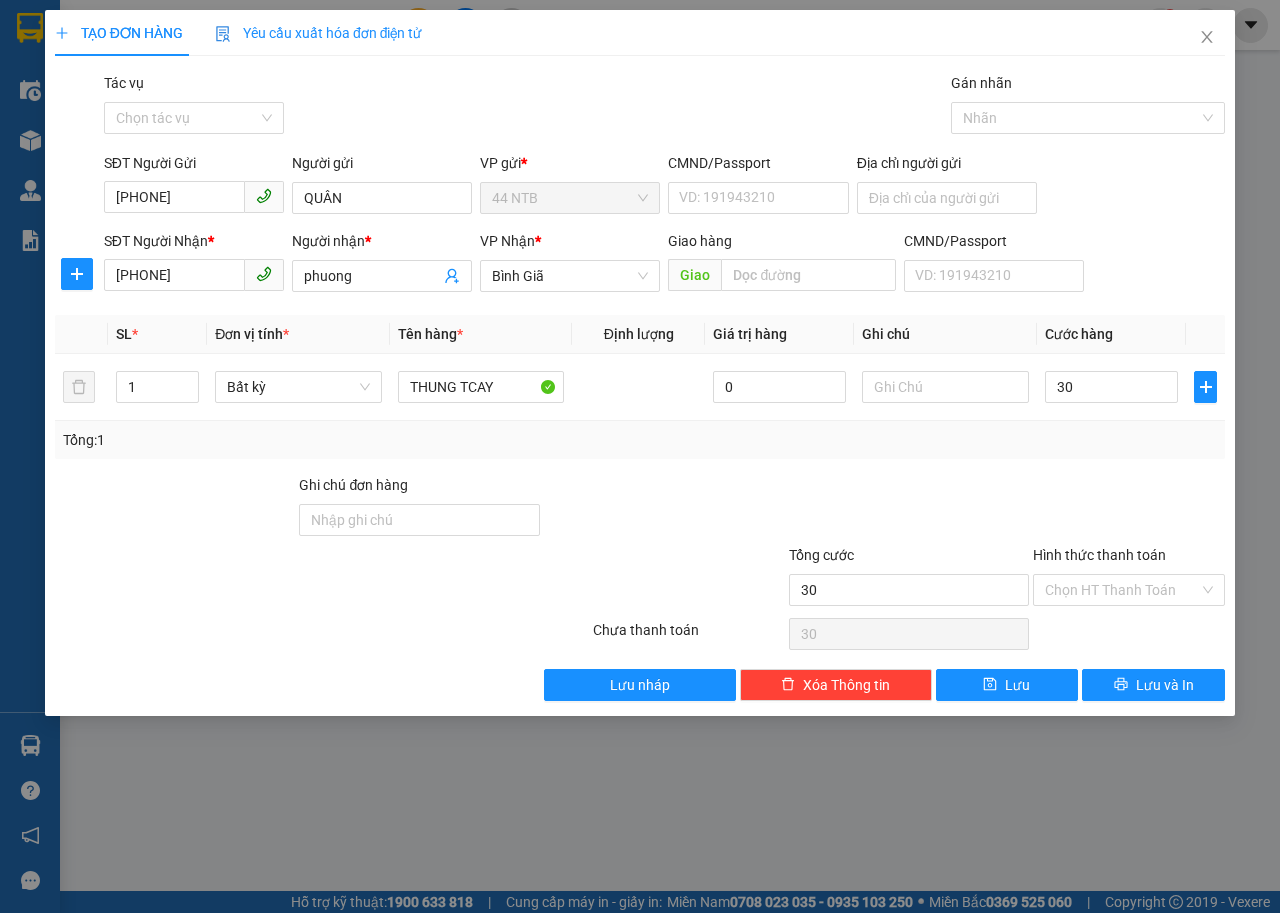 type on "30.000" 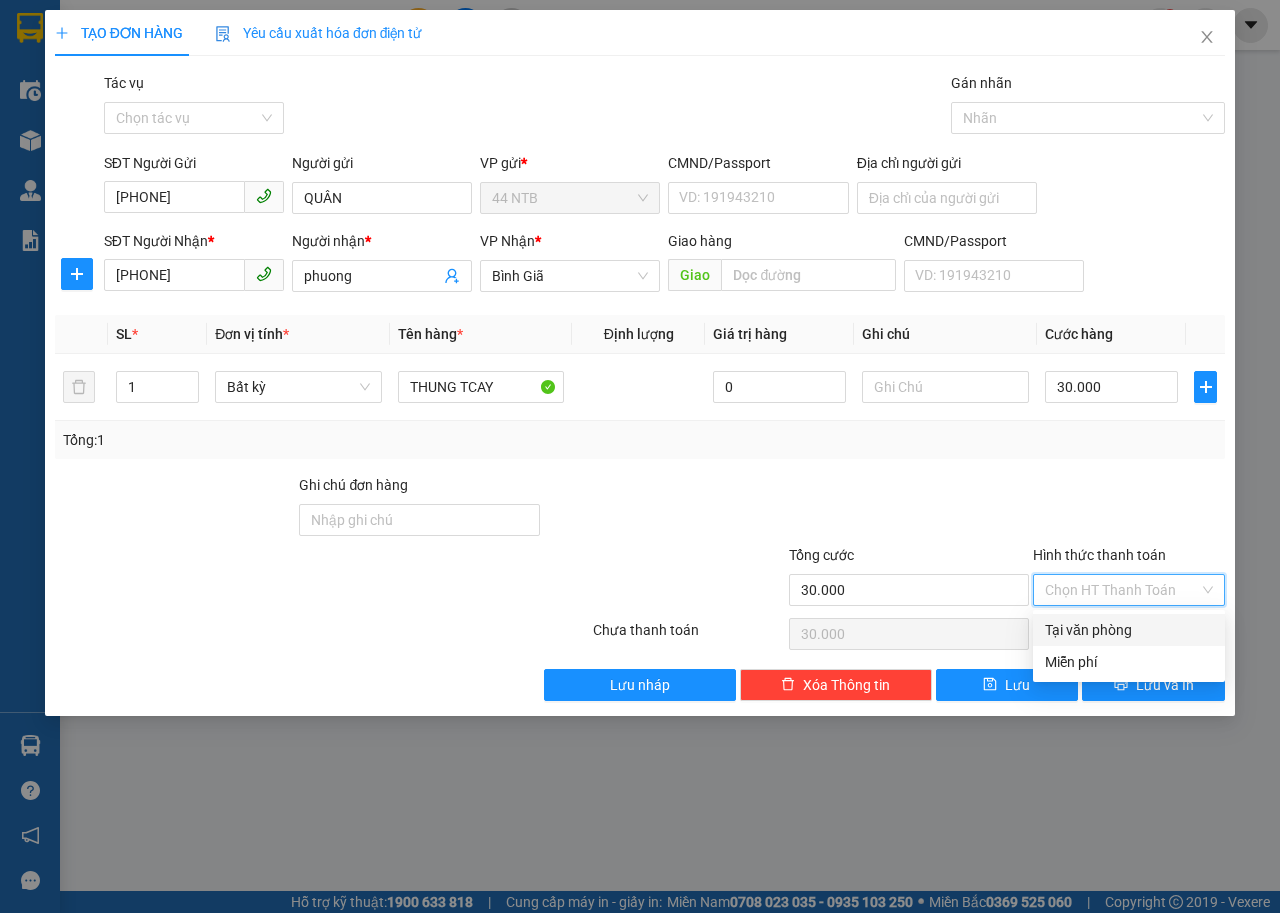click on "Tại văn phòng" at bounding box center [1129, 630] 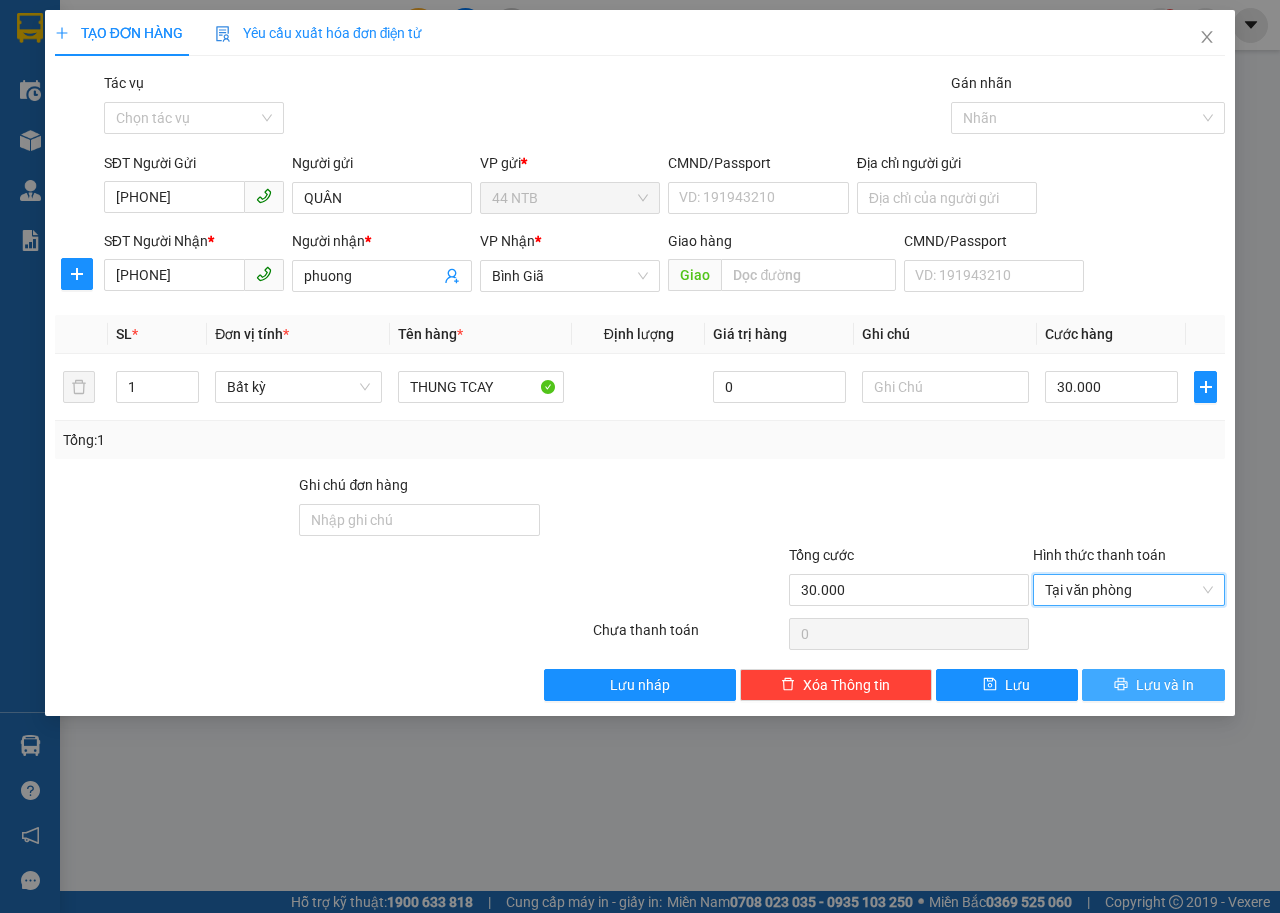 click on "Lưu và In" at bounding box center (1165, 685) 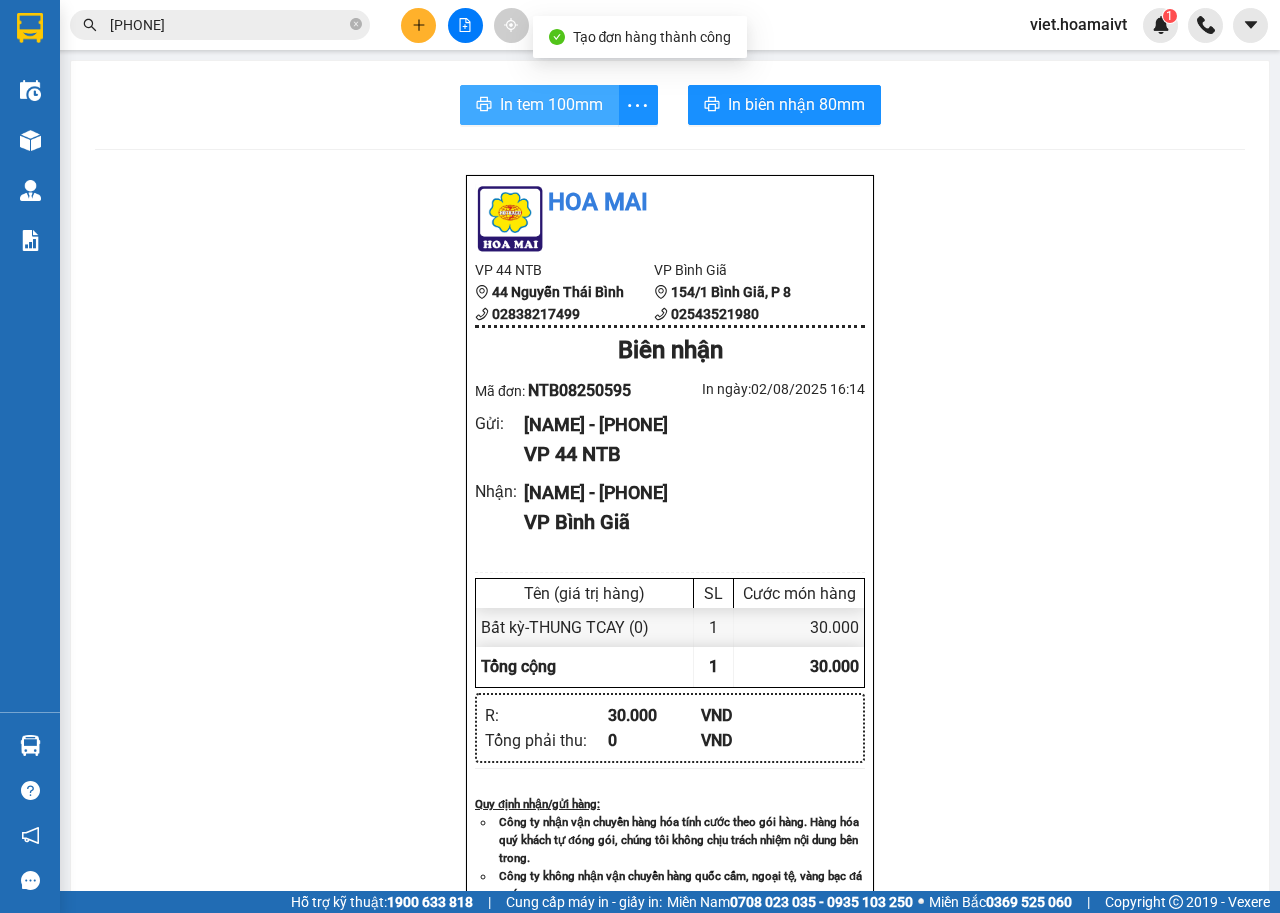 click on "In tem 100mm" at bounding box center (551, 104) 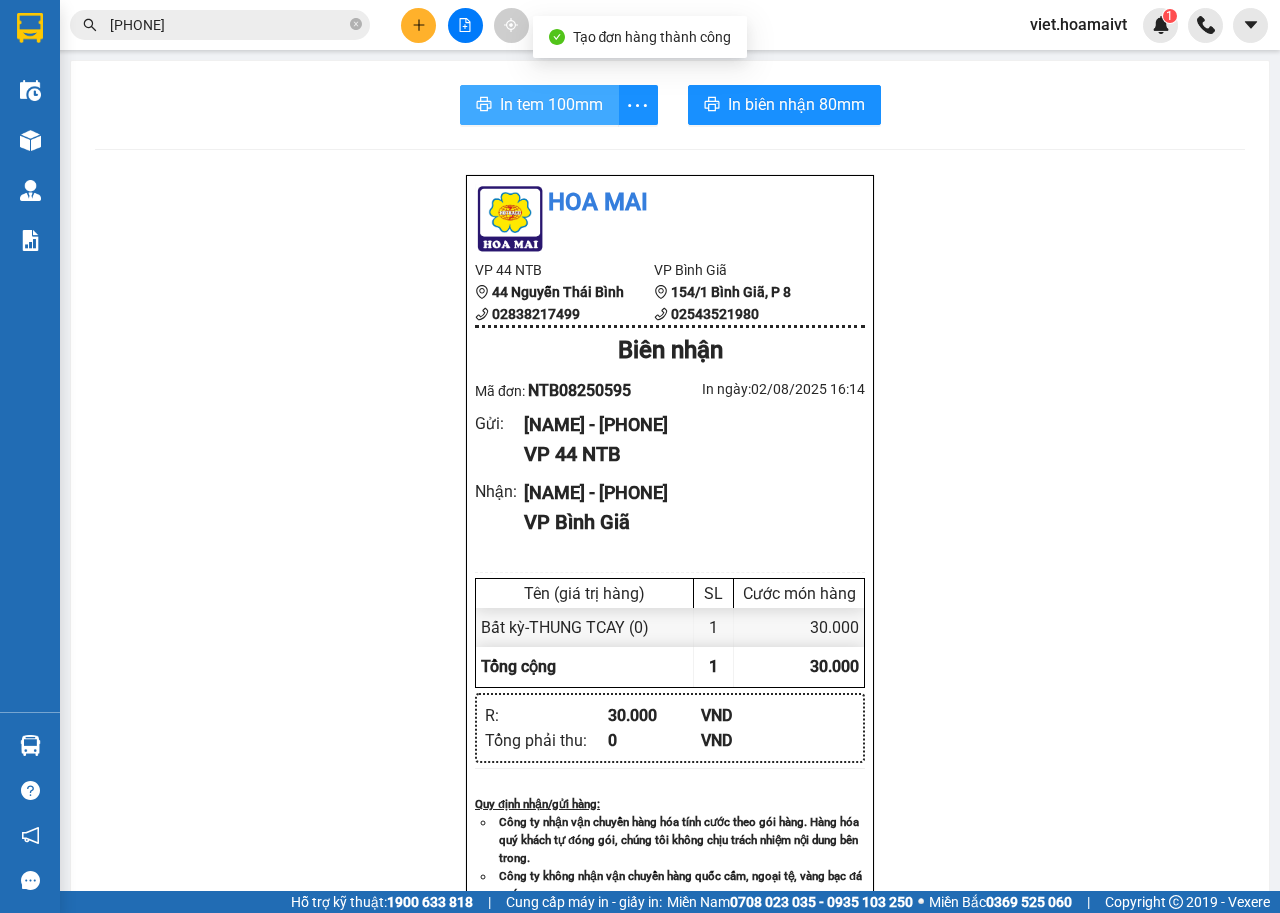 scroll, scrollTop: 0, scrollLeft: 0, axis: both 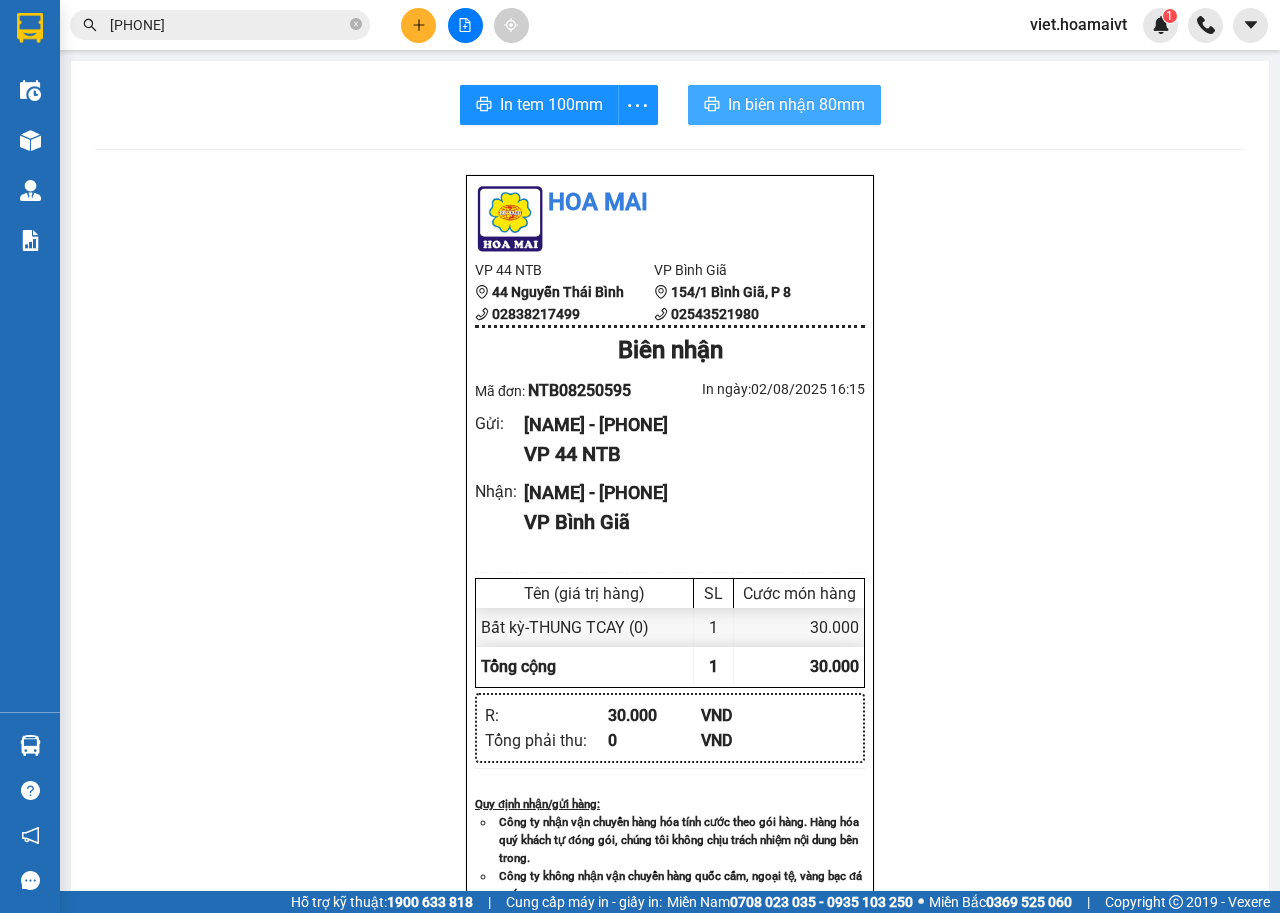 click on "In biên nhận 80mm" at bounding box center (796, 104) 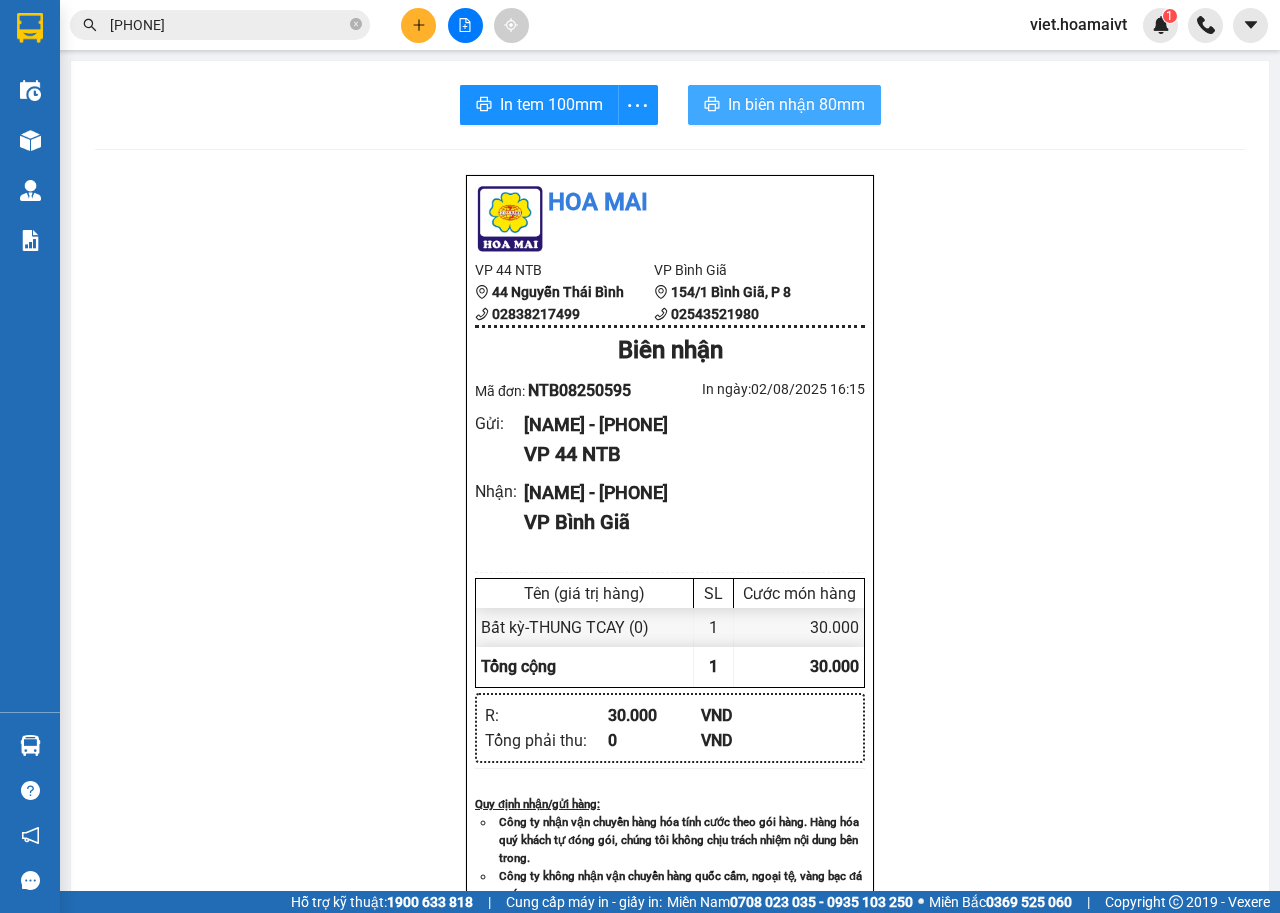 scroll, scrollTop: 0, scrollLeft: 0, axis: both 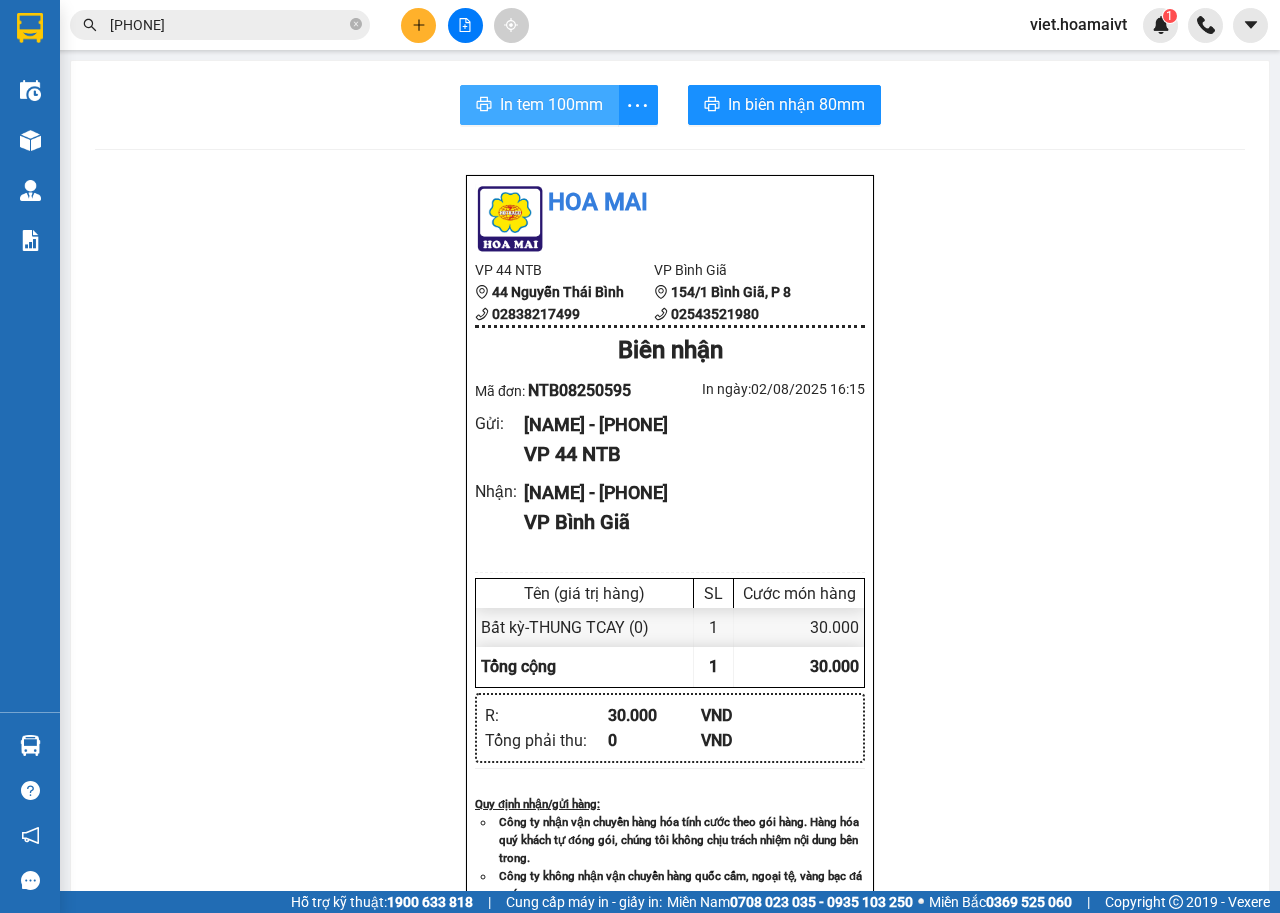 click on "In tem 100mm" at bounding box center [551, 104] 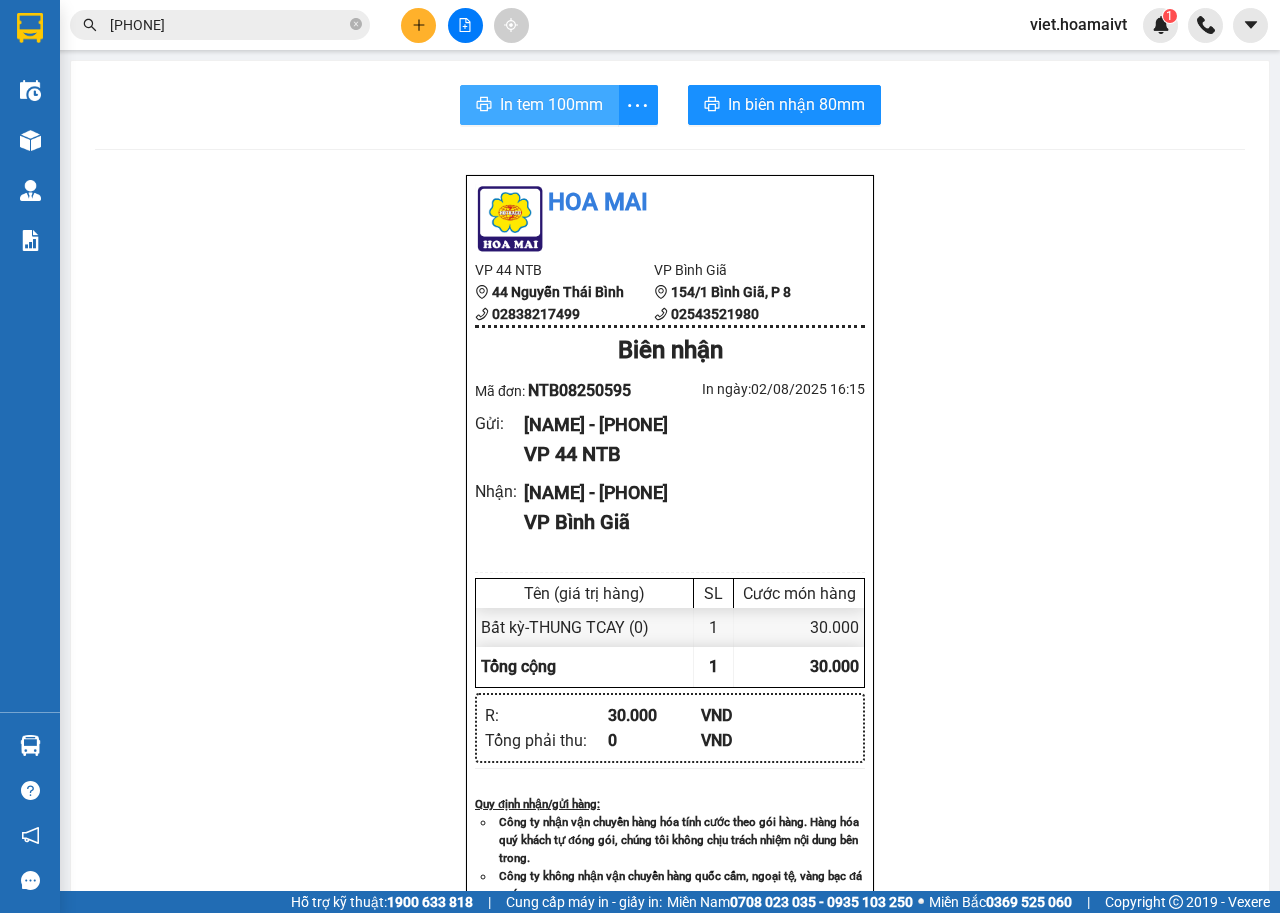 scroll, scrollTop: 0, scrollLeft: 0, axis: both 